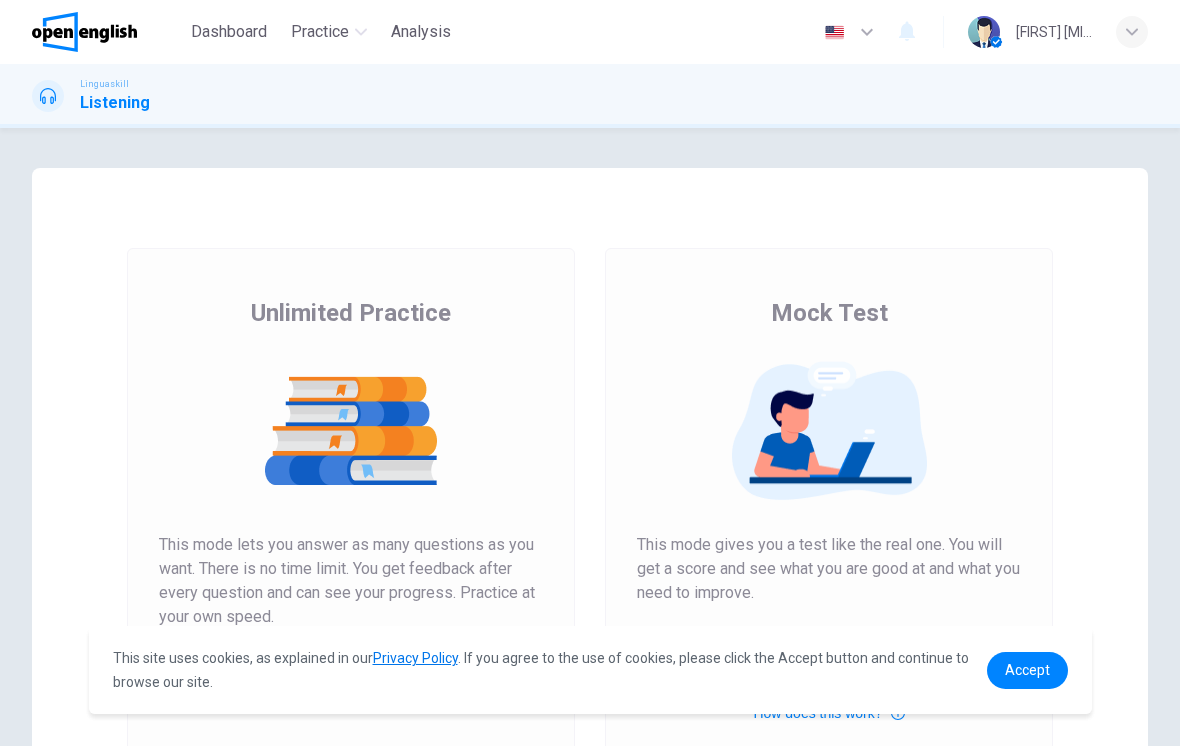 scroll, scrollTop: 0, scrollLeft: 0, axis: both 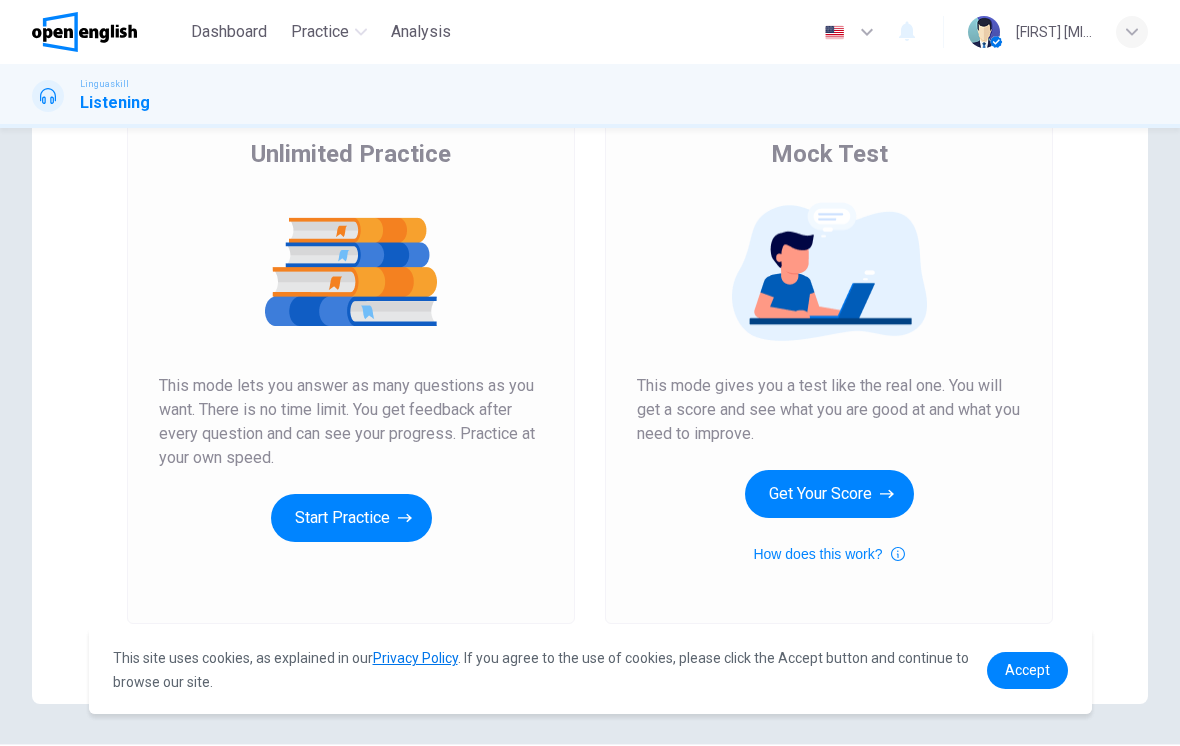 click 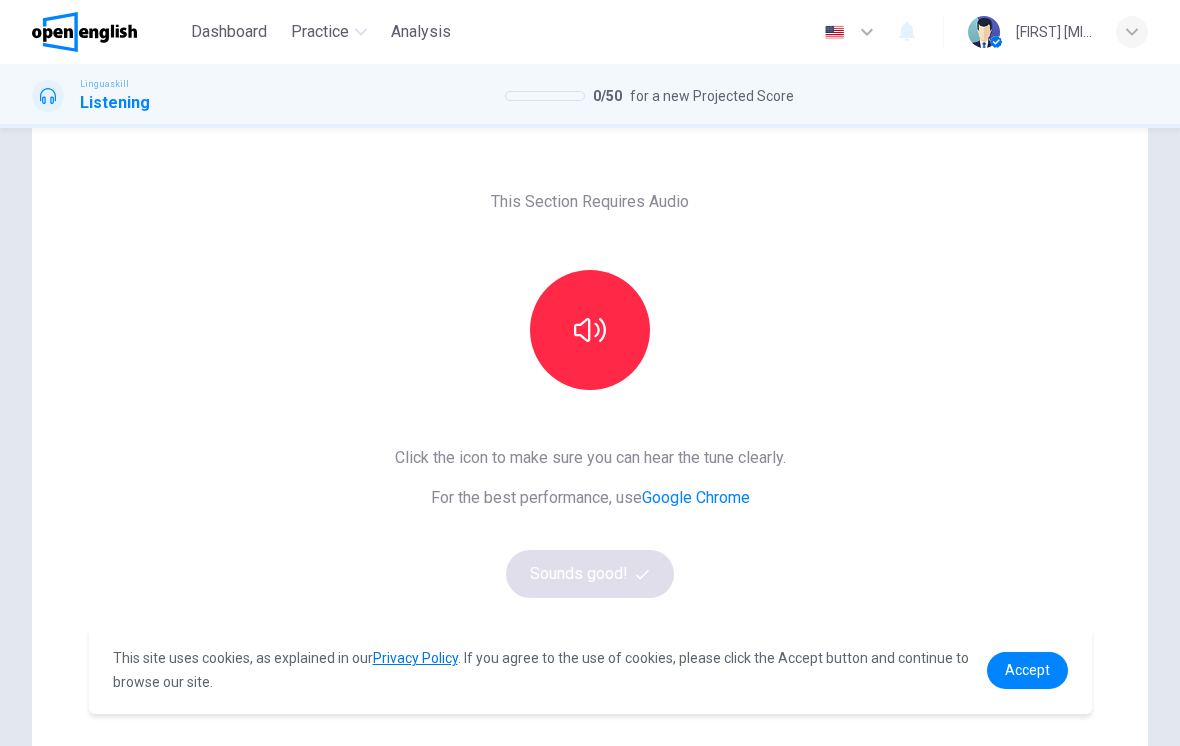 scroll, scrollTop: 57, scrollLeft: 0, axis: vertical 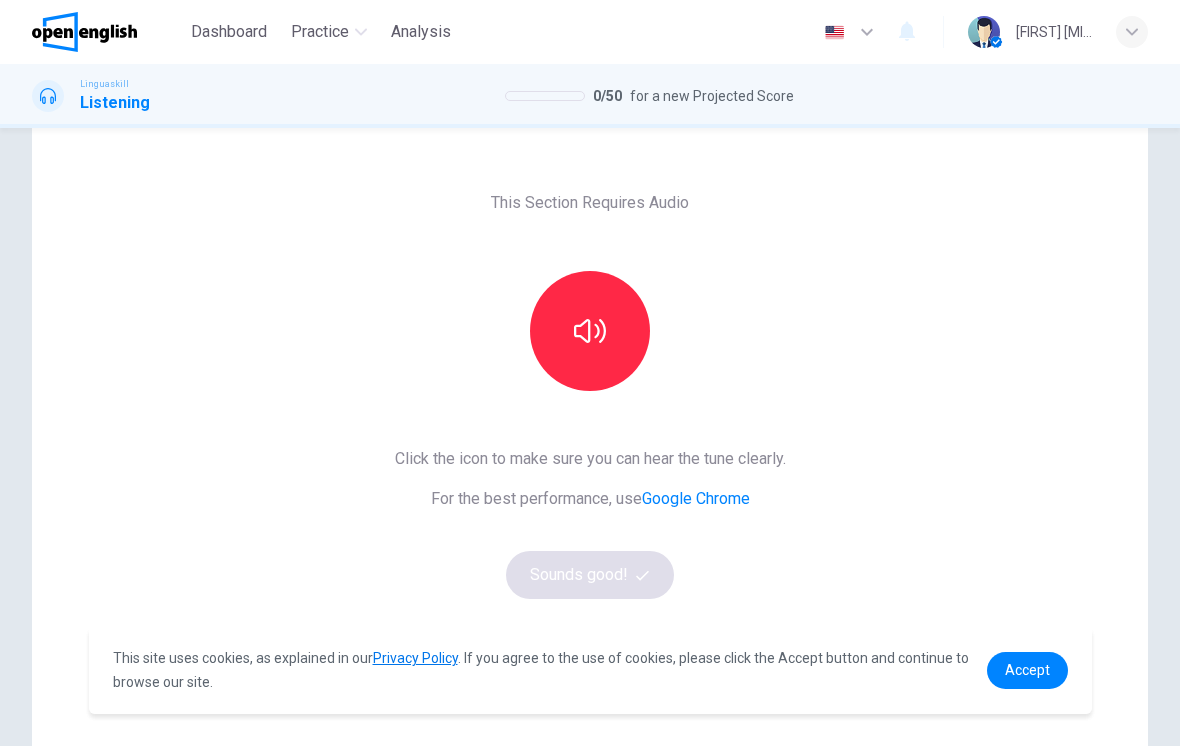 click at bounding box center [590, 331] 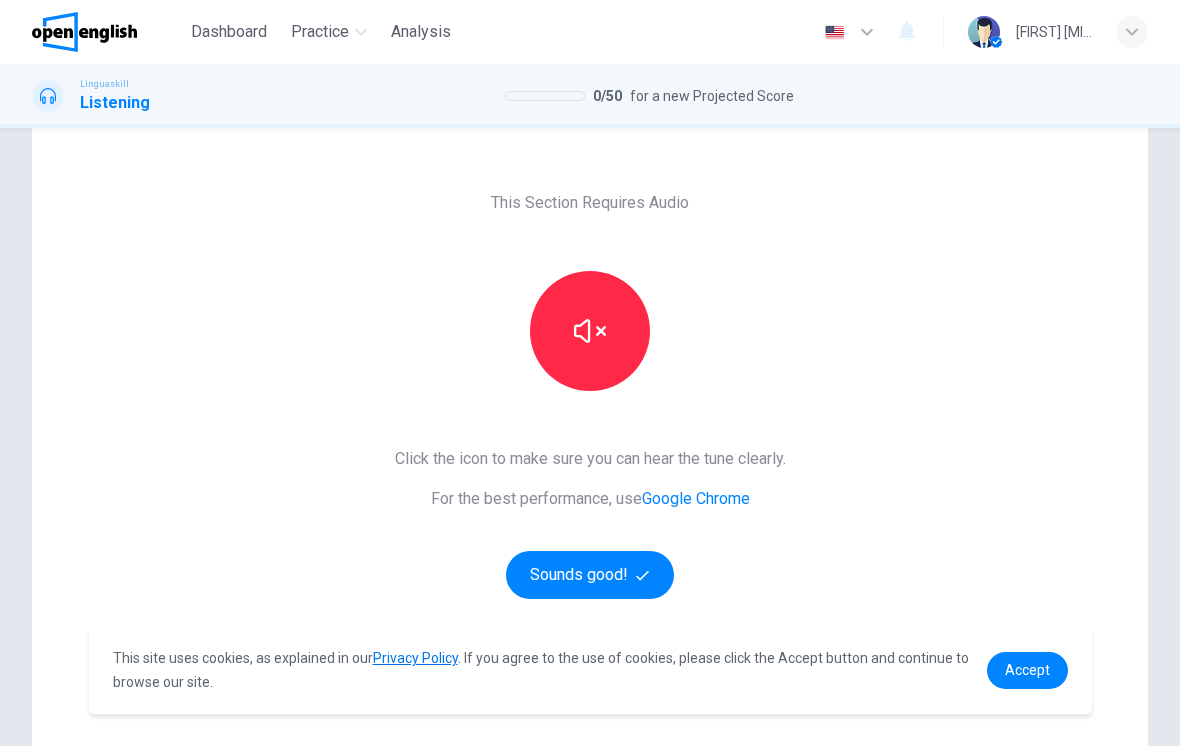 click at bounding box center [590, 331] 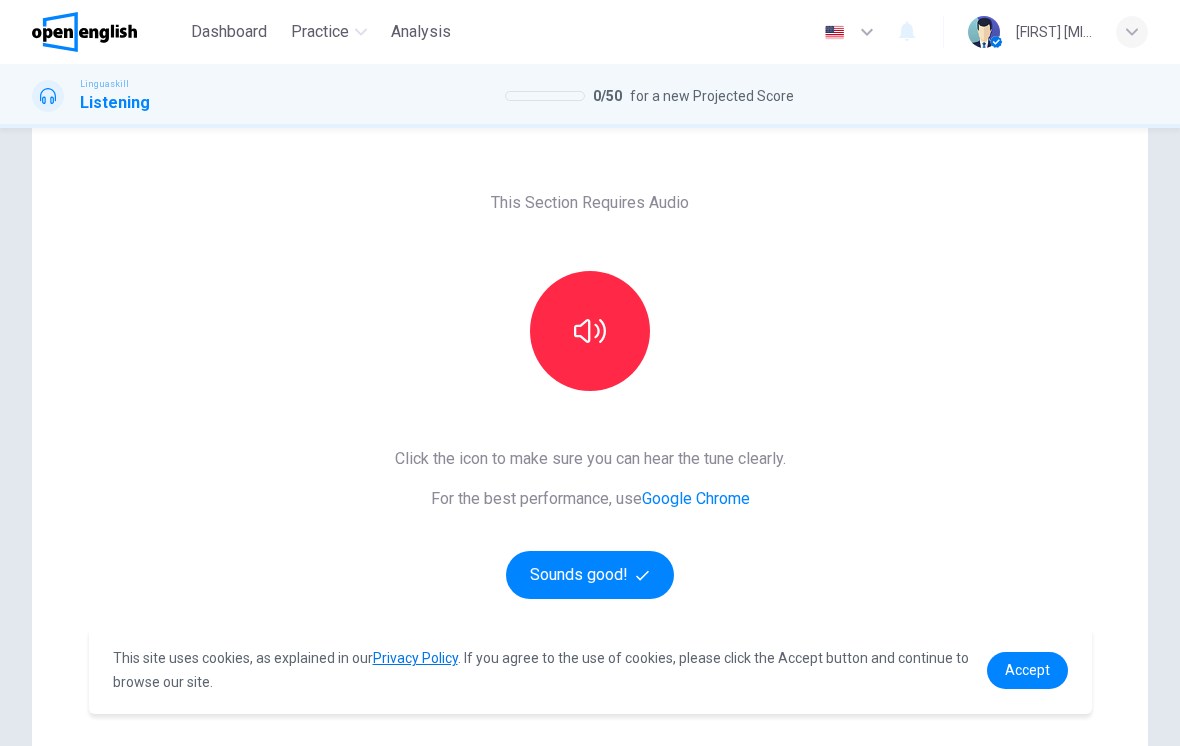 click on "Sounds good!" at bounding box center (590, 575) 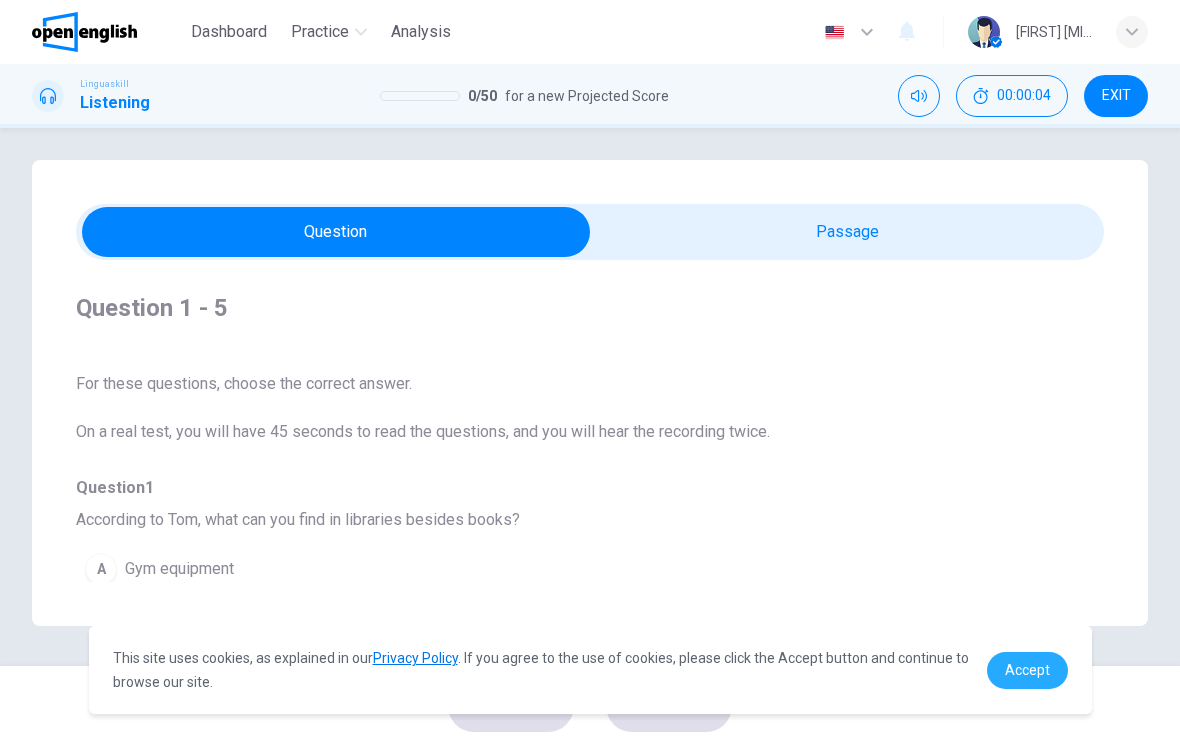 click on "Accept" at bounding box center [1027, 670] 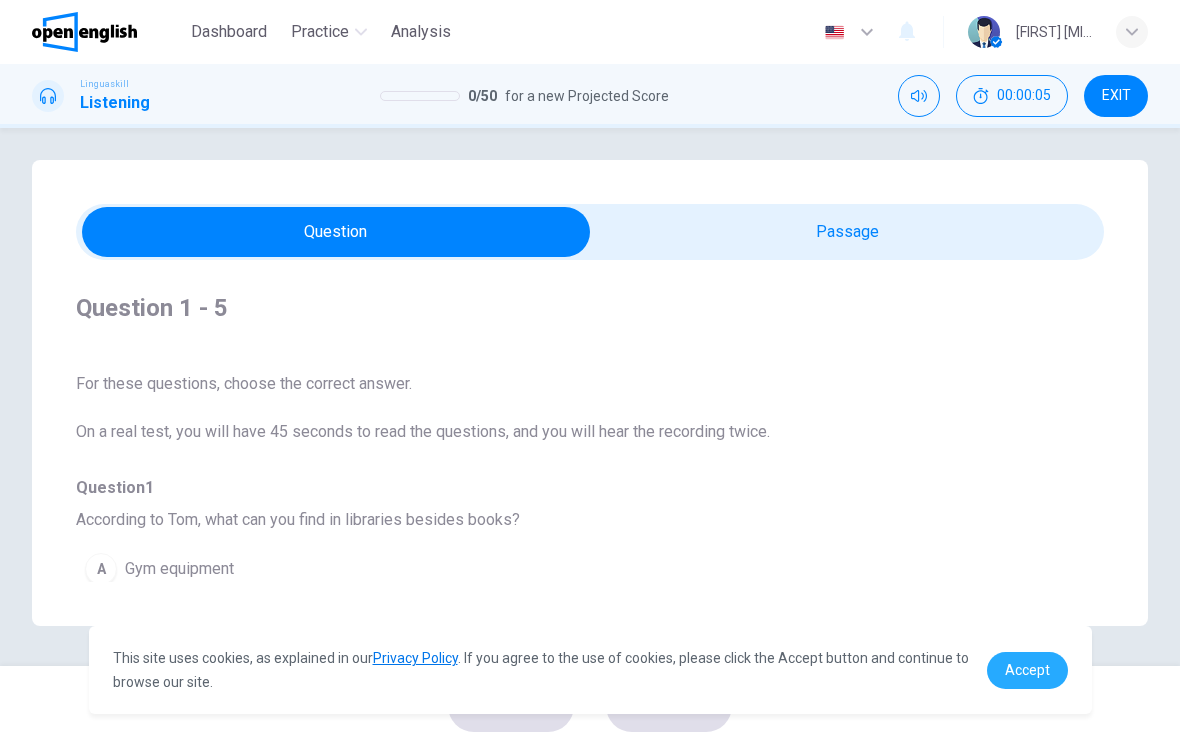 click on "Accept" at bounding box center [1027, 670] 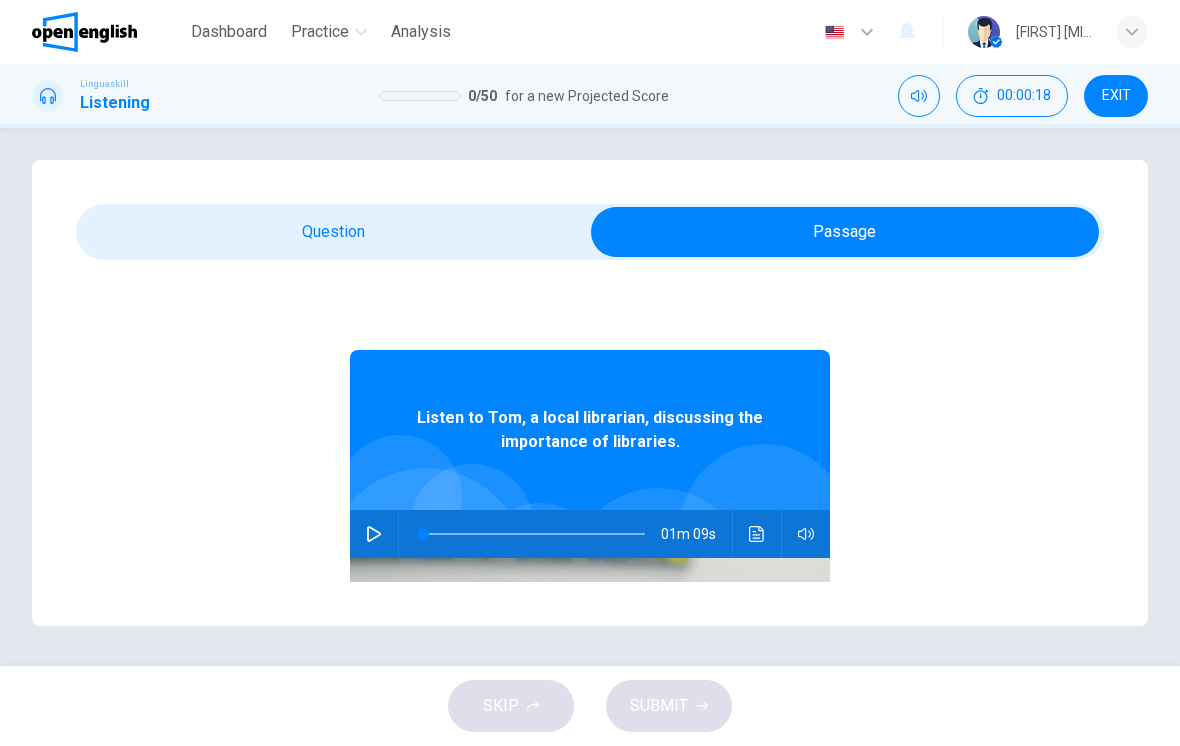 click 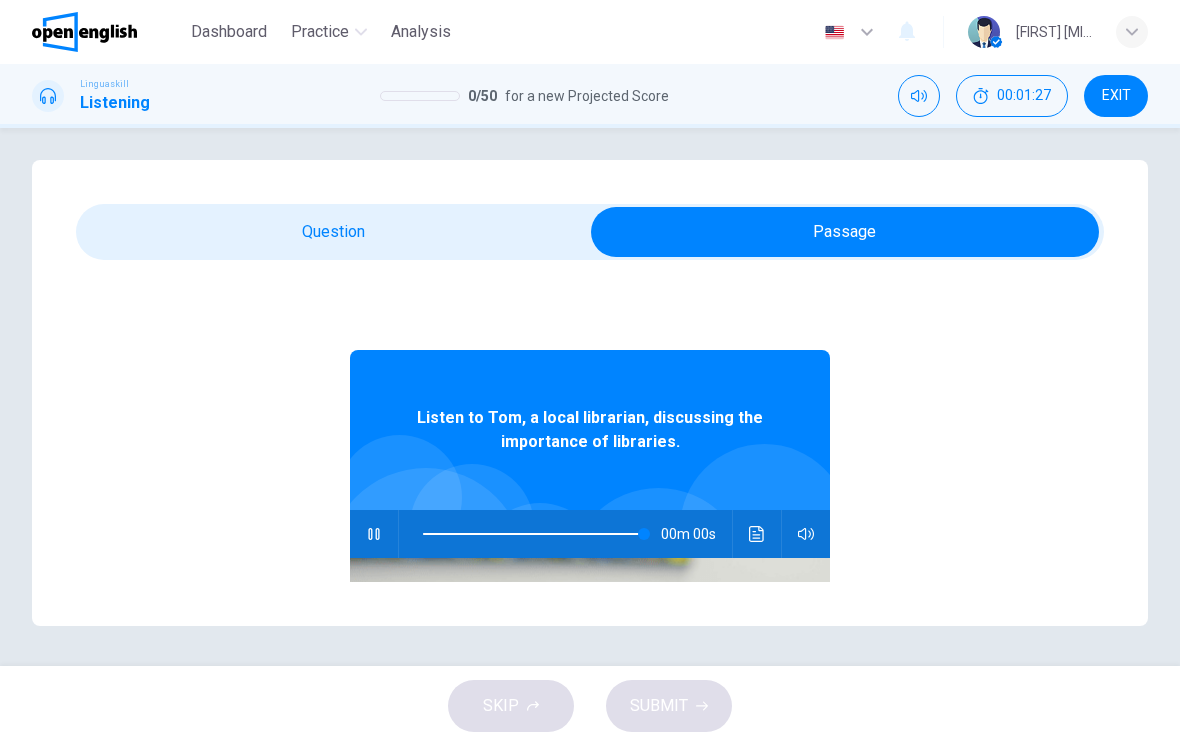 type on "*" 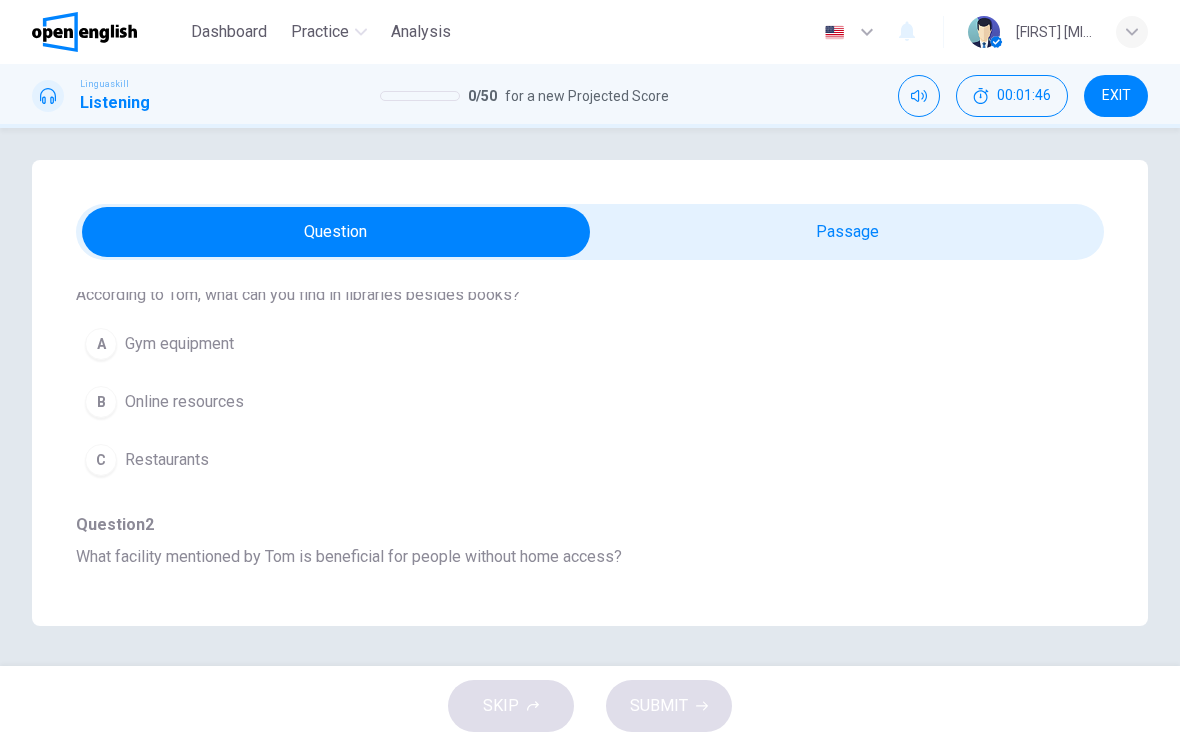 scroll, scrollTop: 226, scrollLeft: 0, axis: vertical 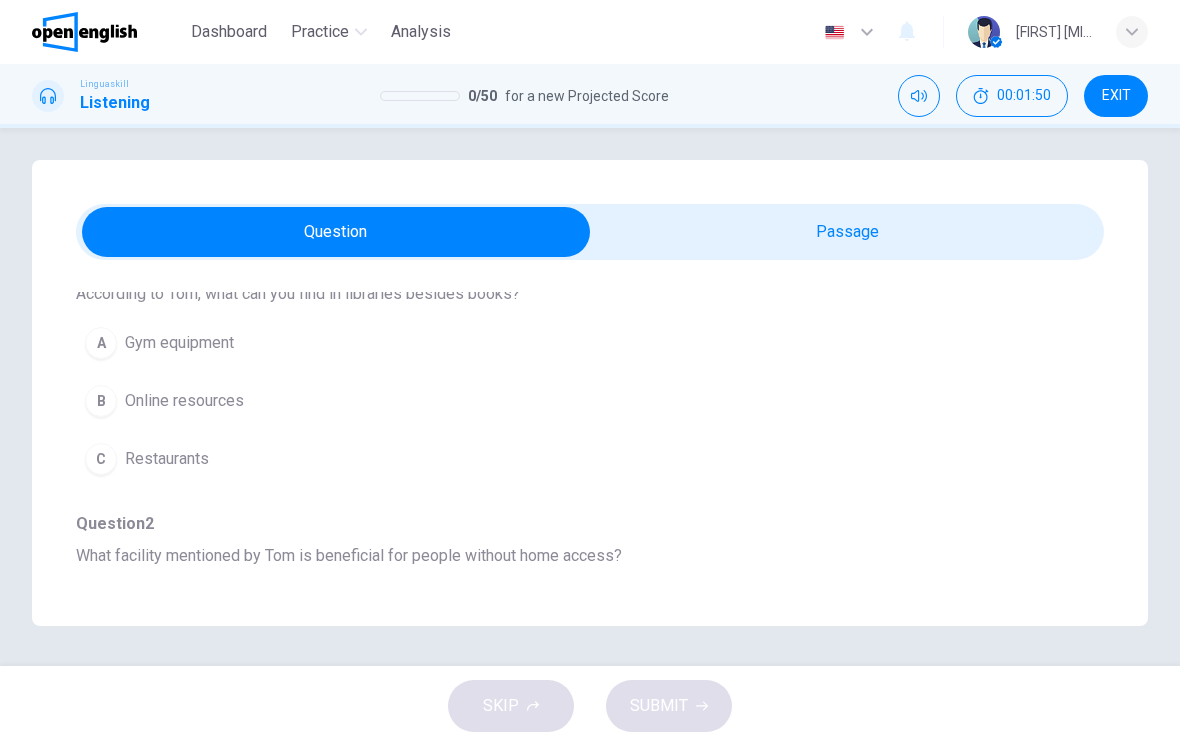 click on "B" at bounding box center (101, 401) 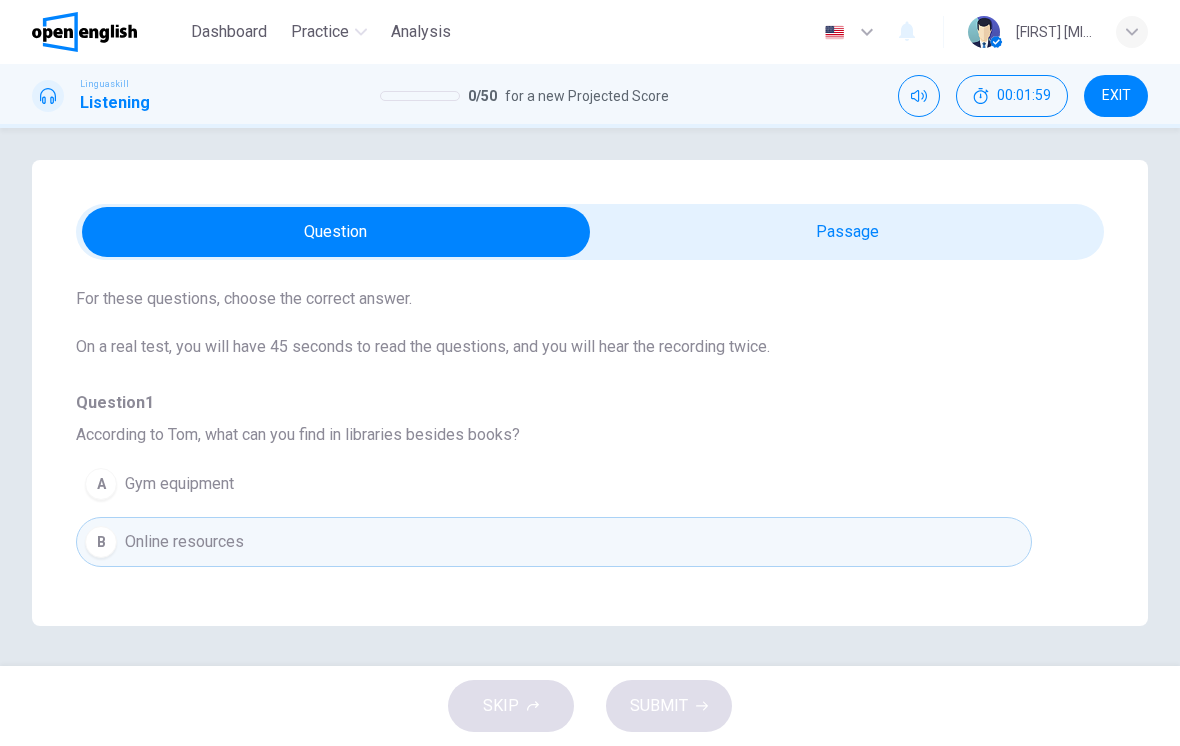 scroll, scrollTop: 140, scrollLeft: 0, axis: vertical 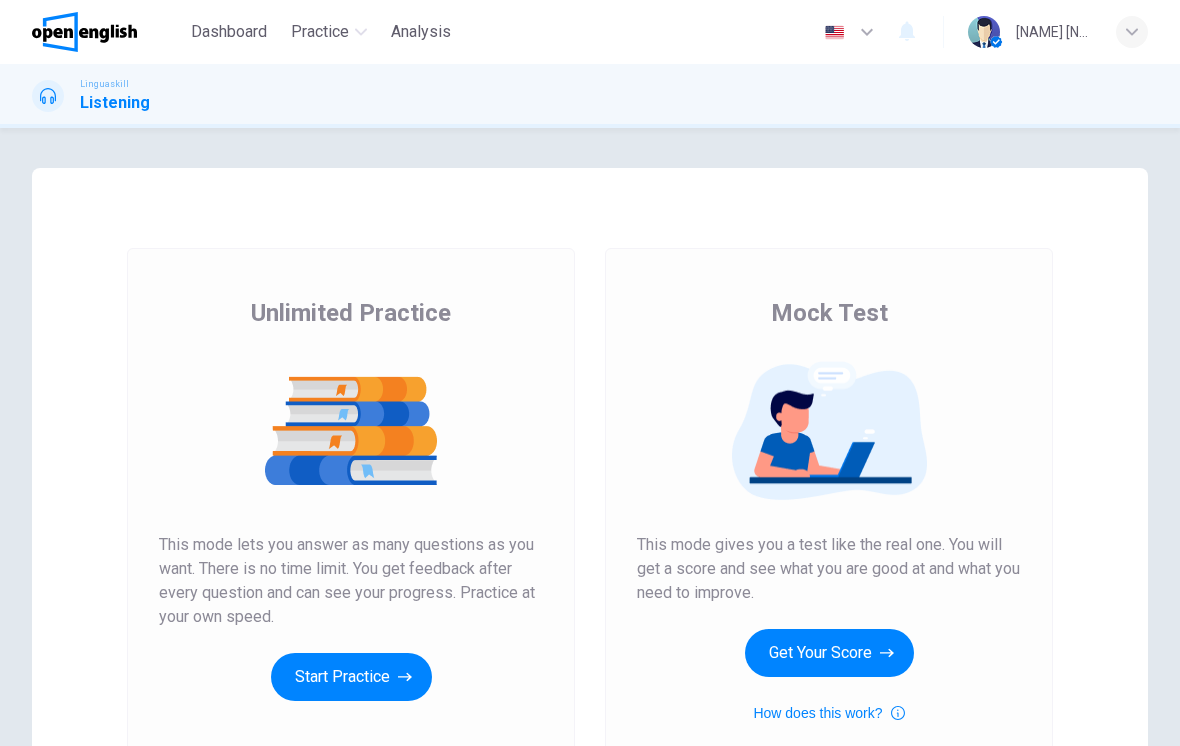 click on "Get Your Score" at bounding box center (829, 653) 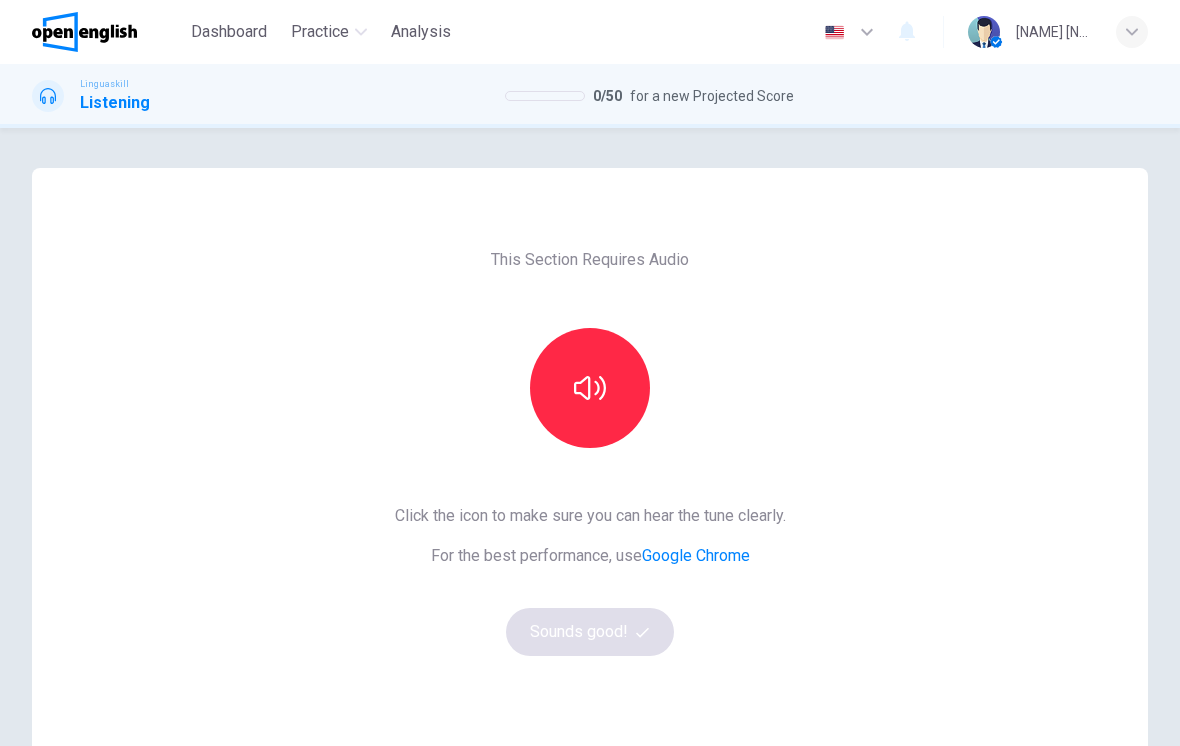 click at bounding box center [590, 388] 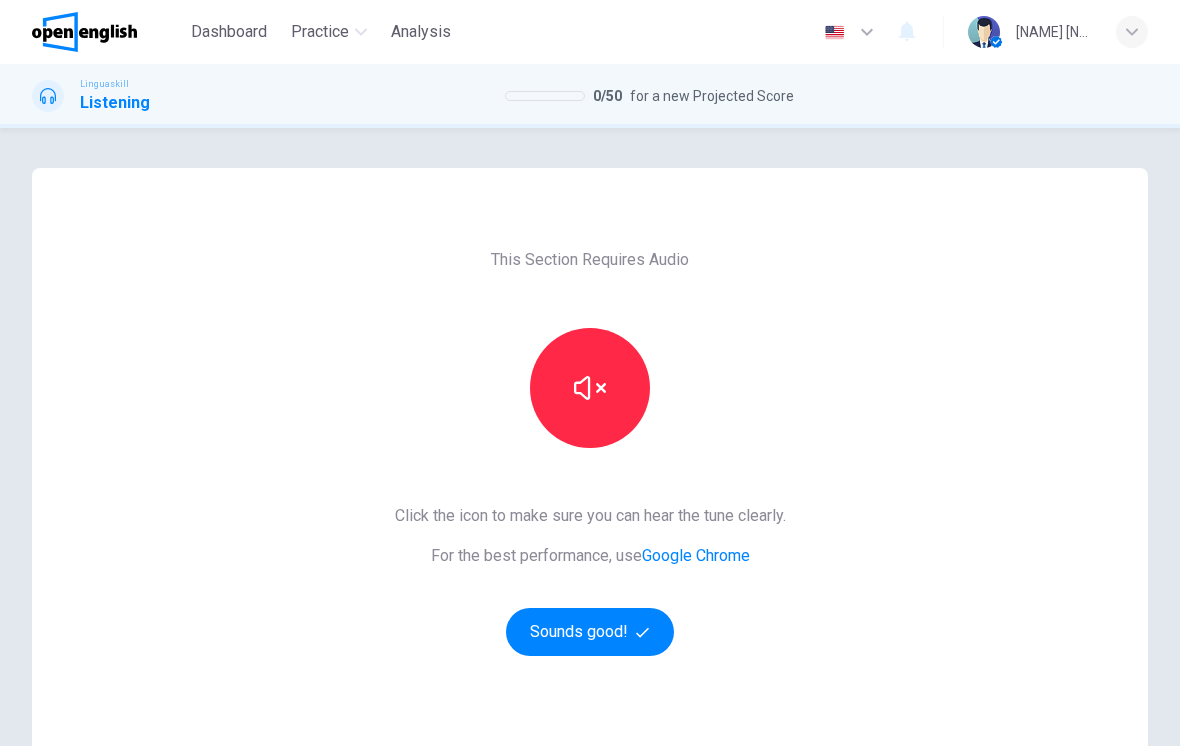 click at bounding box center [590, 388] 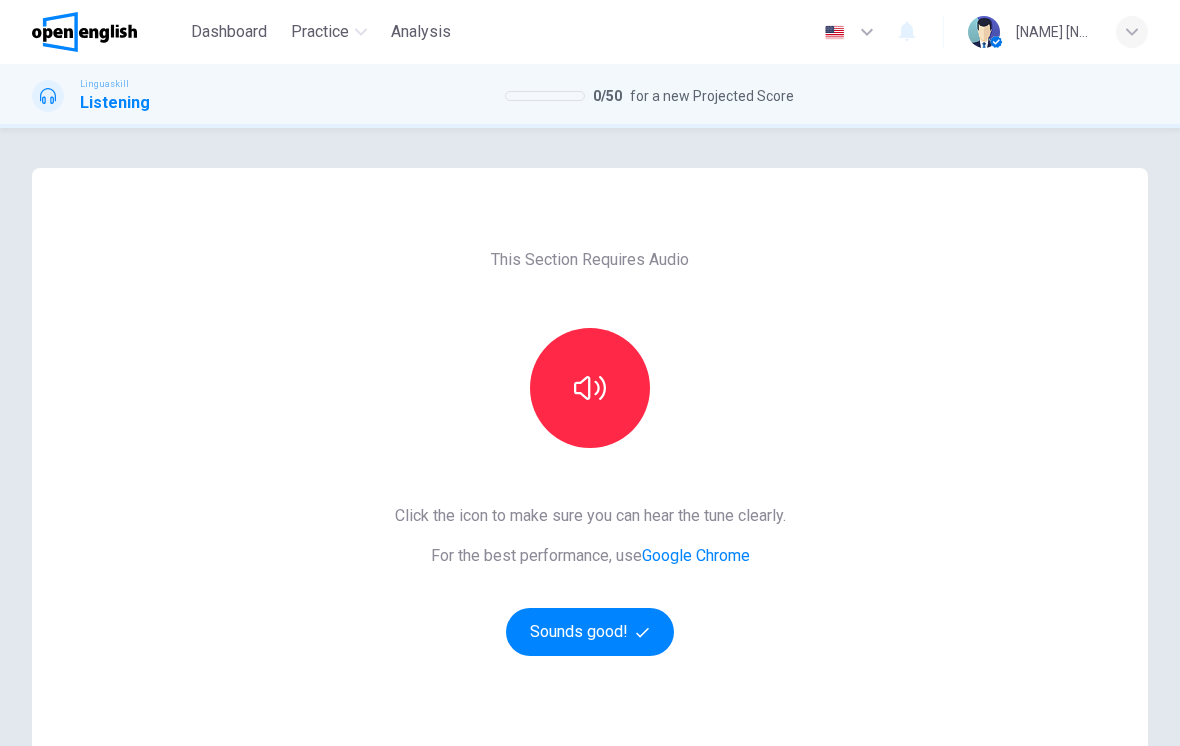 click on "Sounds good!" at bounding box center (590, 632) 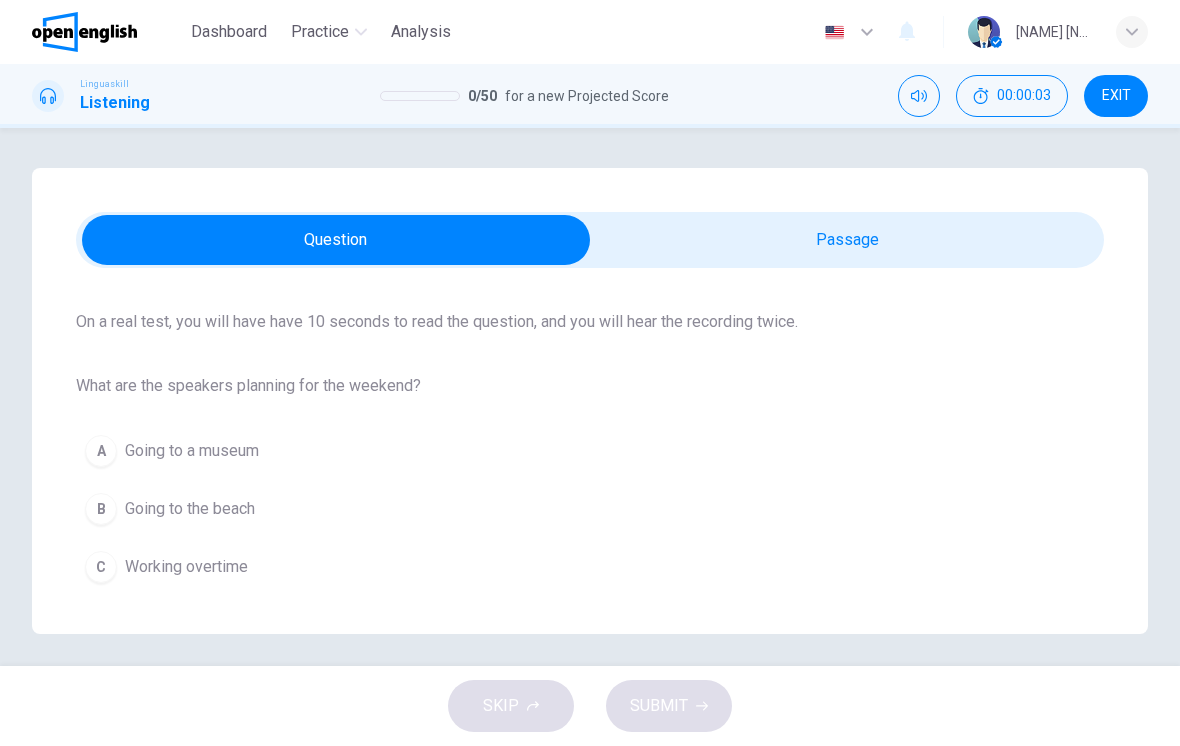 scroll, scrollTop: 142, scrollLeft: 0, axis: vertical 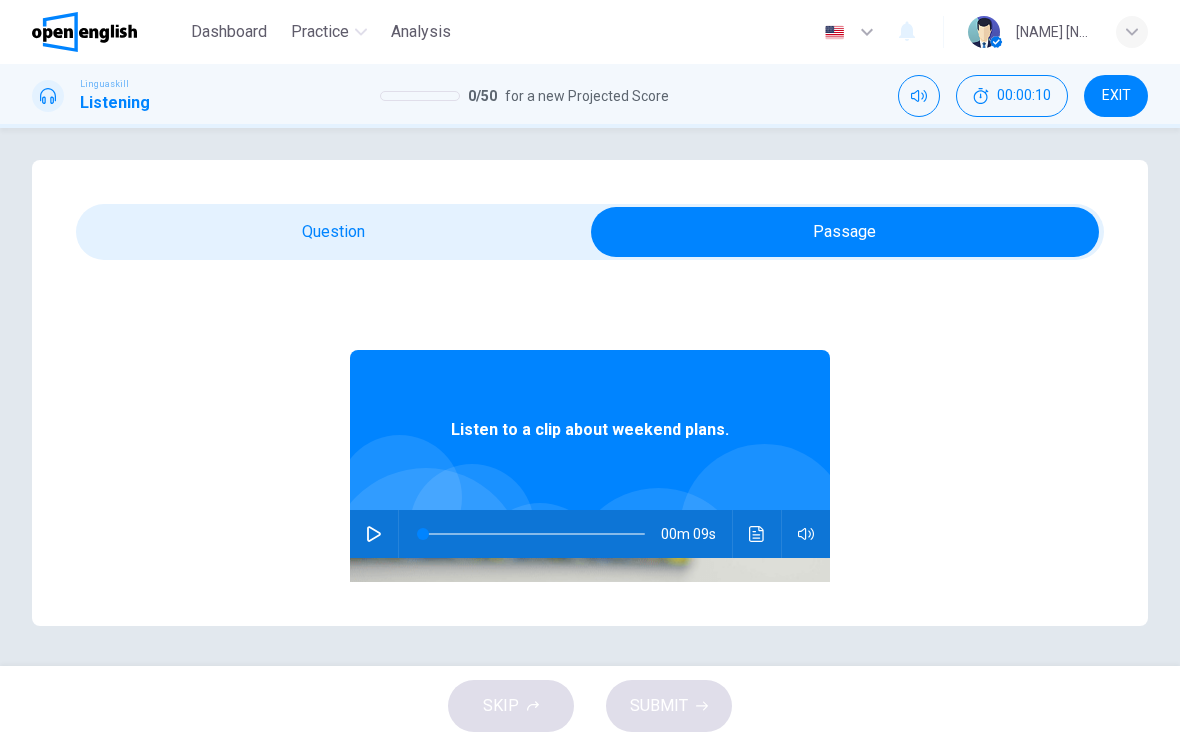 click 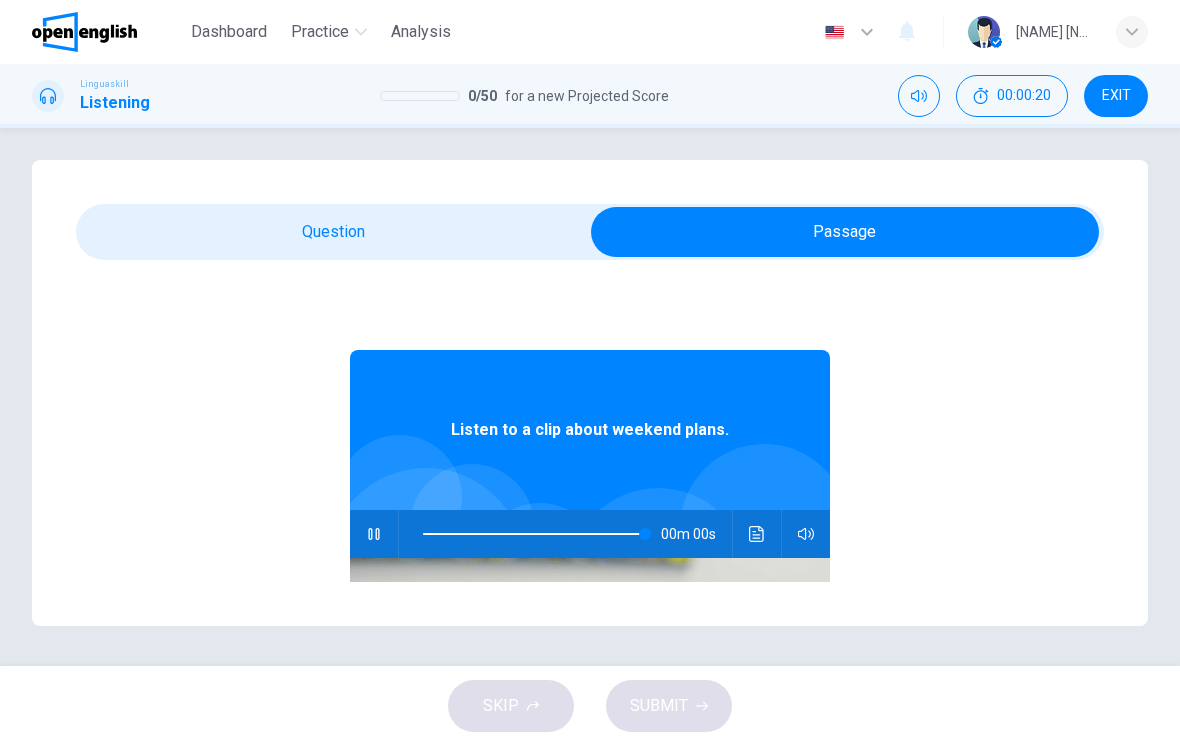 type on "*" 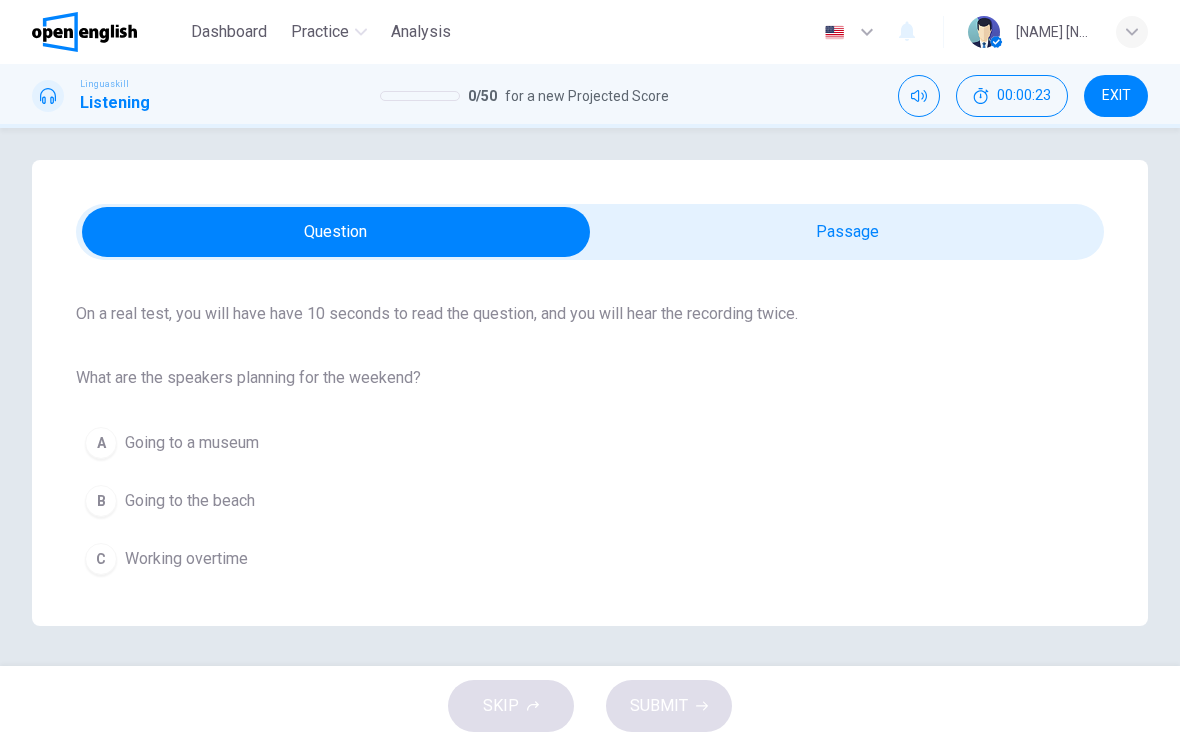click on "B Going to the beach" at bounding box center [590, 501] 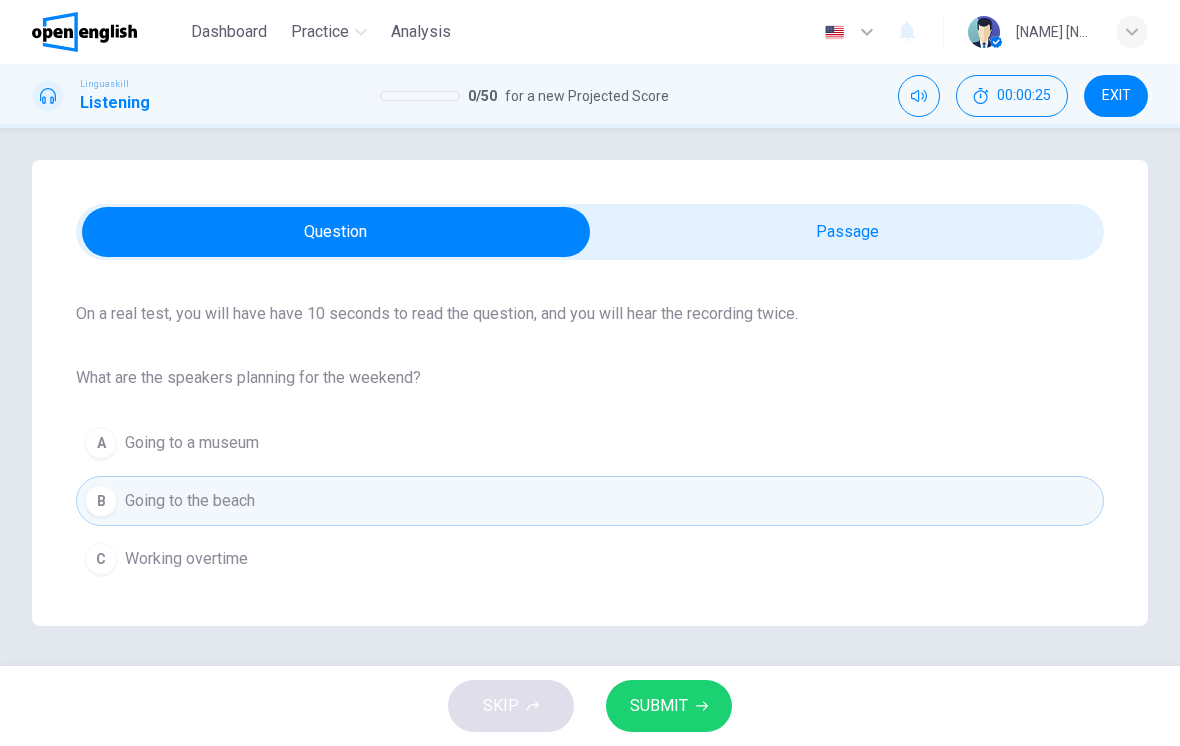 click on "SUBMIT" at bounding box center (659, 706) 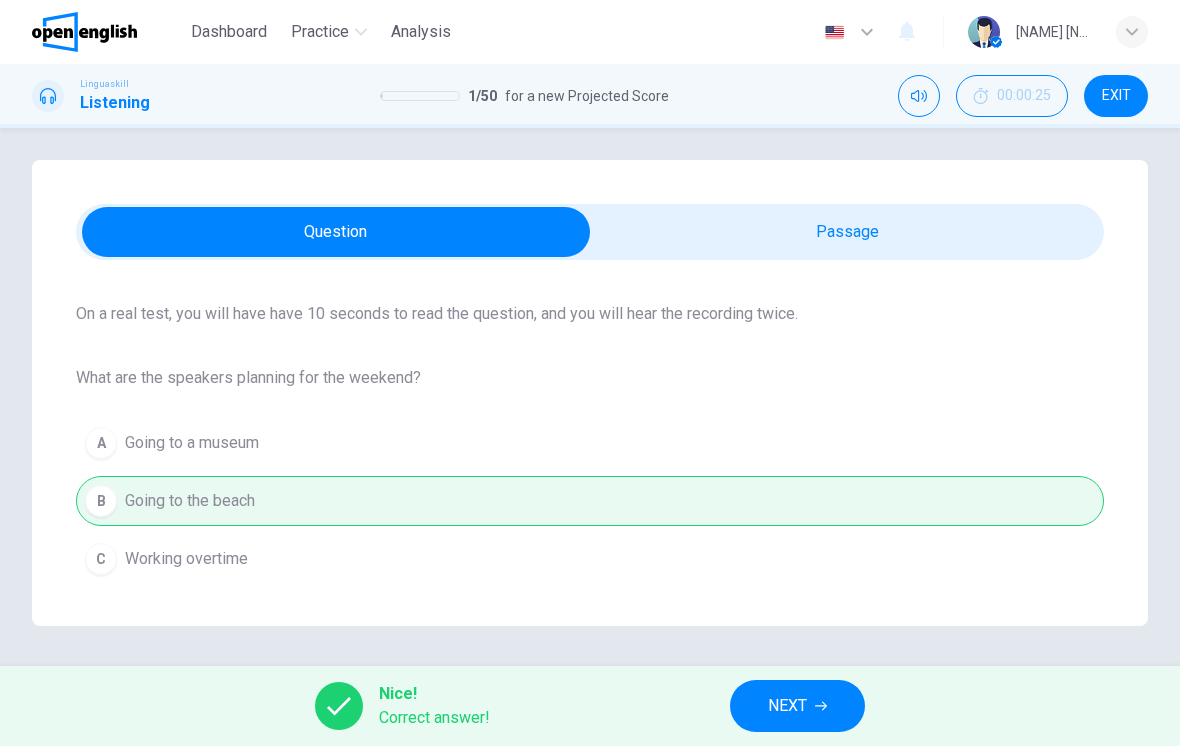 click on "NEXT" at bounding box center [787, 706] 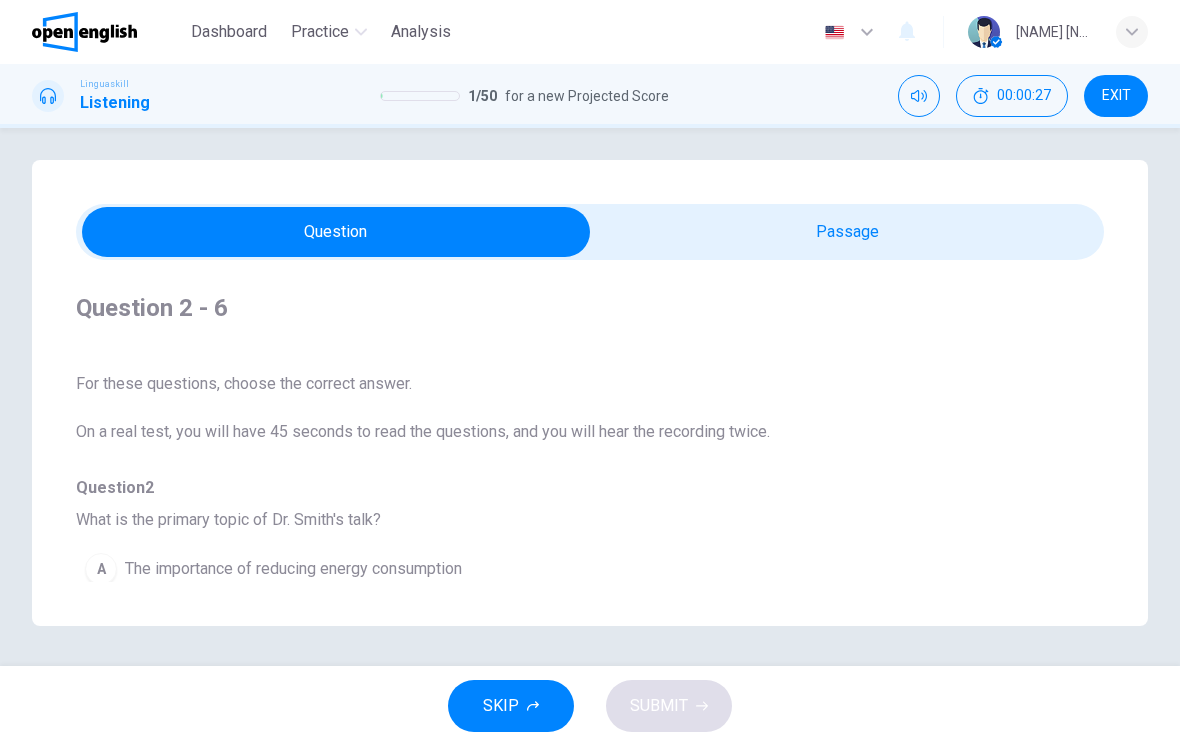 scroll, scrollTop: 8, scrollLeft: 0, axis: vertical 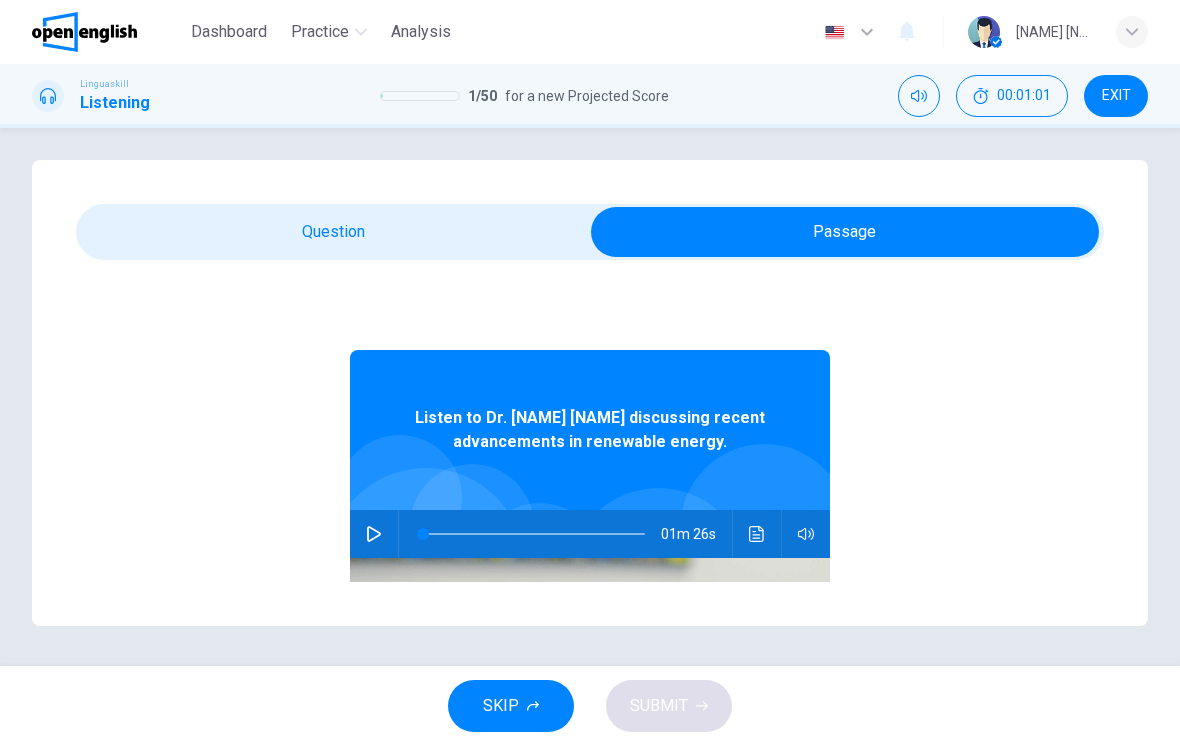 click 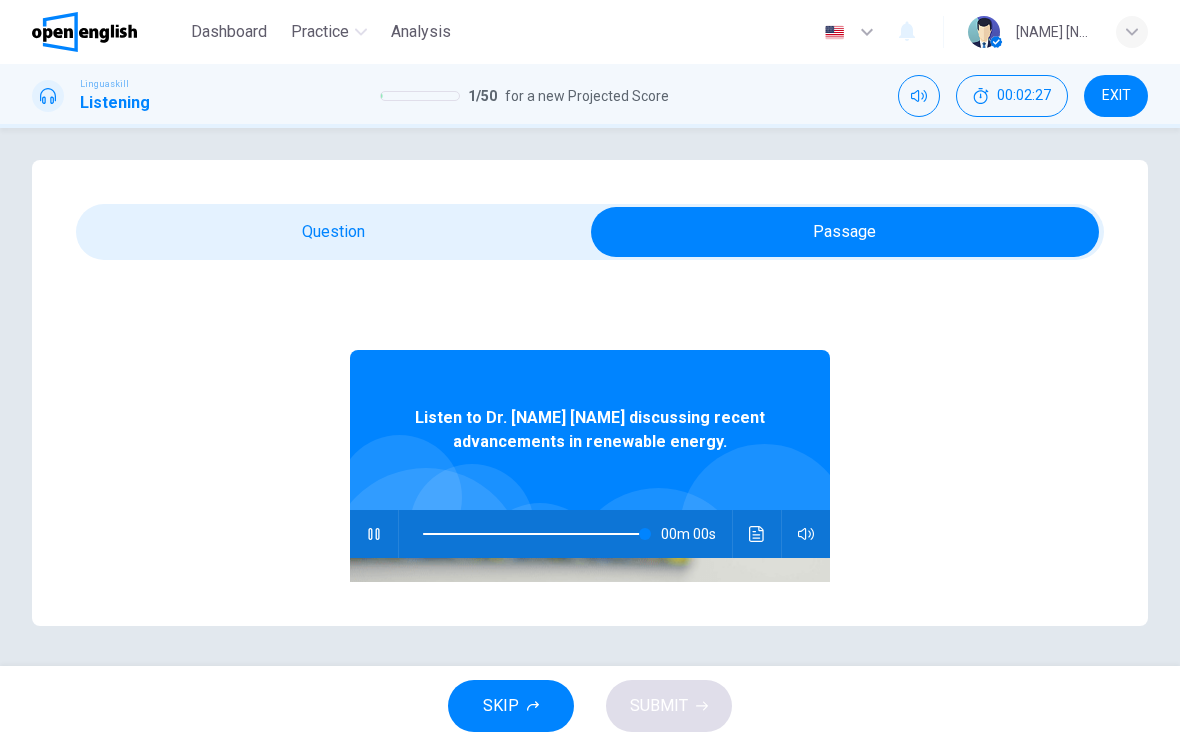 type on "*" 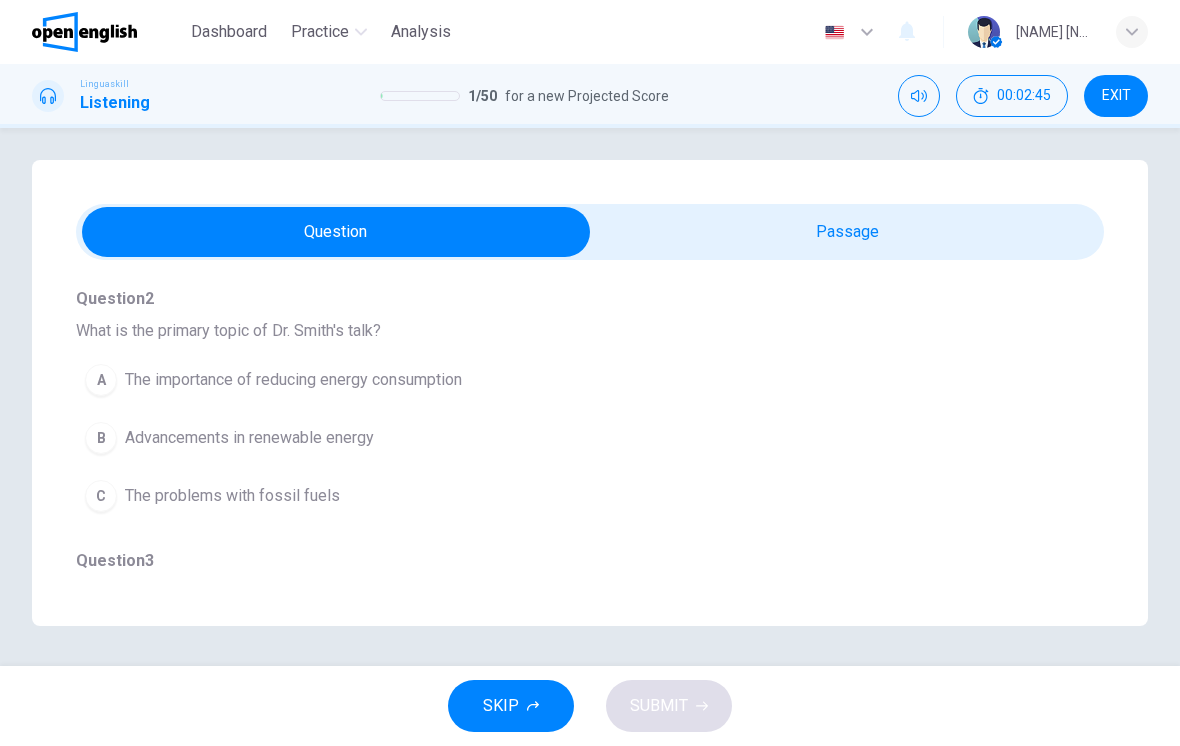 scroll, scrollTop: 188, scrollLeft: 0, axis: vertical 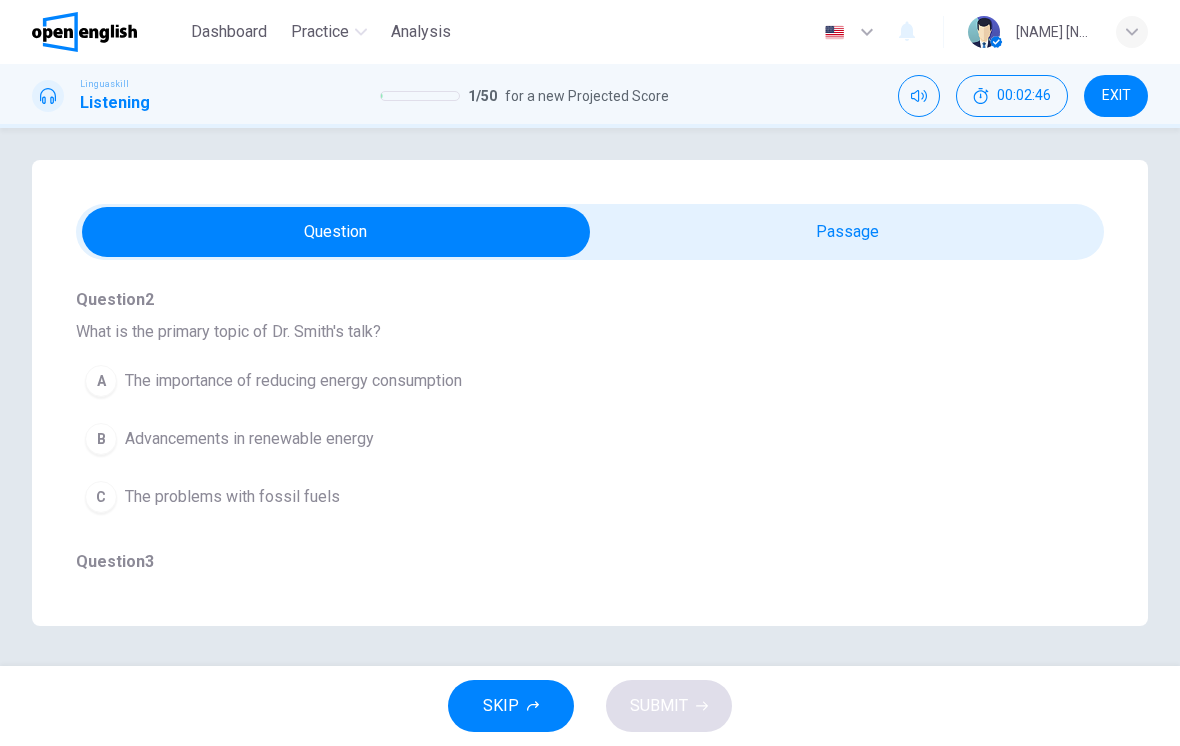 click on "A The importance of reducing energy consumption" at bounding box center (554, 381) 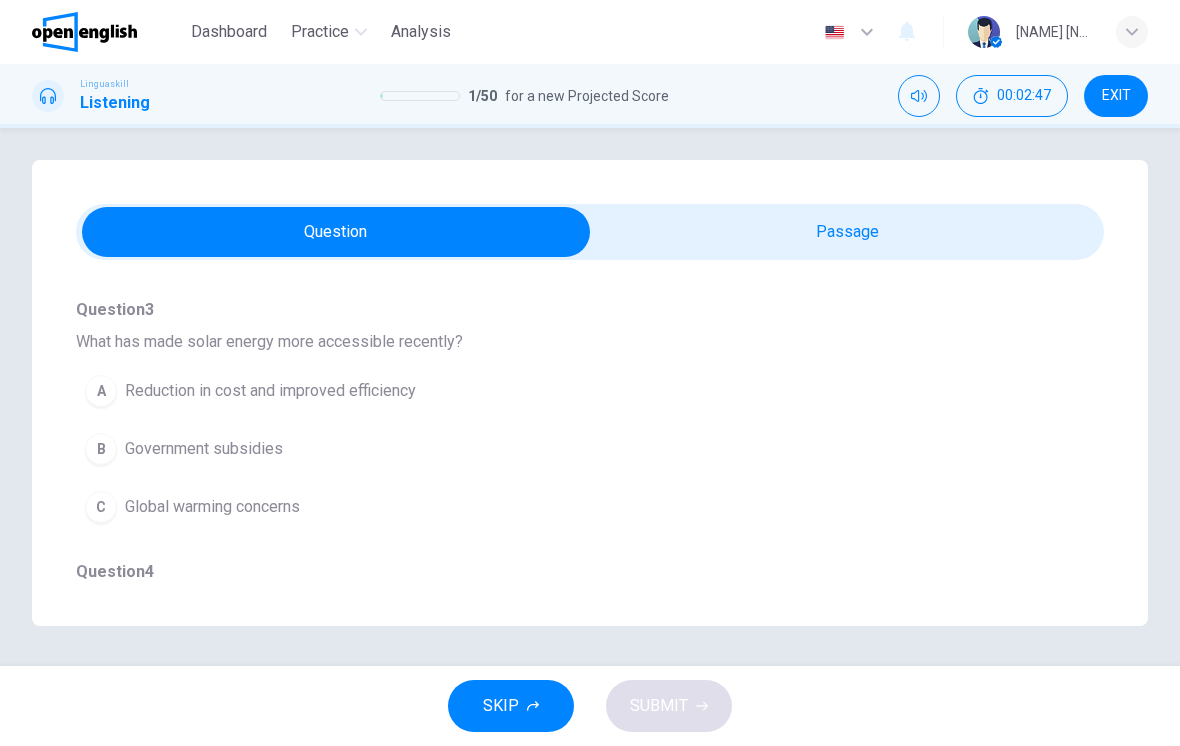 scroll, scrollTop: 443, scrollLeft: 0, axis: vertical 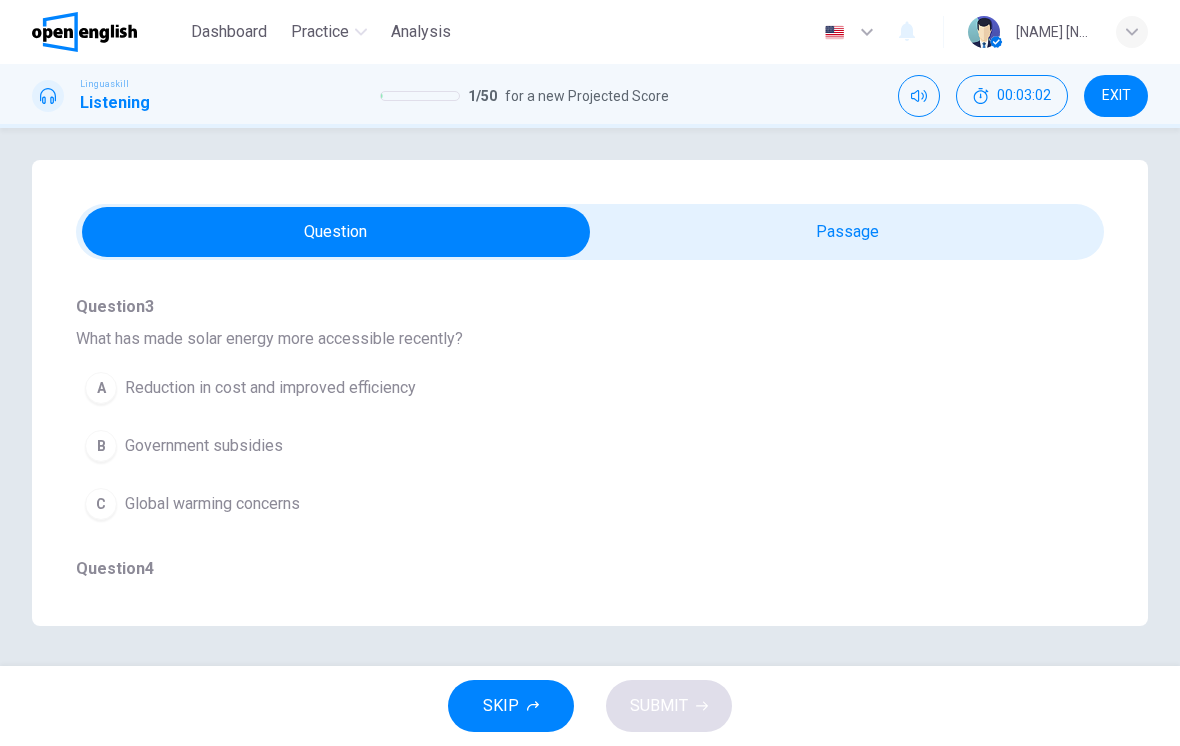 click on "A Reduction in cost and improved efficiency" at bounding box center [554, 388] 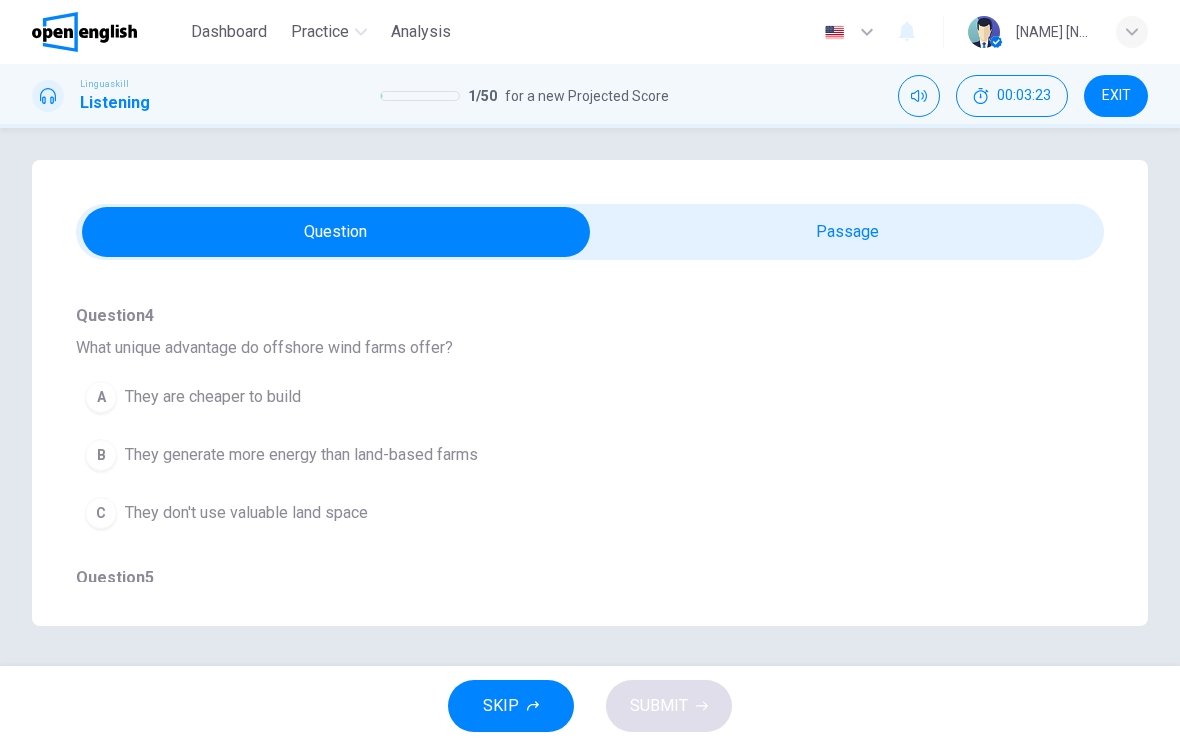 scroll, scrollTop: 695, scrollLeft: 0, axis: vertical 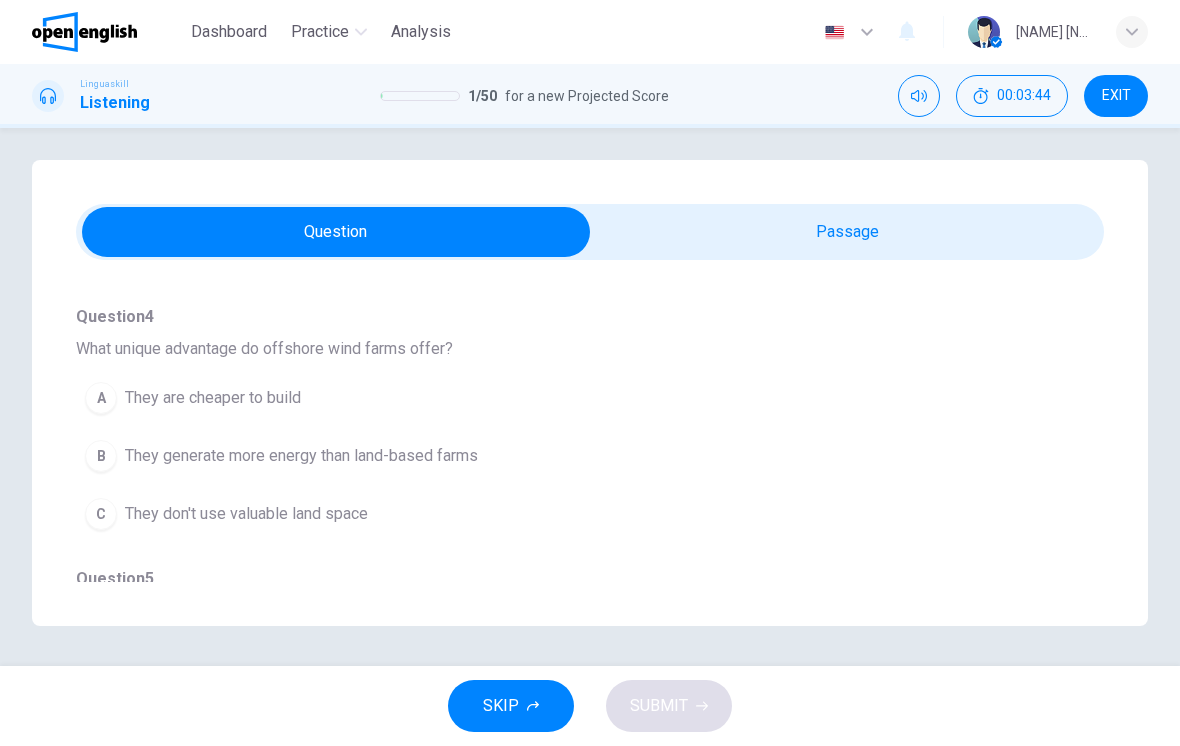 click on "B They generate more energy than land-based farms" at bounding box center (554, 456) 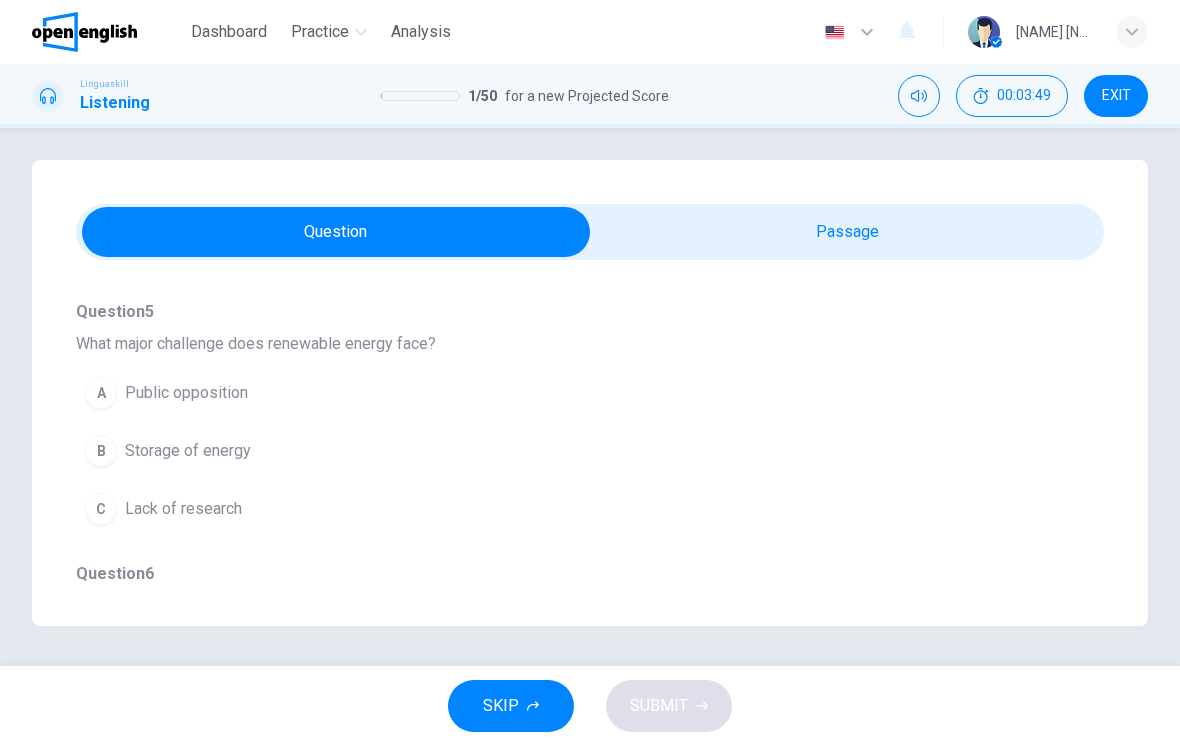 scroll, scrollTop: 963, scrollLeft: 0, axis: vertical 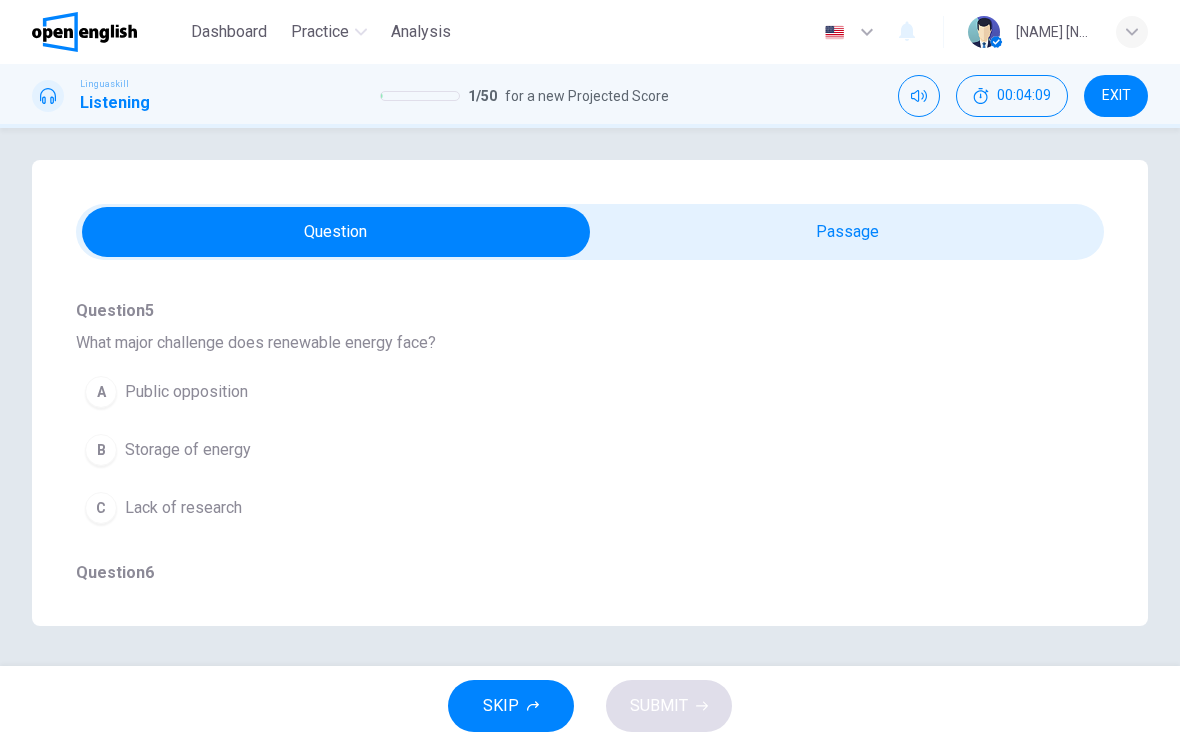 click on "A Public opposition" at bounding box center [554, 392] 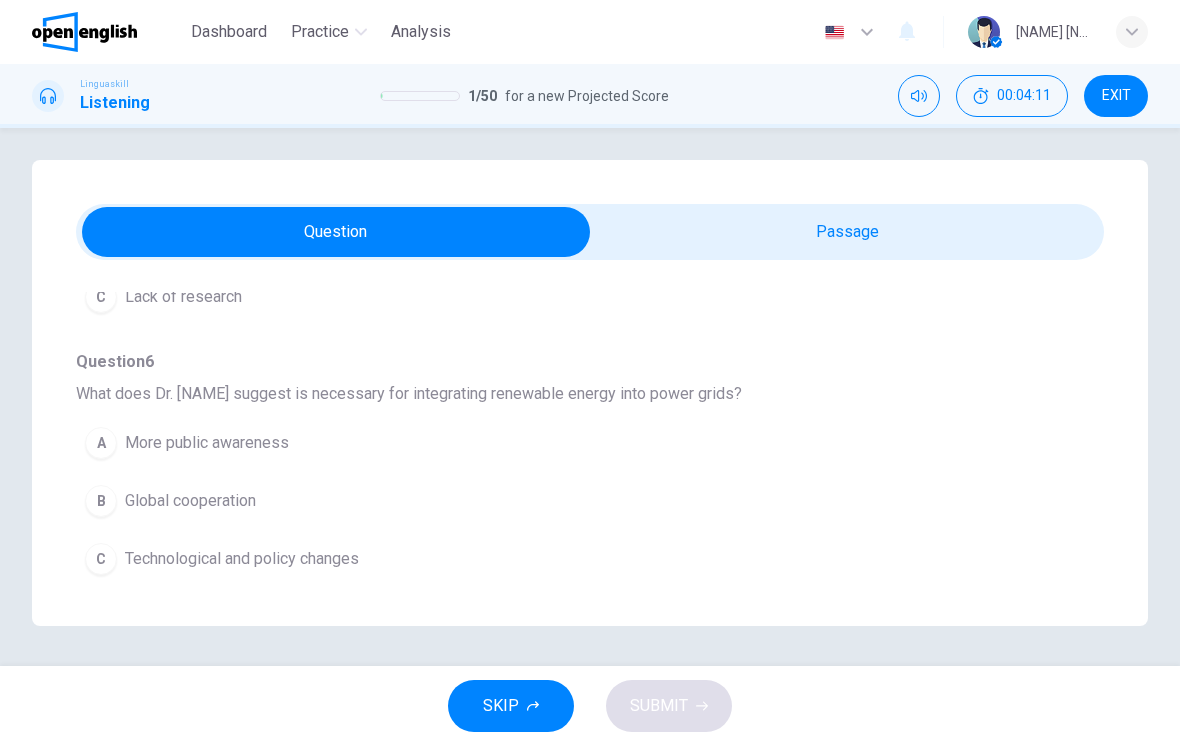 scroll, scrollTop: 1174, scrollLeft: 0, axis: vertical 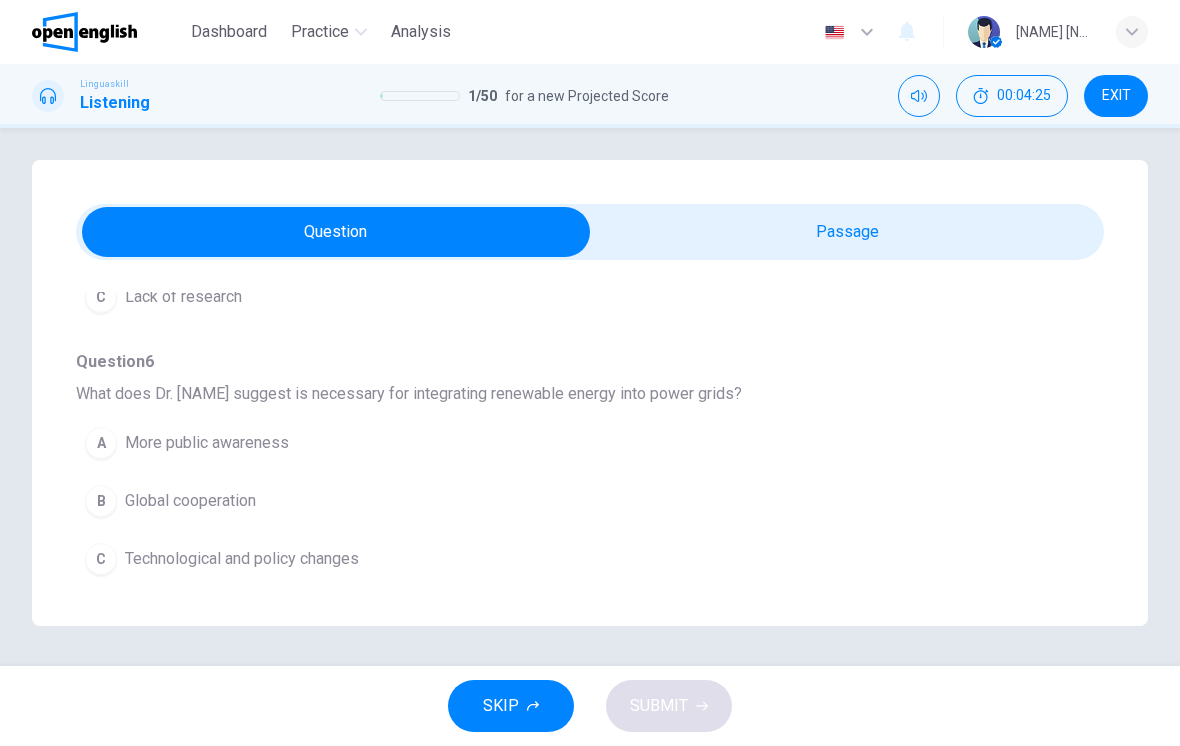 click on "C Technological and policy changes" at bounding box center [554, 559] 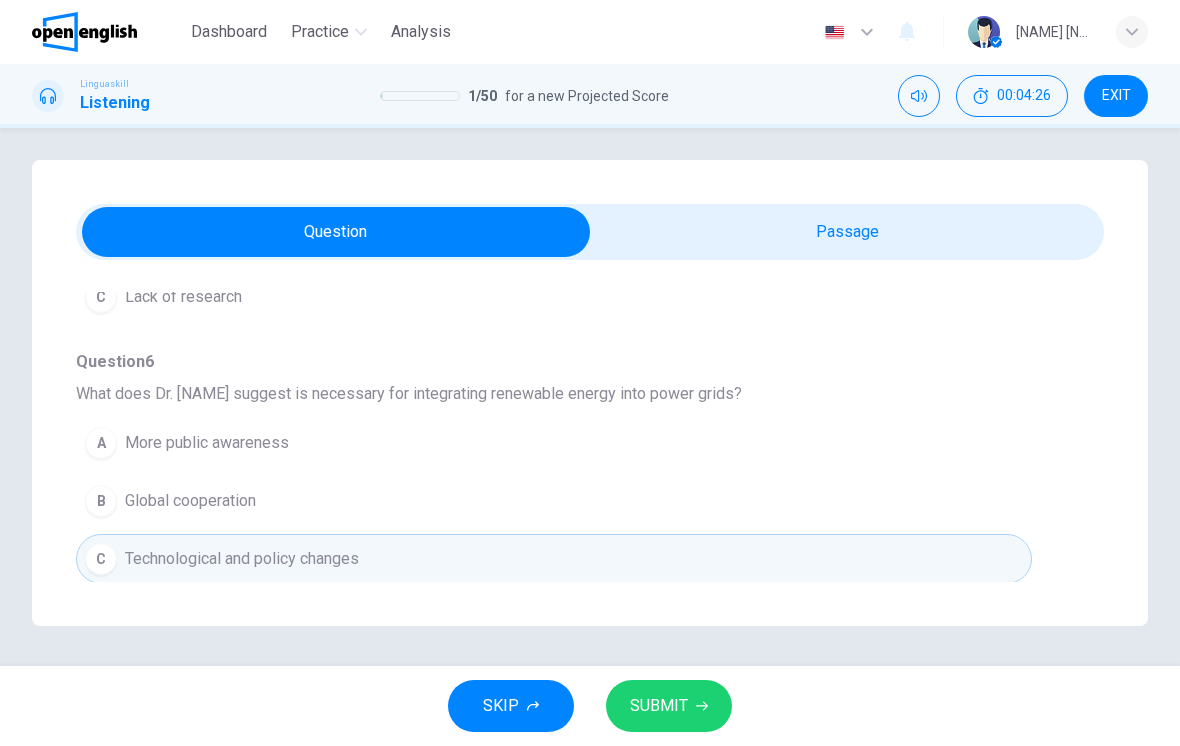 click on "SUBMIT" at bounding box center [659, 706] 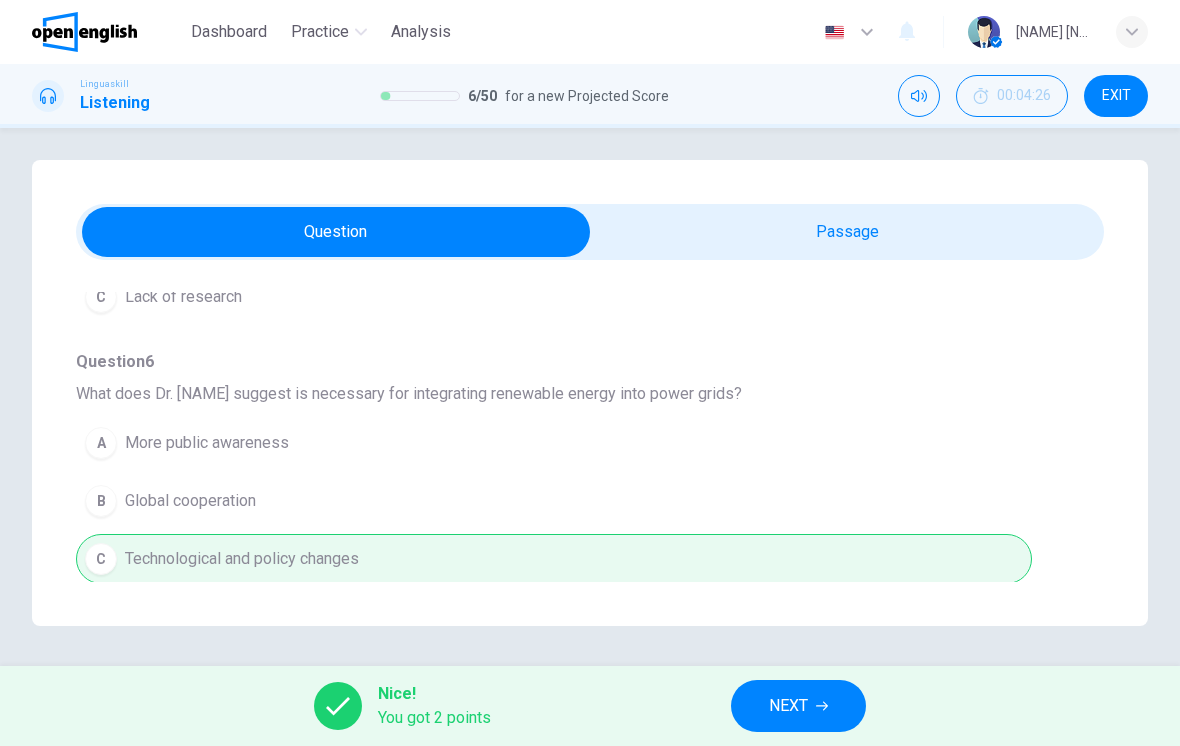 scroll, scrollTop: 1174, scrollLeft: 0, axis: vertical 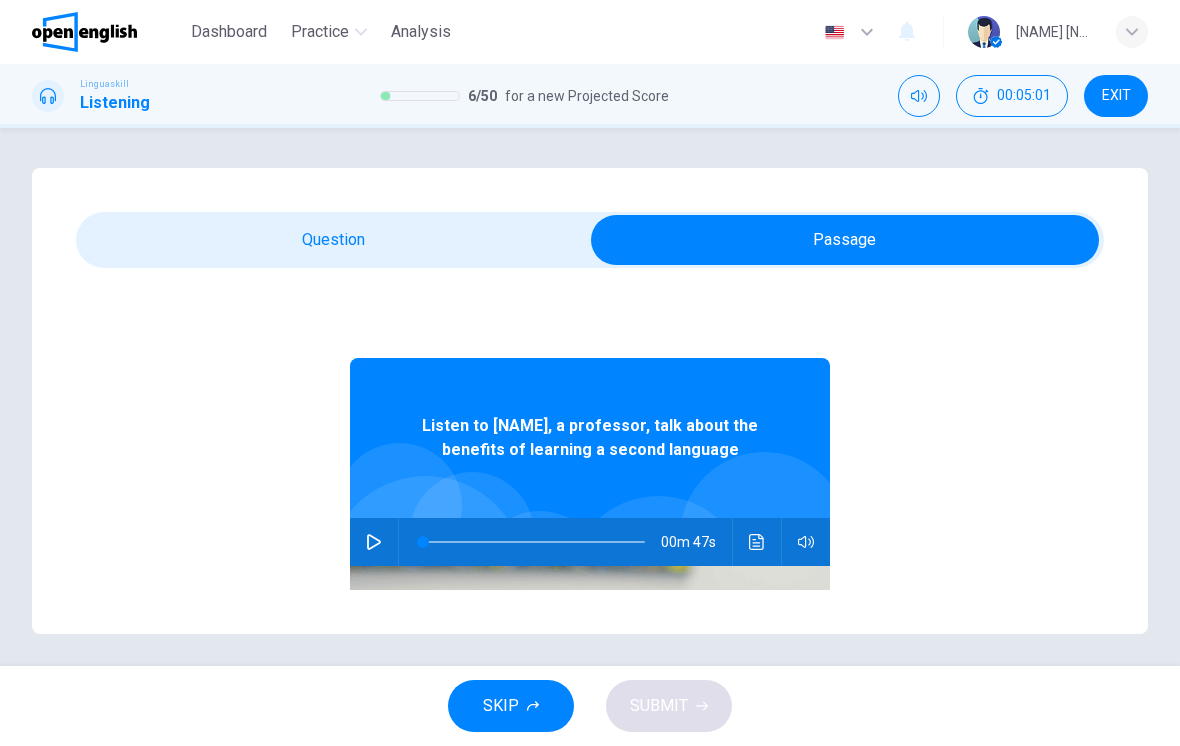 click 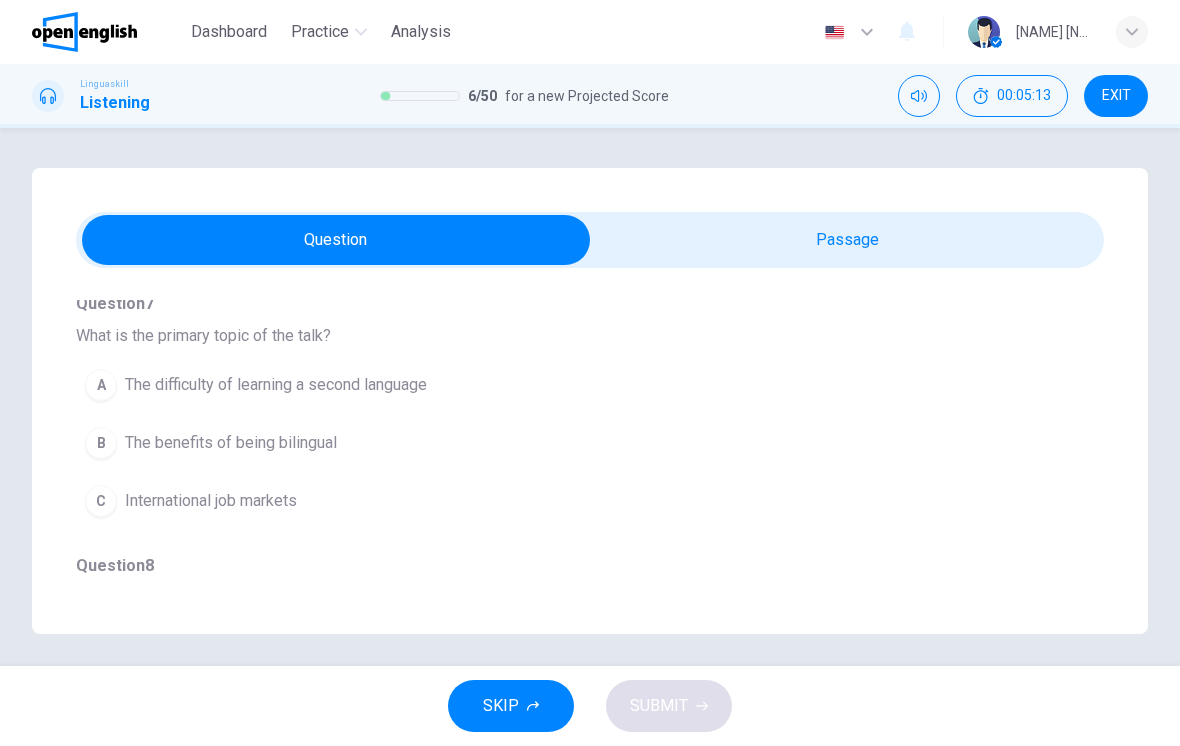 scroll, scrollTop: 195, scrollLeft: 0, axis: vertical 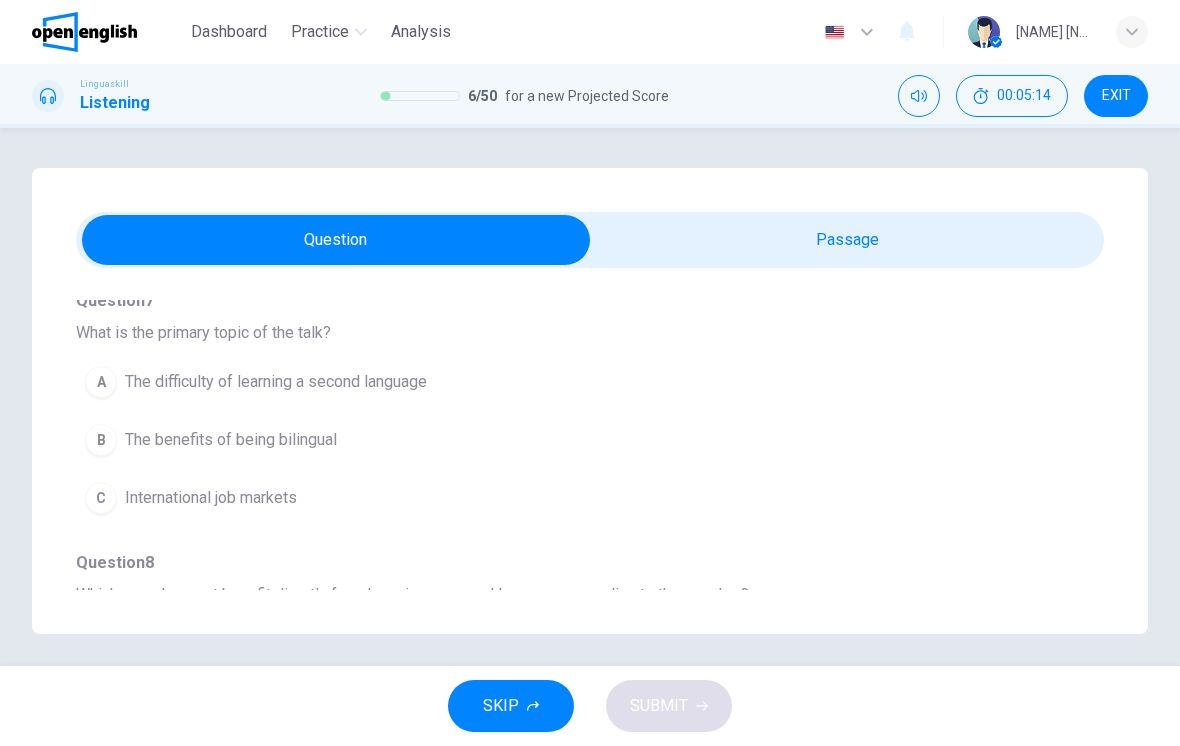 click on "B The benefits of being bilingual" at bounding box center (554, 440) 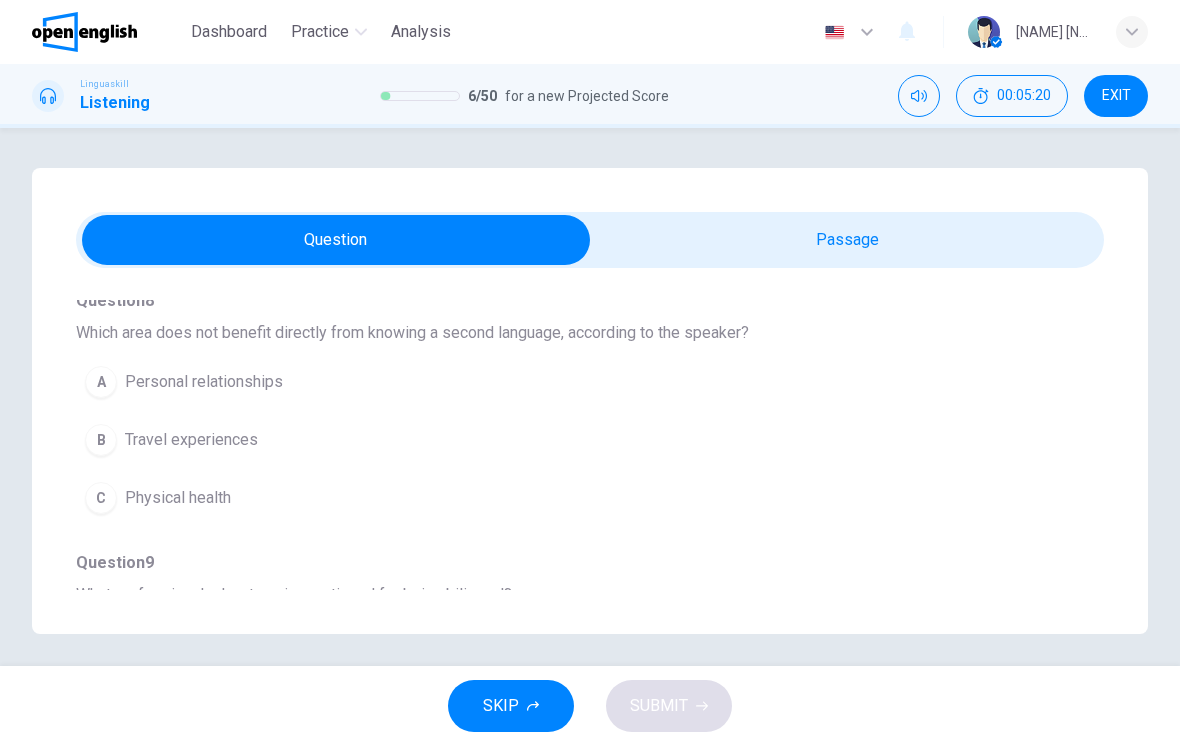 scroll, scrollTop: 456, scrollLeft: 0, axis: vertical 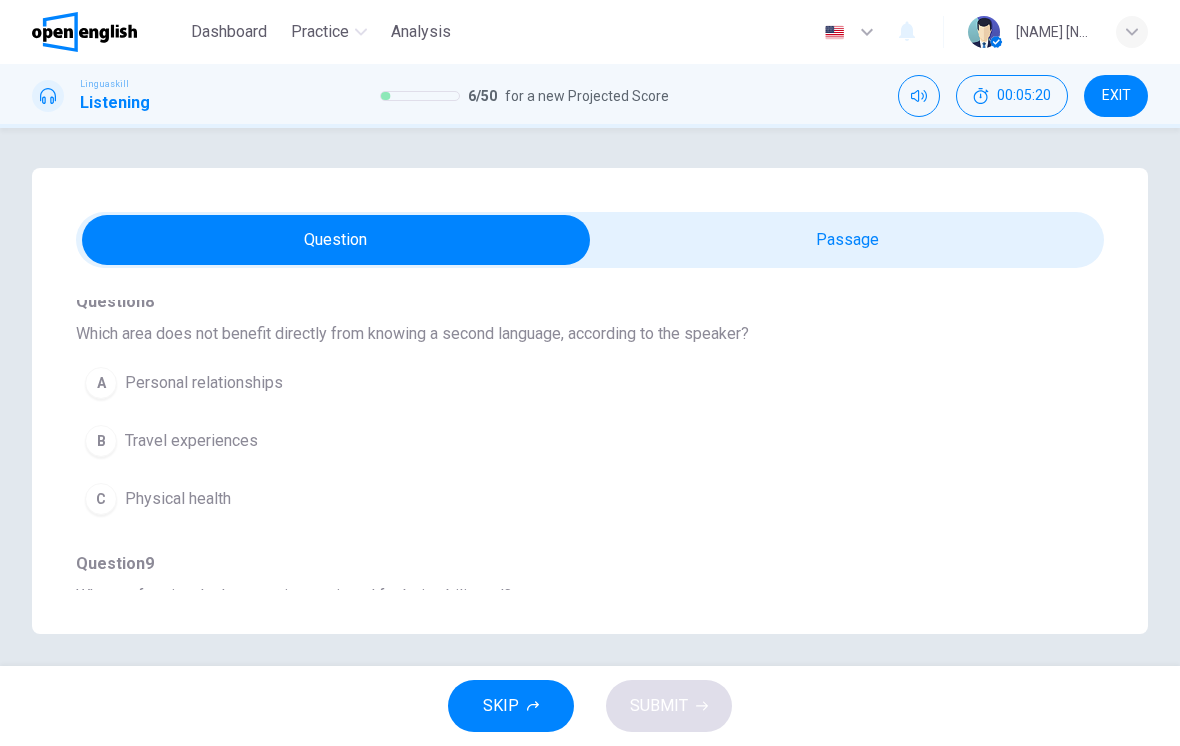 click on "B Travel experiences" at bounding box center (554, 441) 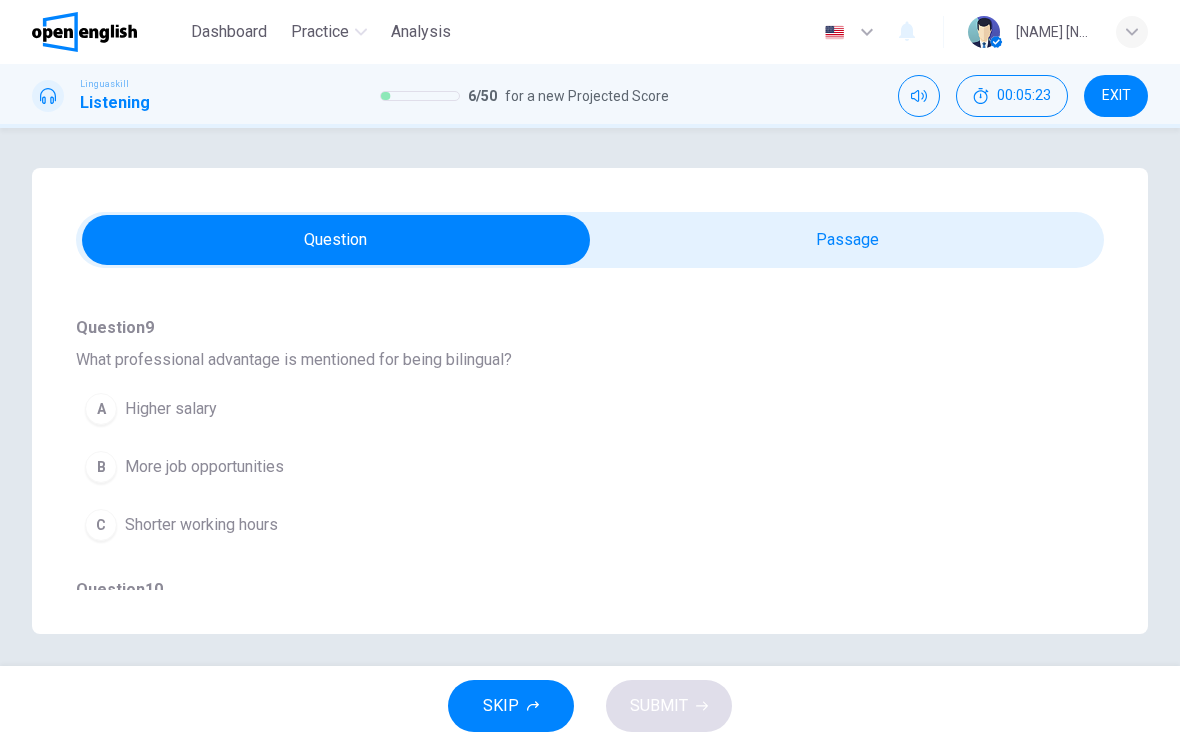 scroll, scrollTop: 694, scrollLeft: 0, axis: vertical 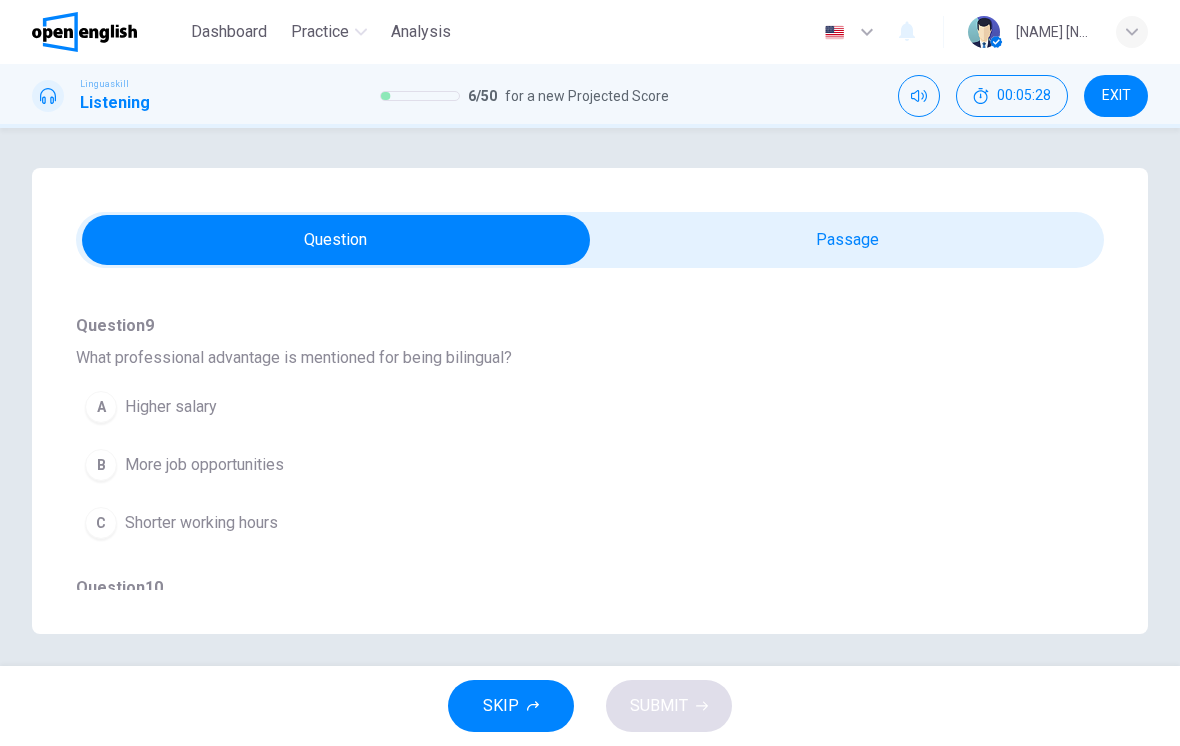click on "B More job opportunities" at bounding box center (554, 465) 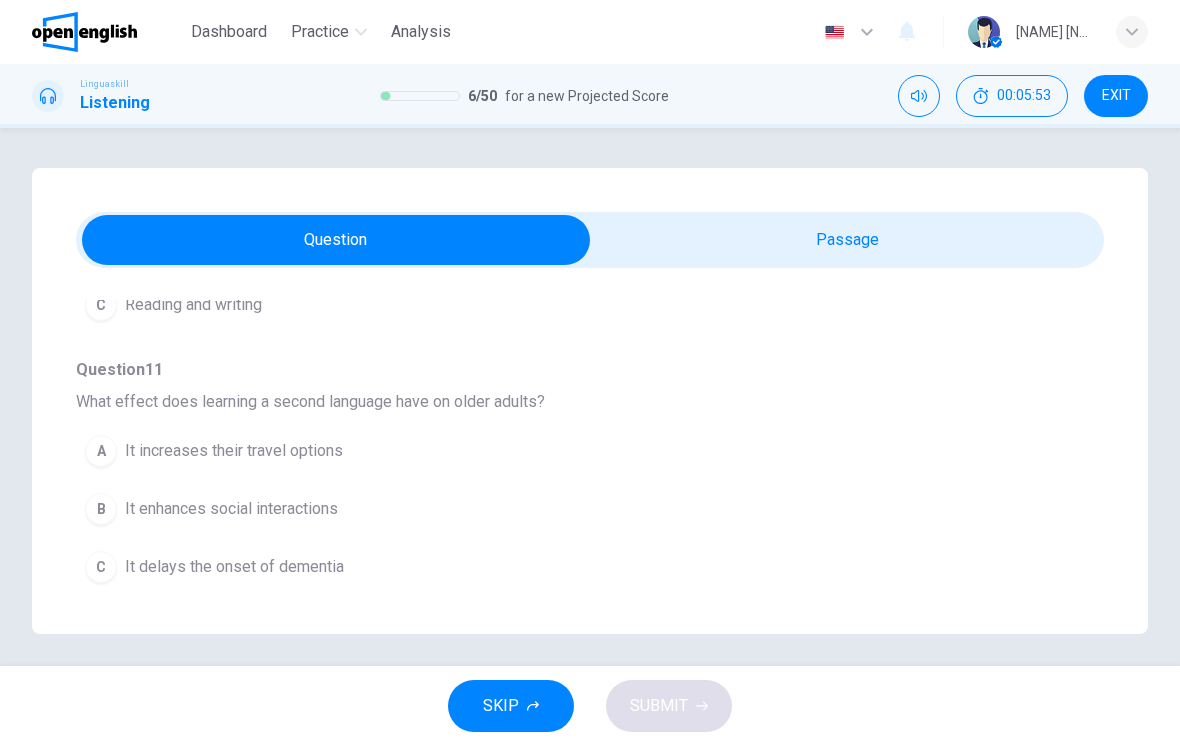scroll, scrollTop: 1174, scrollLeft: 0, axis: vertical 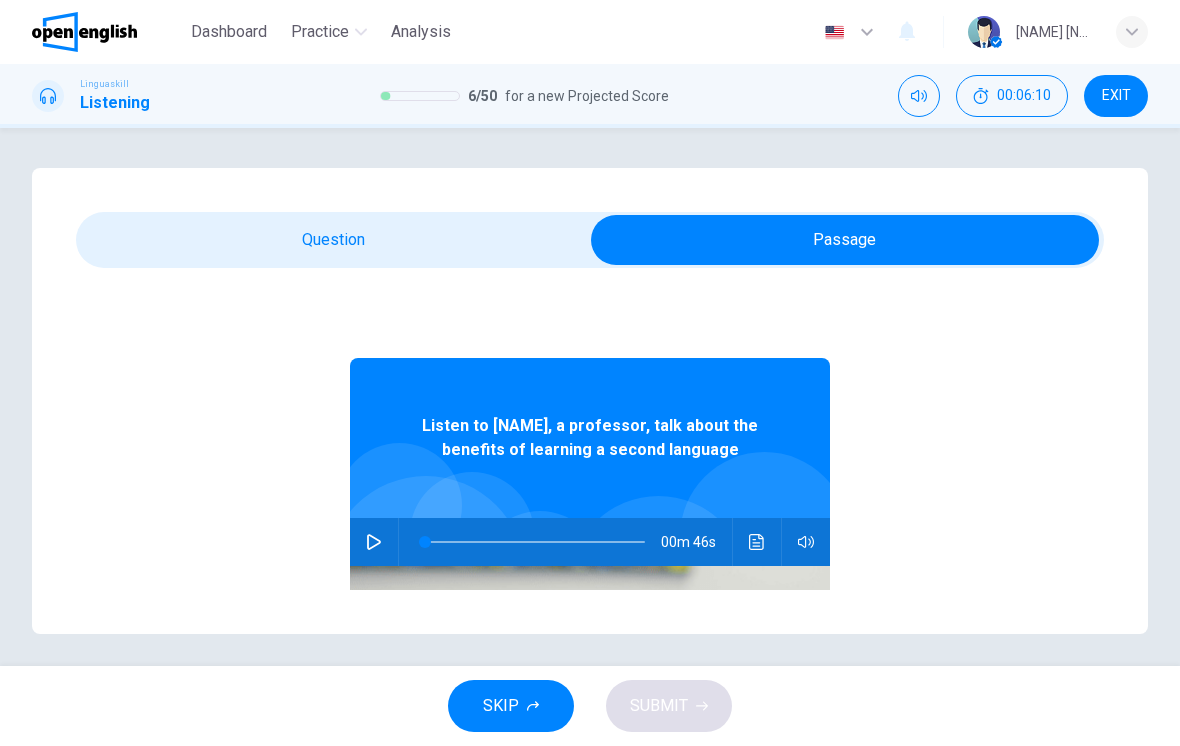 click at bounding box center [425, 542] 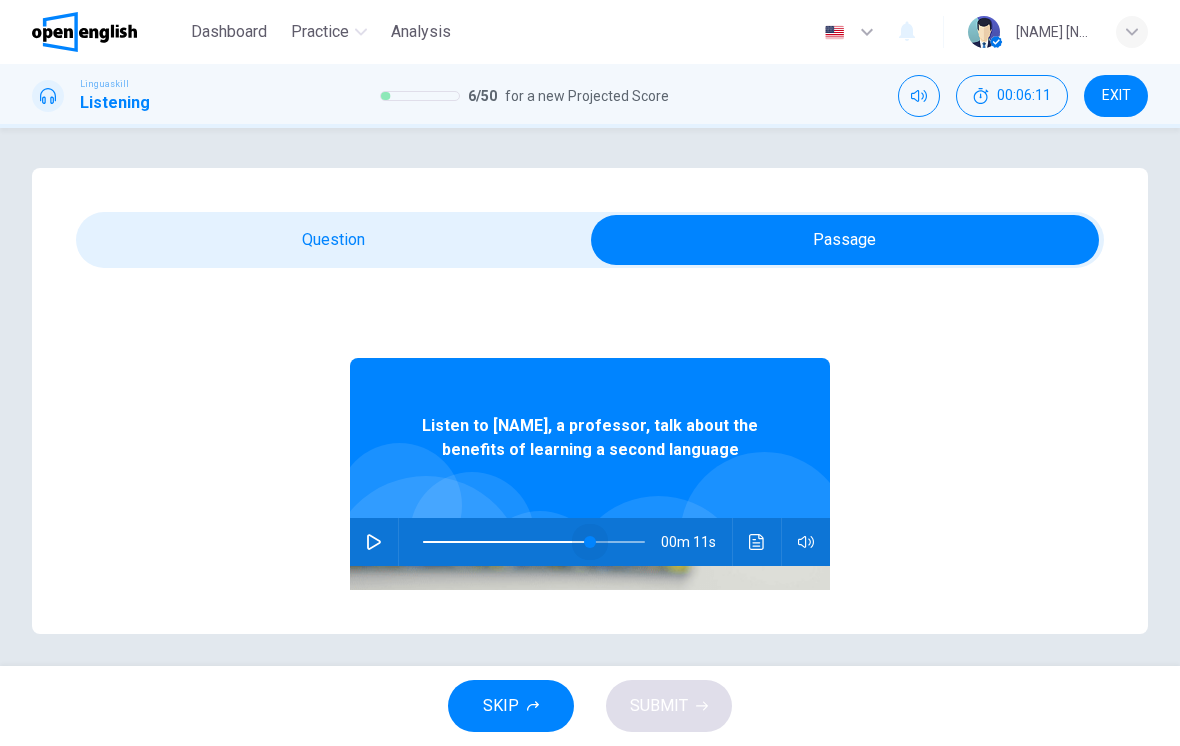 type on "**" 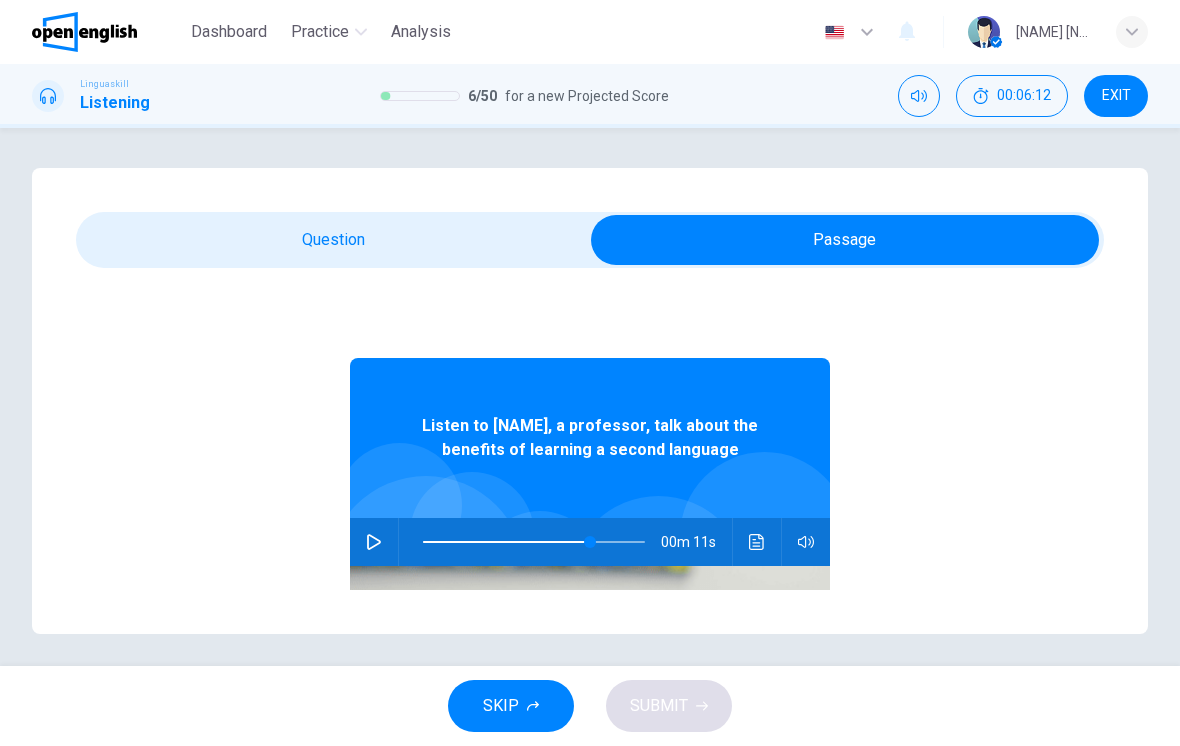 click at bounding box center (374, 542) 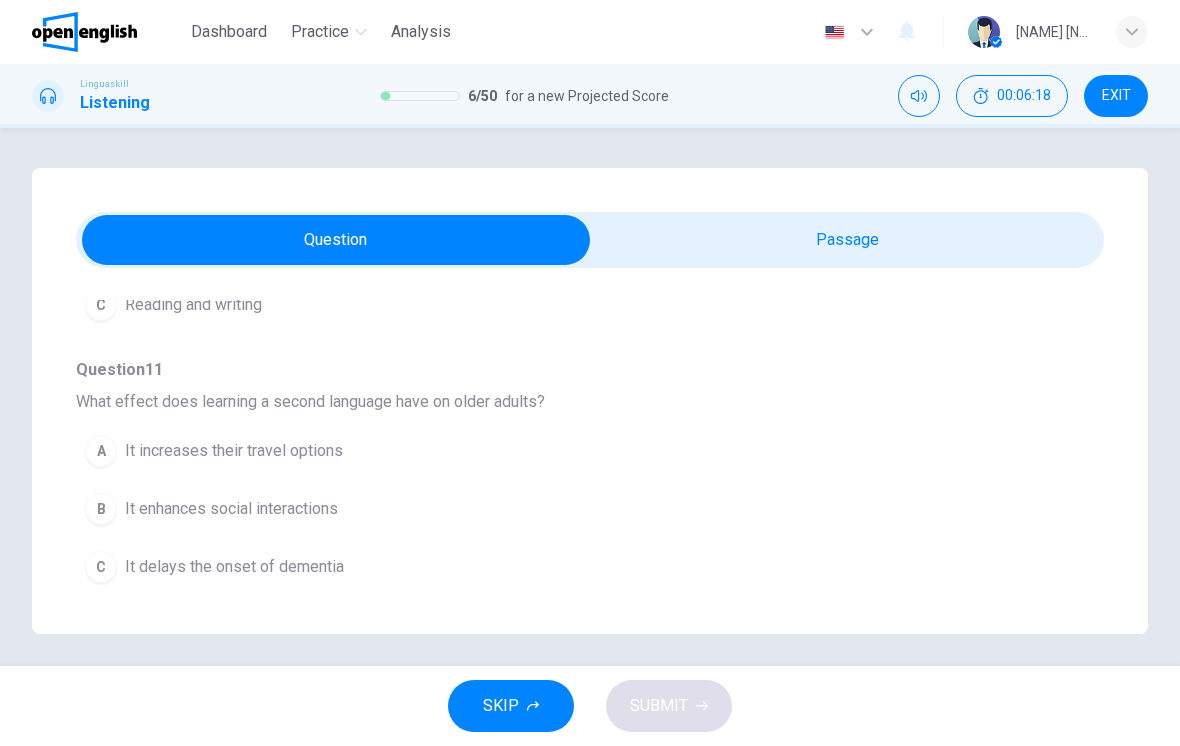 scroll, scrollTop: 1174, scrollLeft: 0, axis: vertical 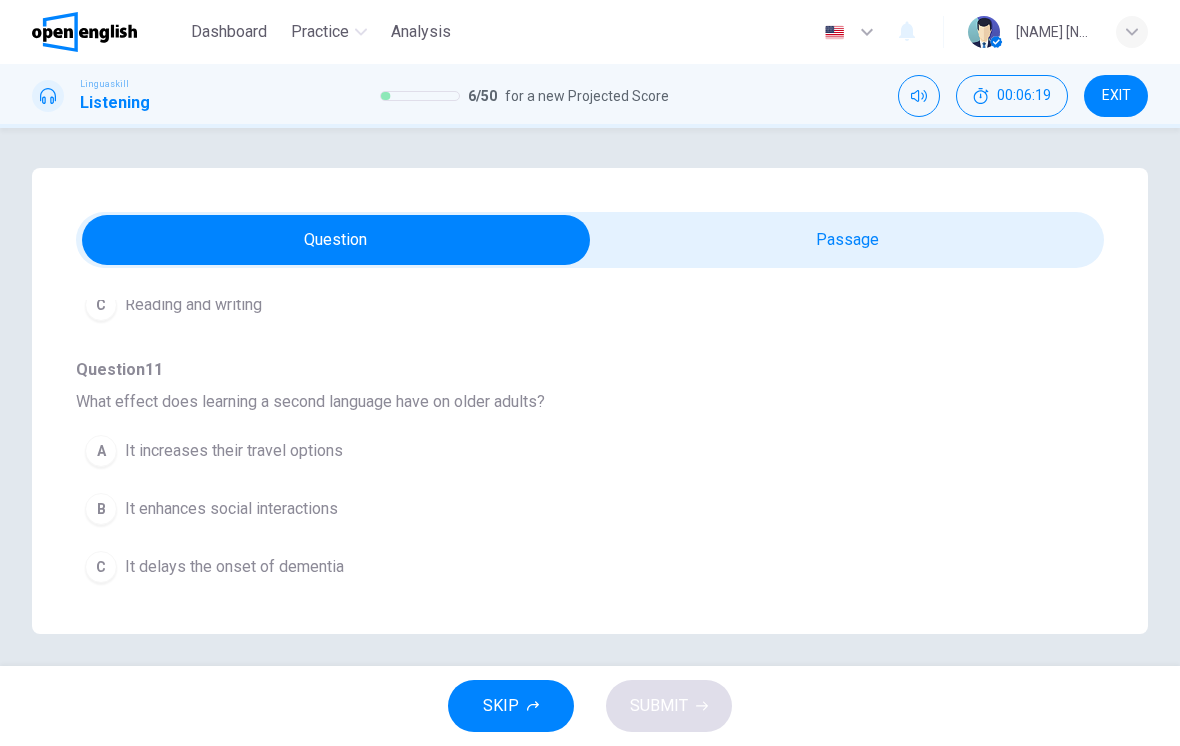 click on "It delays the onset of dementia" at bounding box center (234, 567) 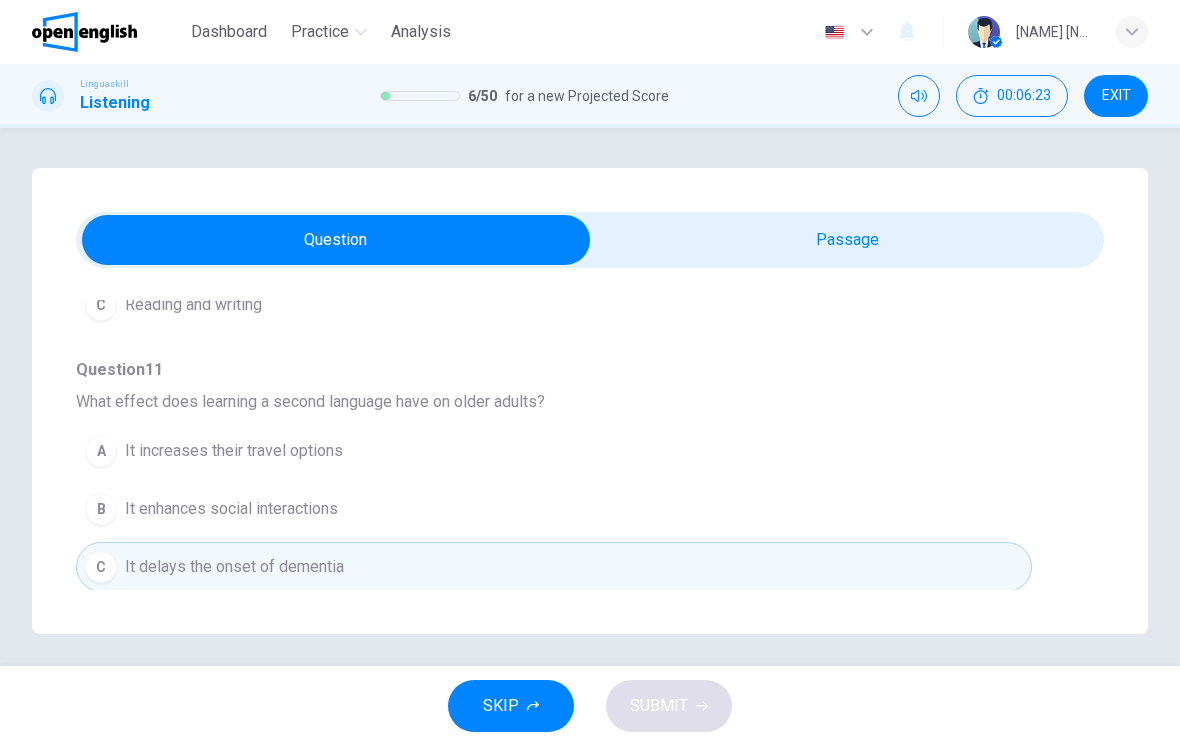 scroll, scrollTop: 0, scrollLeft: 0, axis: both 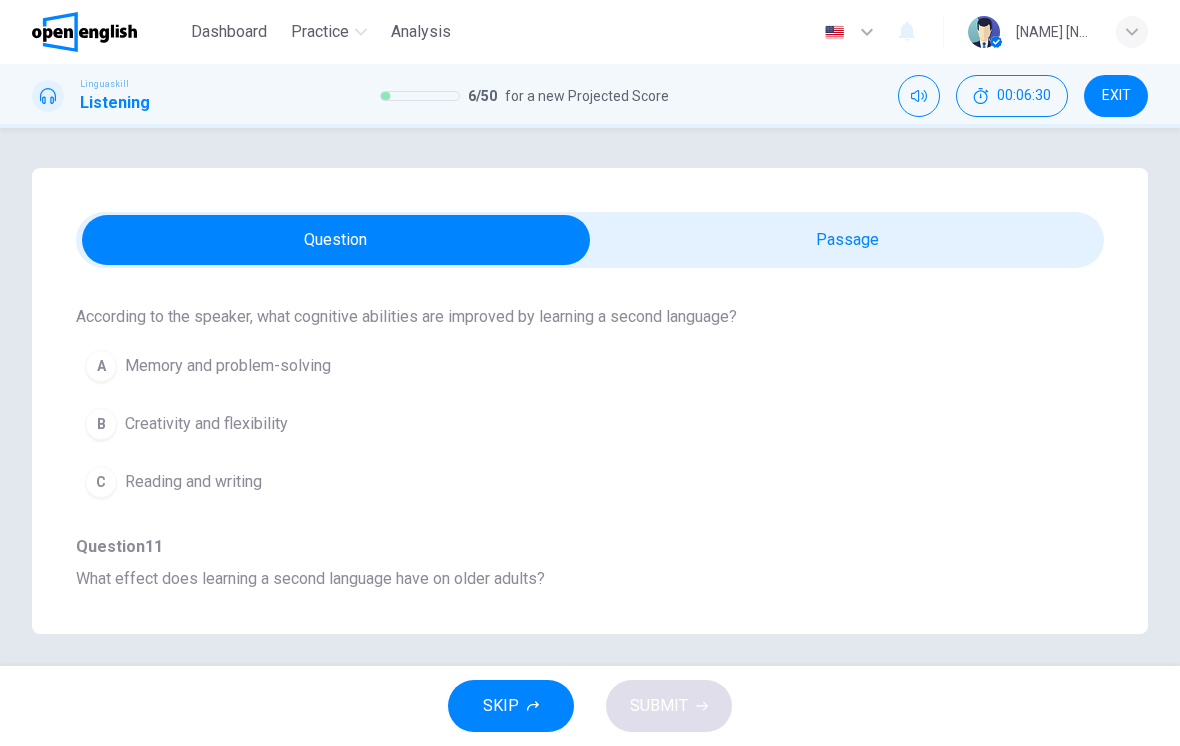 click on "A Memory and problem-solving" at bounding box center [554, 366] 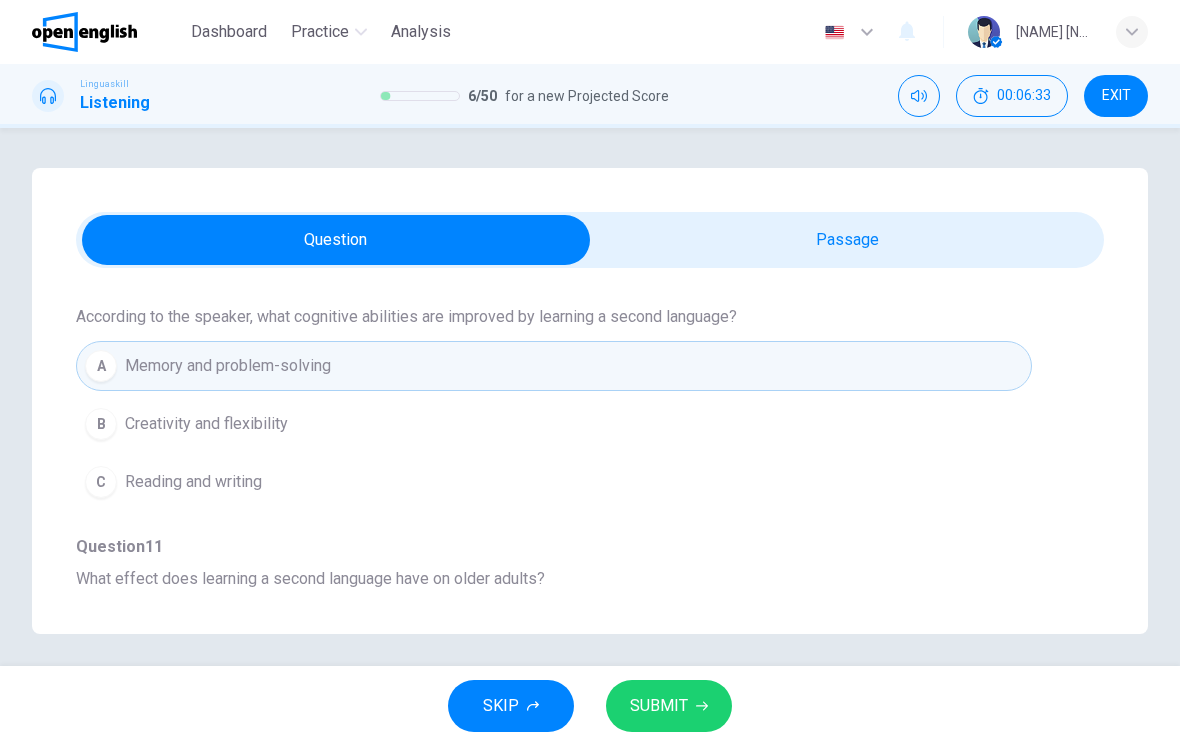 click on "SUBMIT" at bounding box center (659, 706) 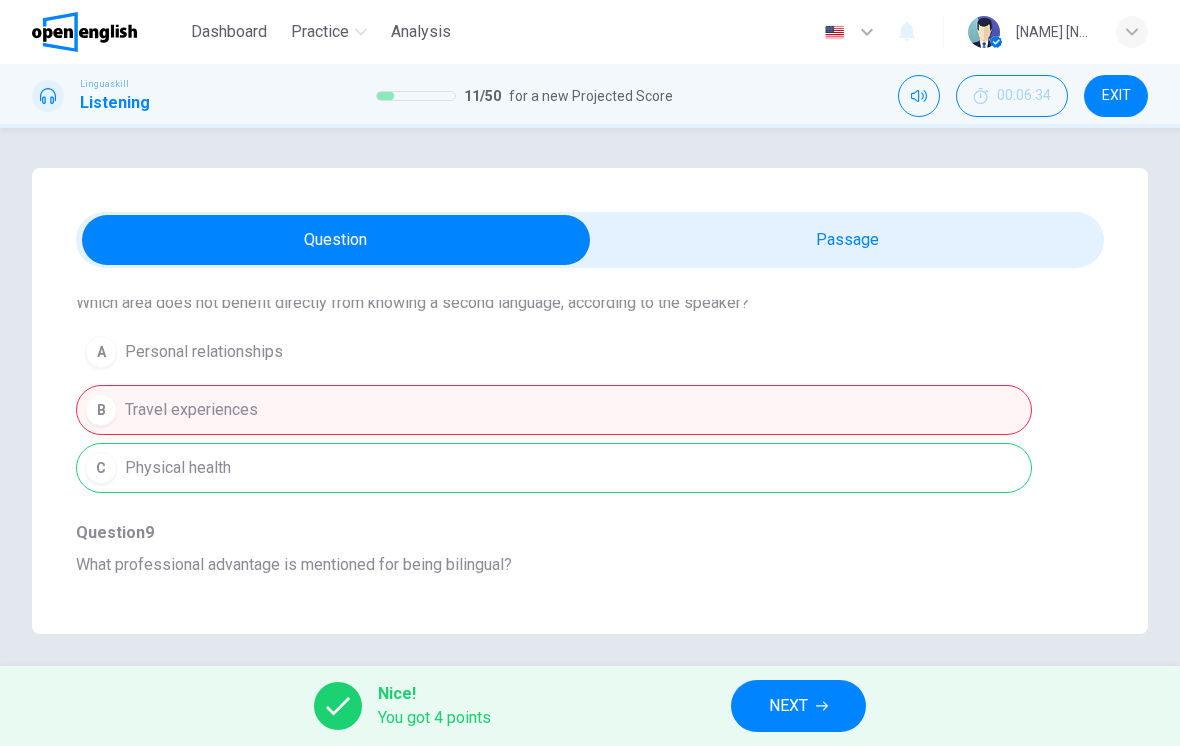 scroll, scrollTop: 486, scrollLeft: 0, axis: vertical 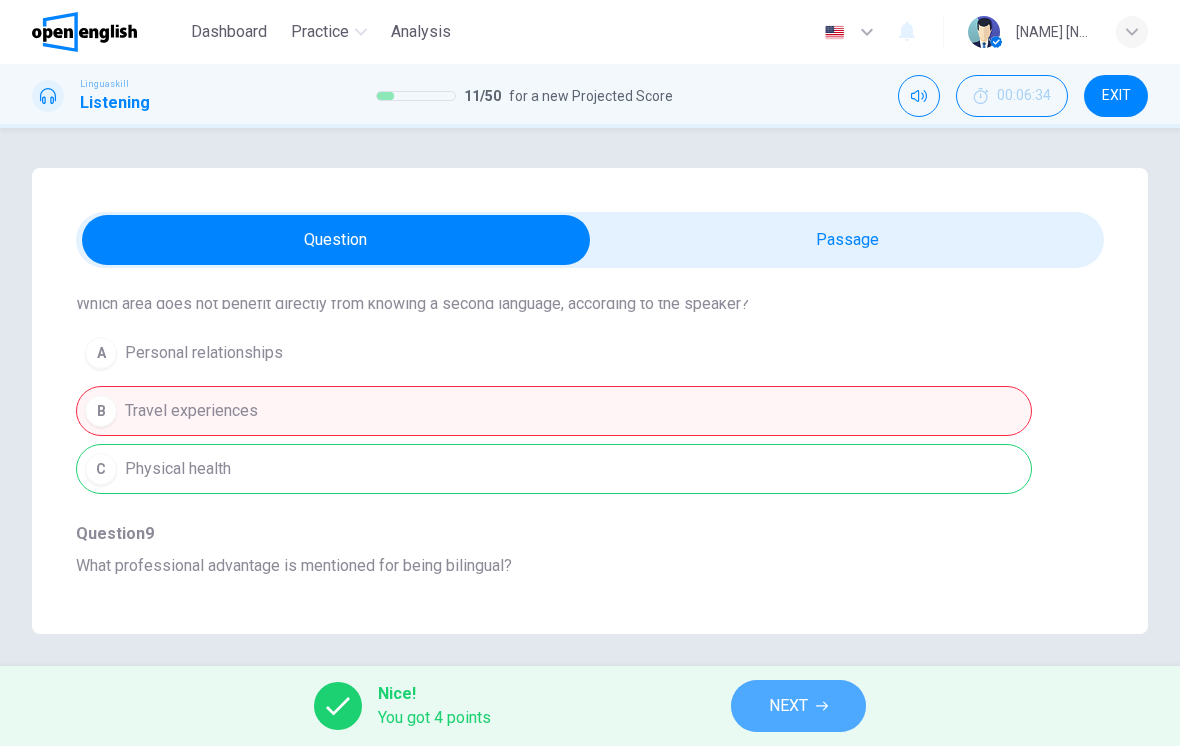 click on "NEXT" at bounding box center [788, 706] 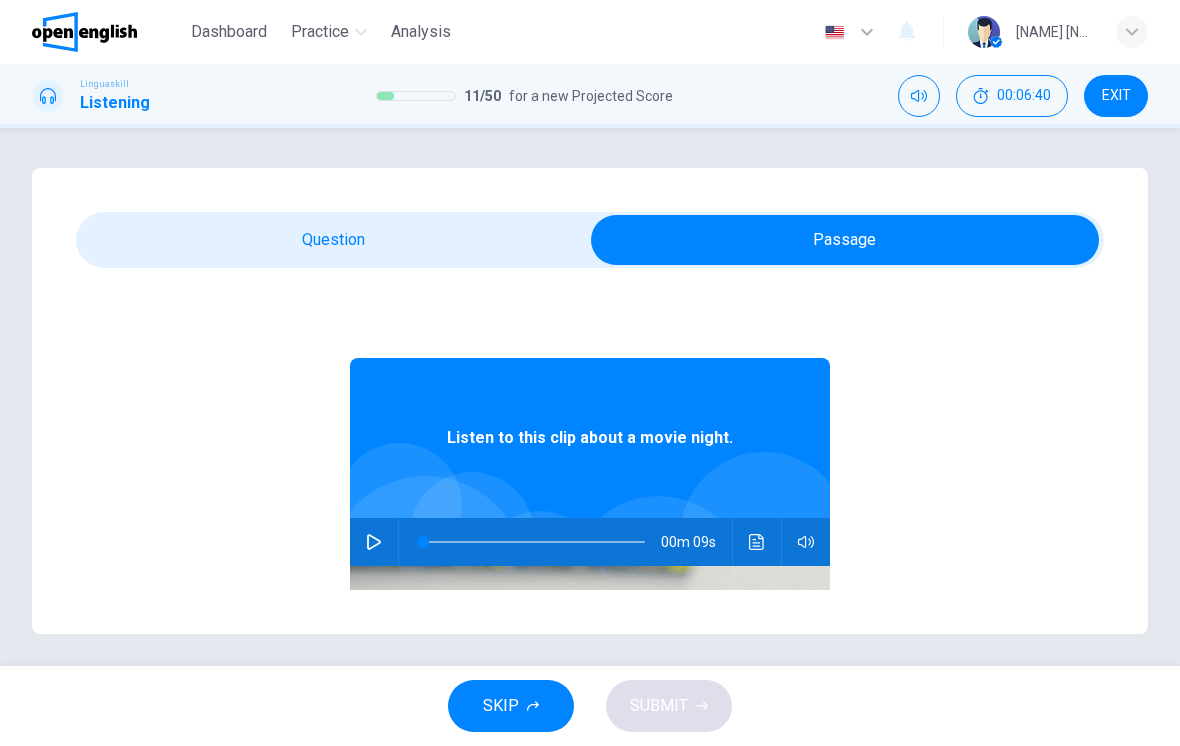click 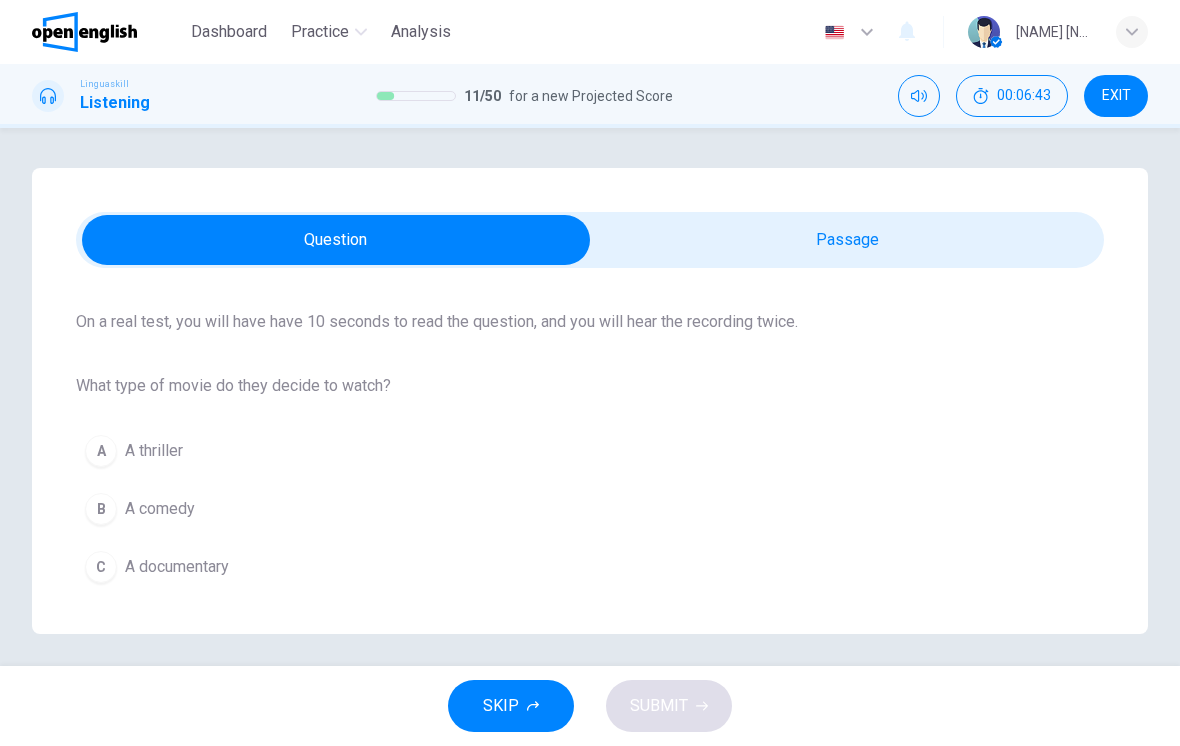 scroll, scrollTop: 142, scrollLeft: 0, axis: vertical 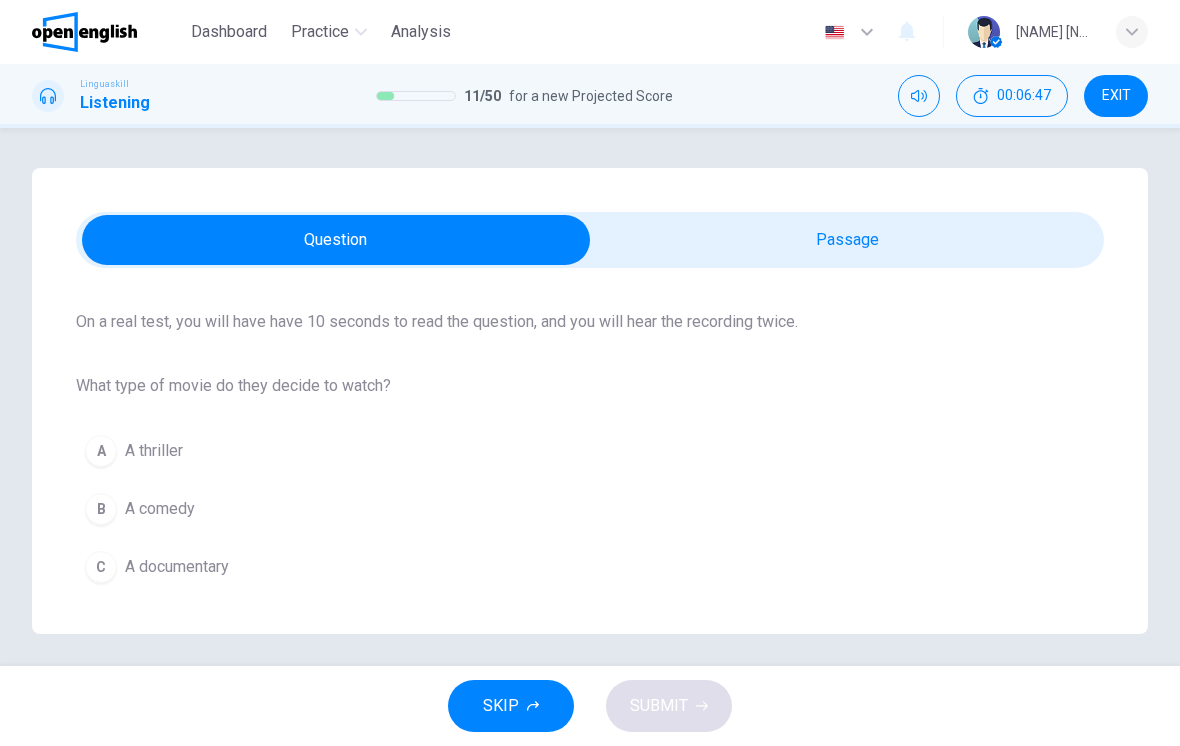 click on "B A comedy" at bounding box center (590, 509) 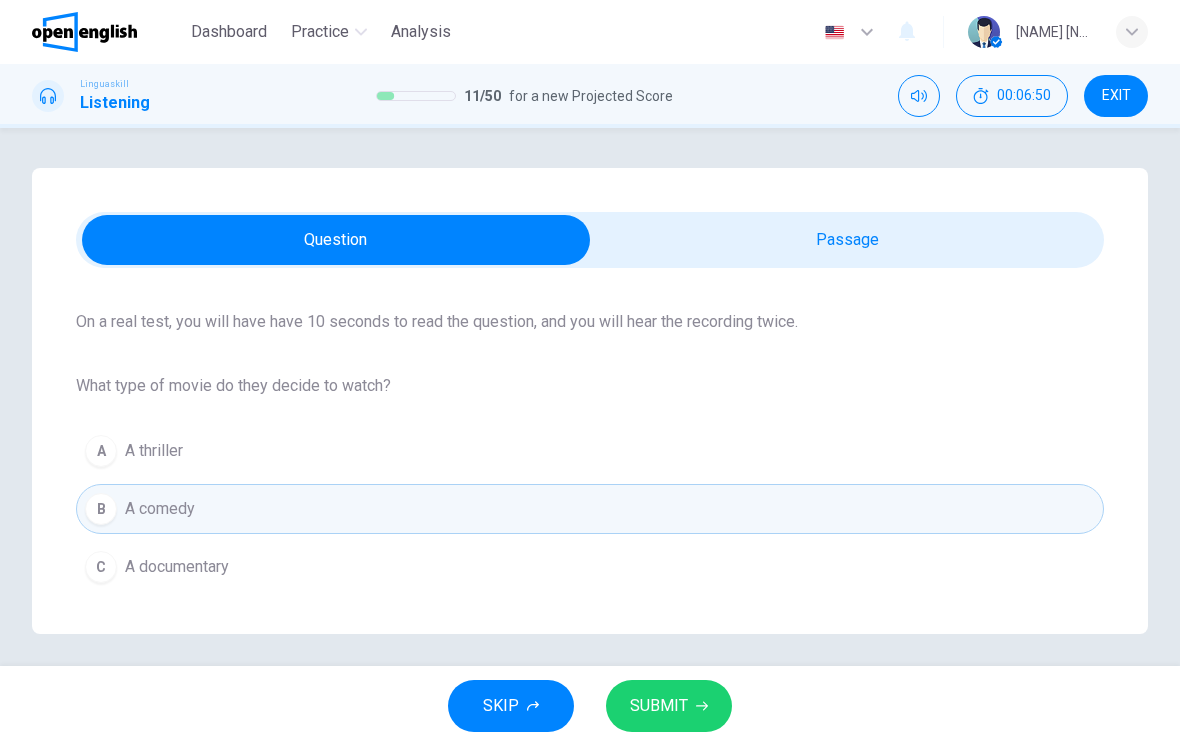 click on "SUBMIT" at bounding box center [659, 706] 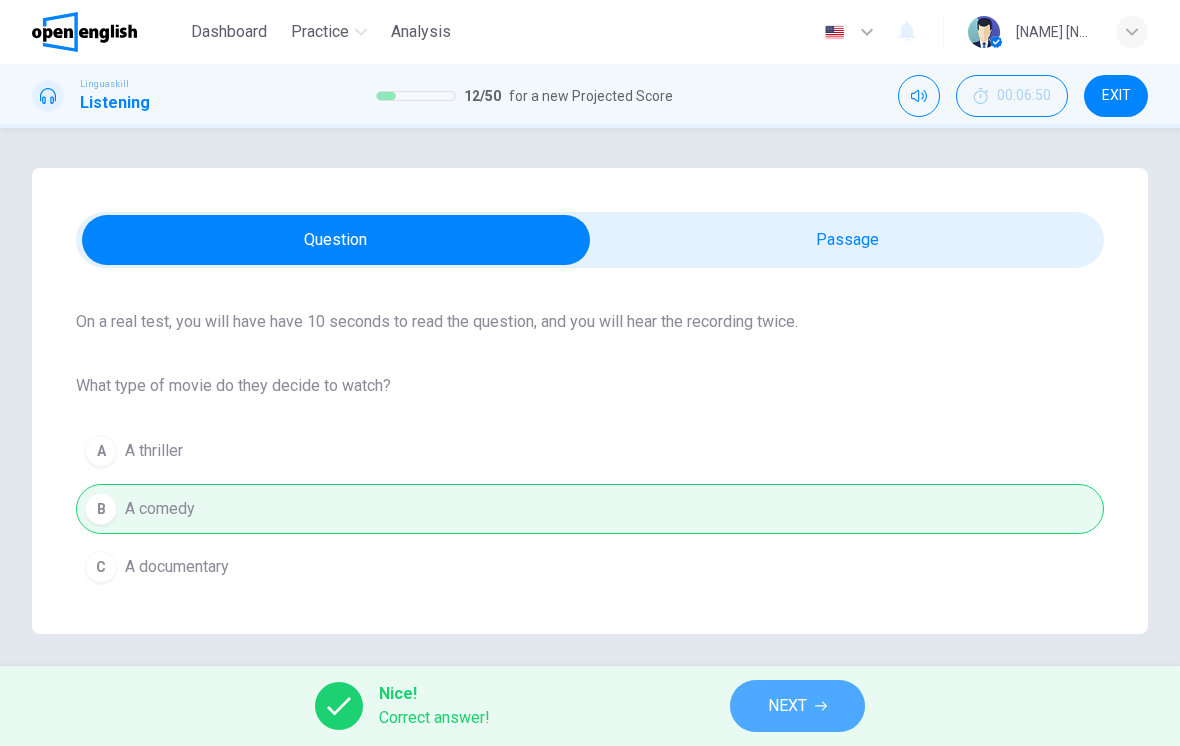 click on "NEXT" at bounding box center [797, 706] 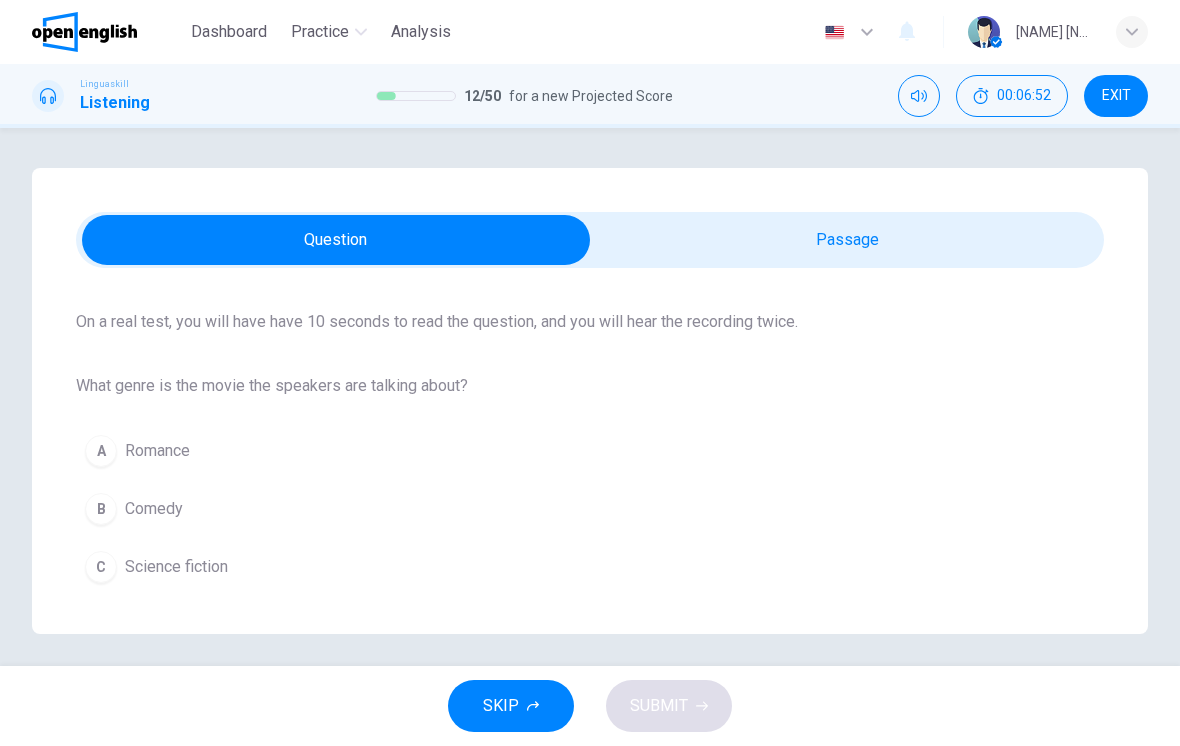 scroll, scrollTop: 0, scrollLeft: 0, axis: both 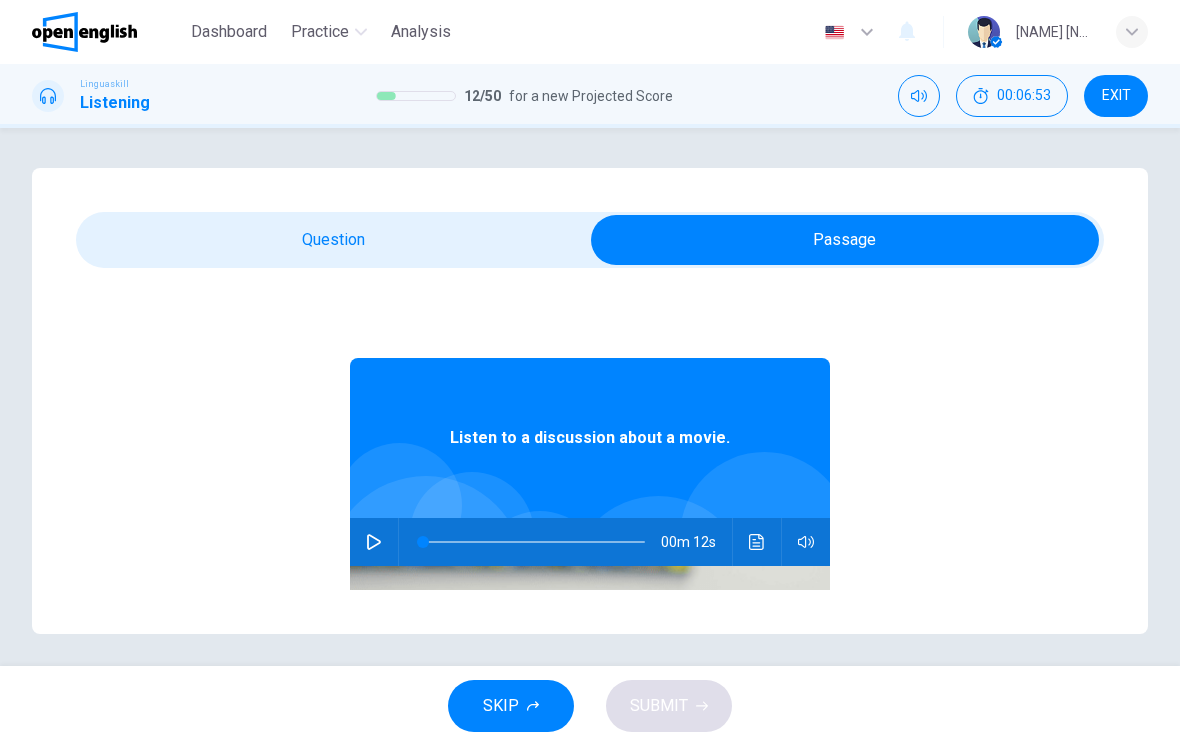 click at bounding box center [374, 542] 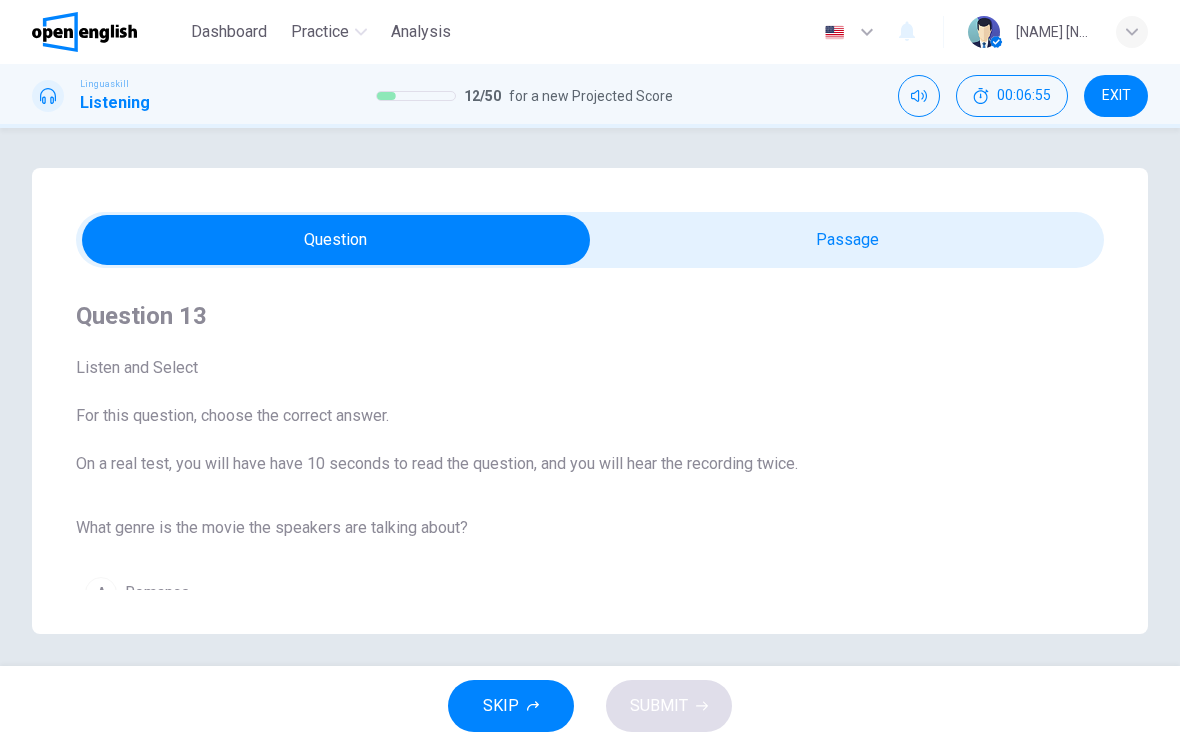 click on "B Comedy" at bounding box center (590, 651) 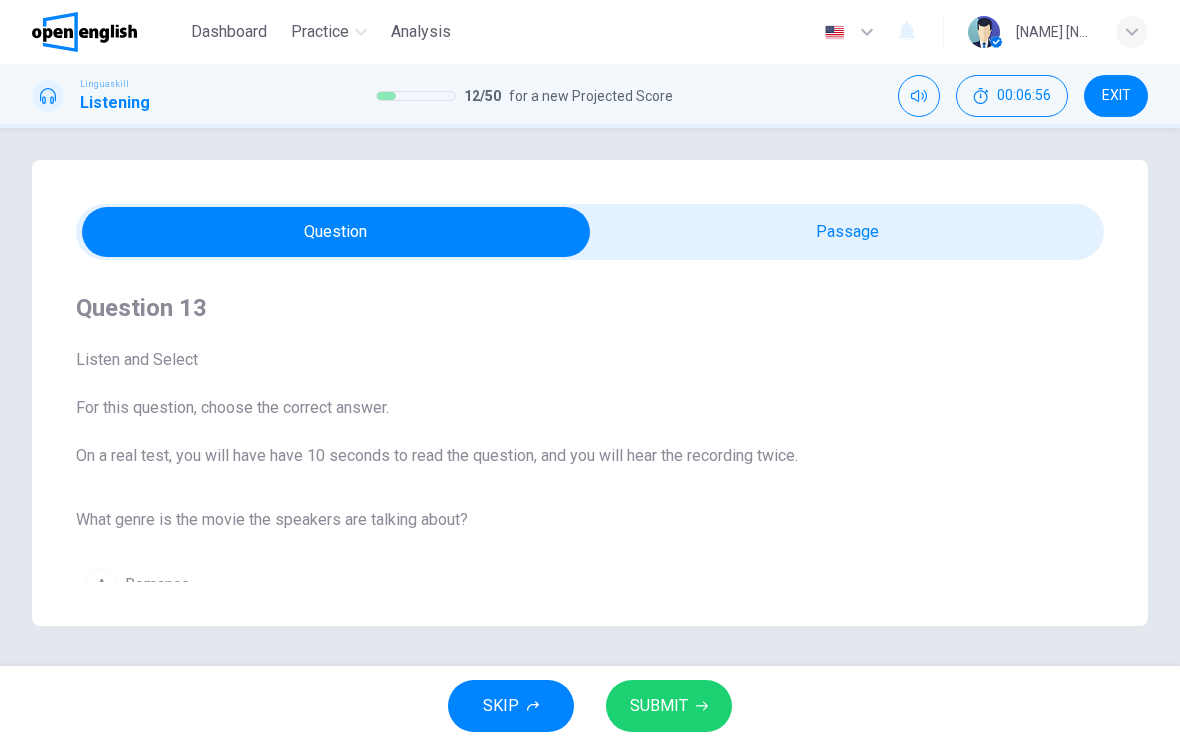 scroll, scrollTop: 8, scrollLeft: 0, axis: vertical 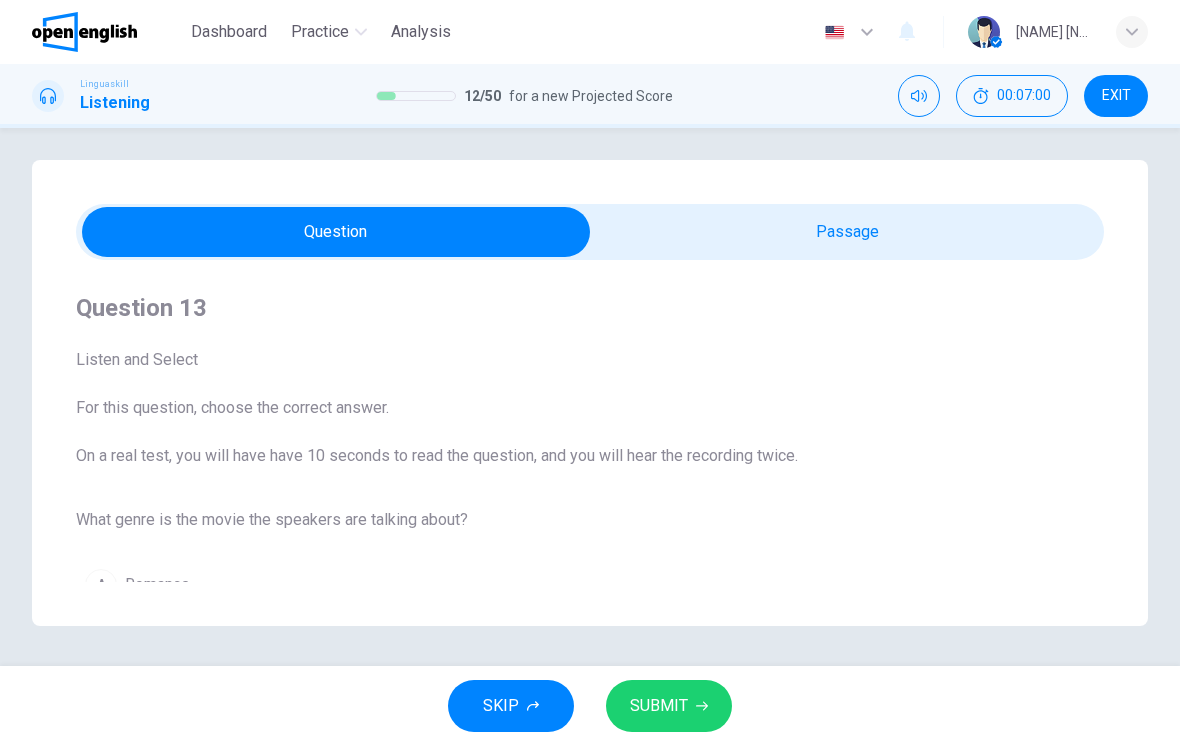 click on "C Science fiction" at bounding box center [590, 701] 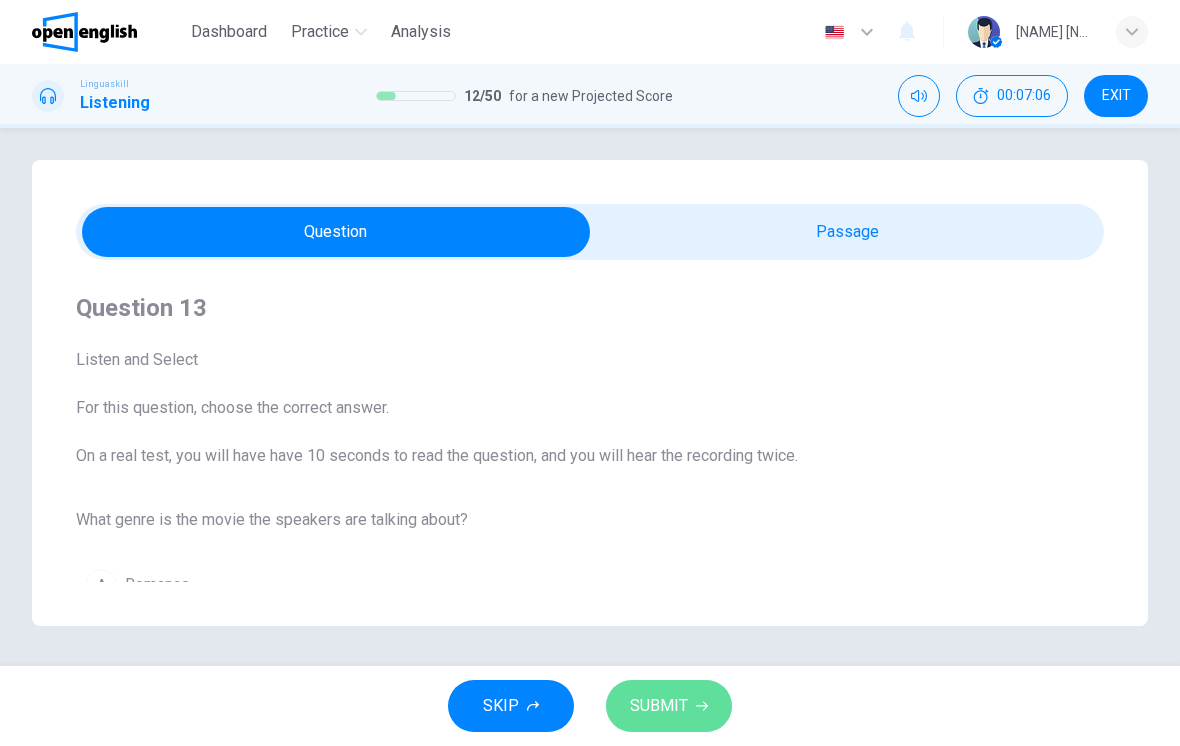 click on "SUBMIT" at bounding box center [659, 706] 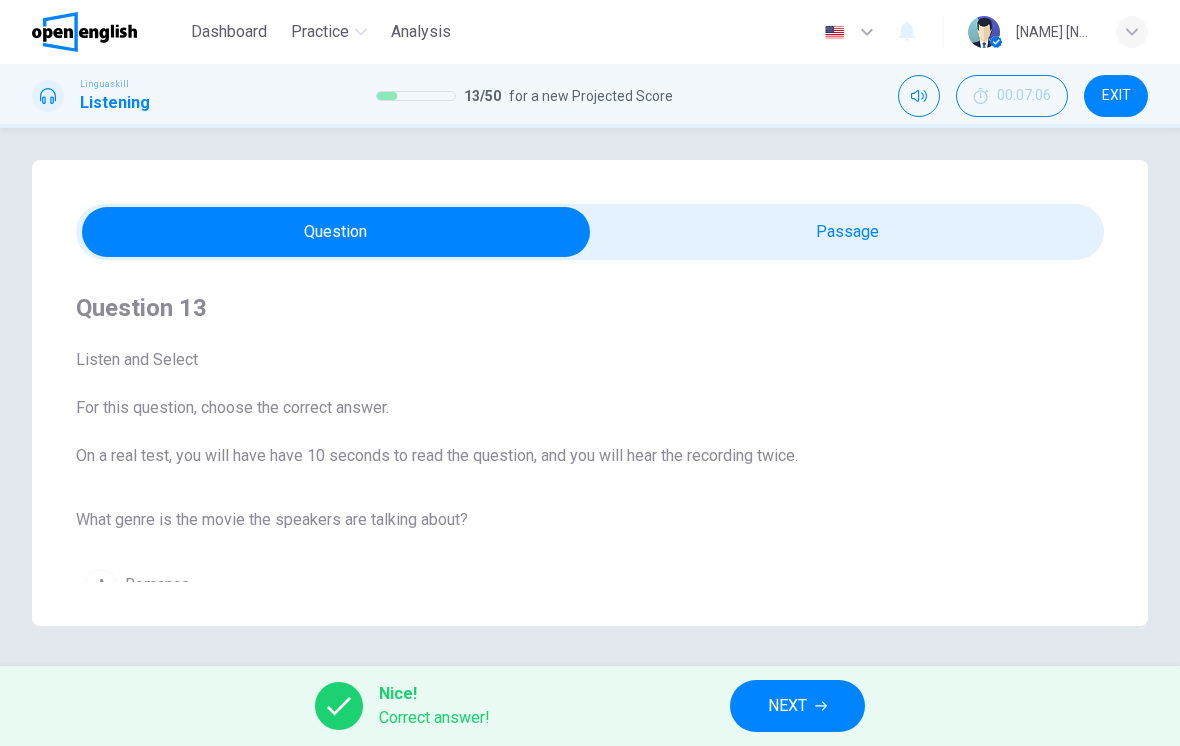 click on "NEXT" at bounding box center [797, 706] 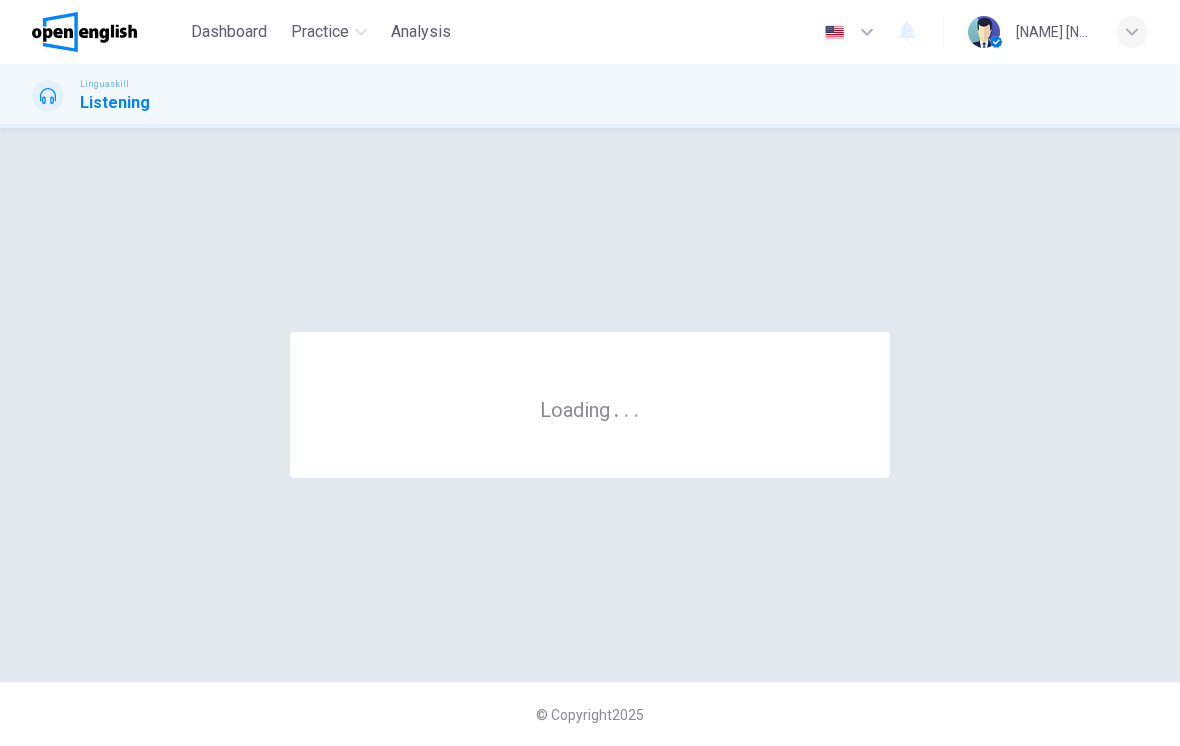 scroll, scrollTop: 0, scrollLeft: 0, axis: both 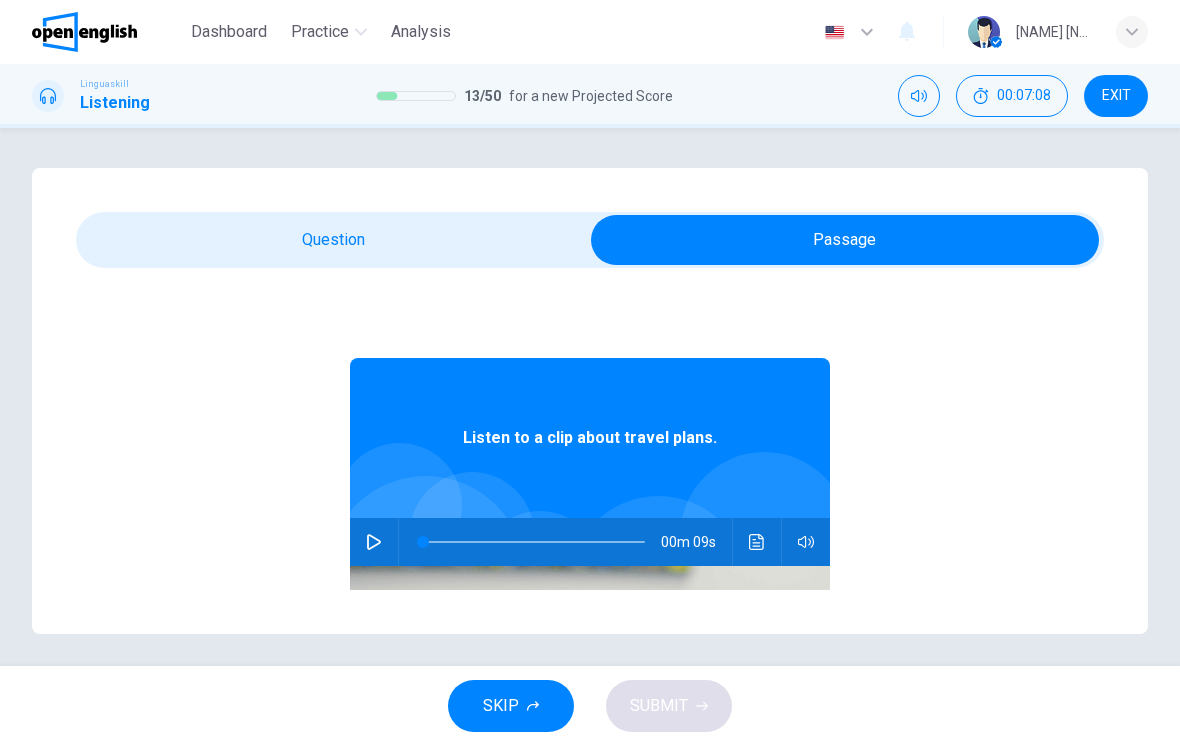 click at bounding box center (374, 542) 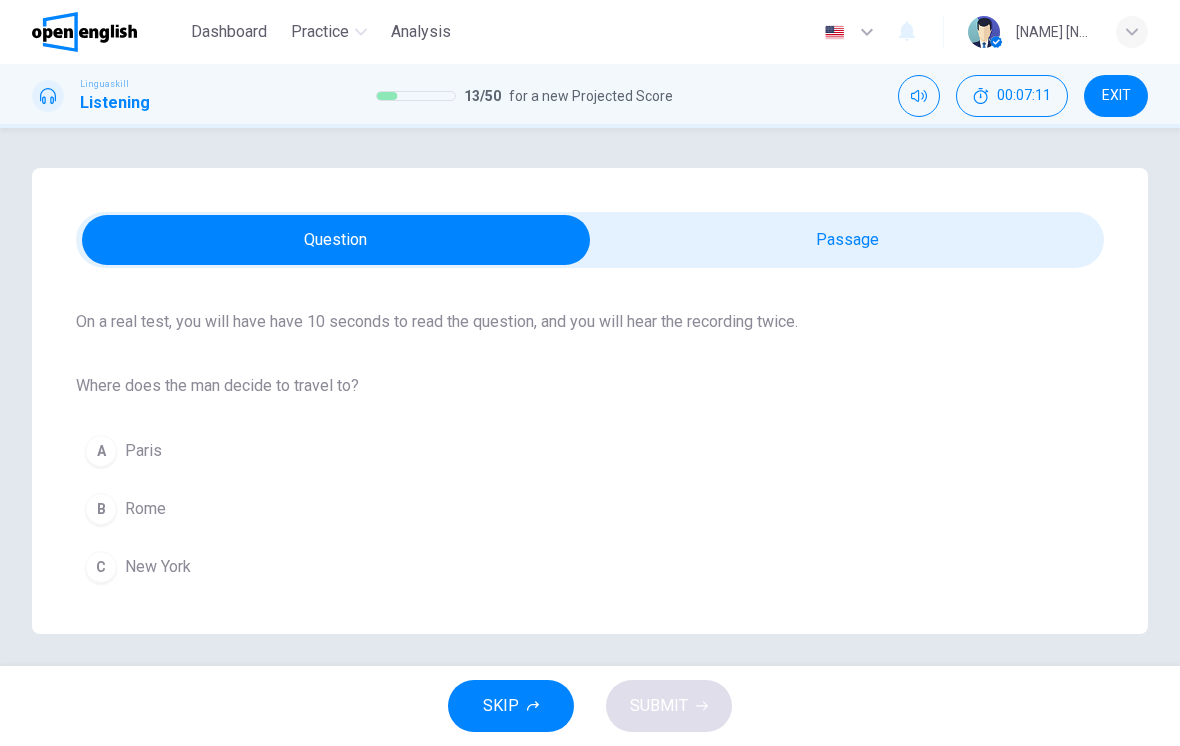 scroll, scrollTop: 142, scrollLeft: 0, axis: vertical 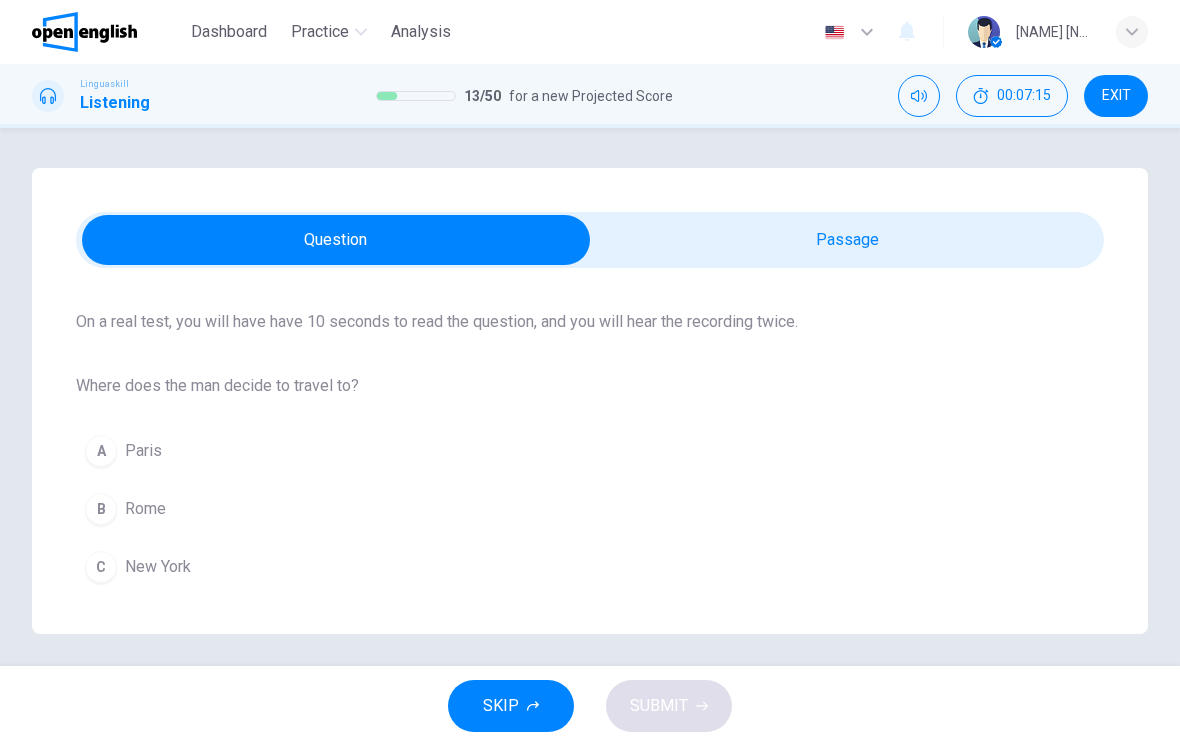 click on "B Rome" at bounding box center [590, 509] 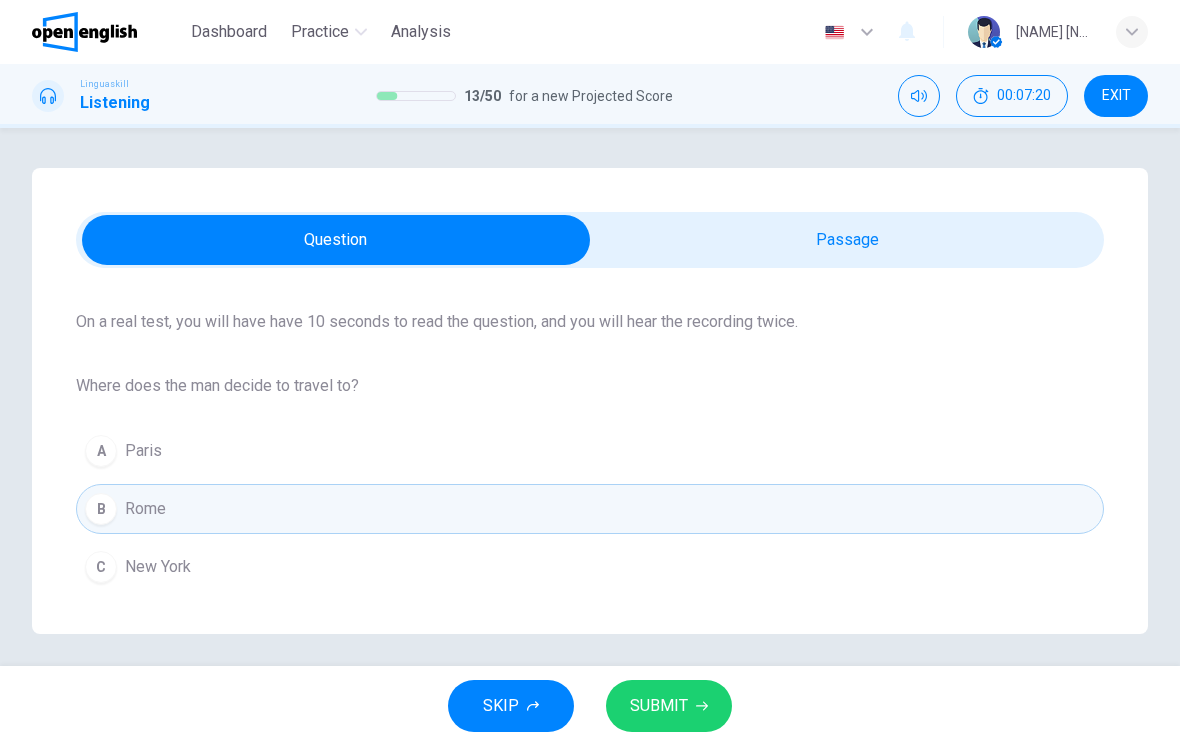 click on "SUBMIT" at bounding box center [659, 706] 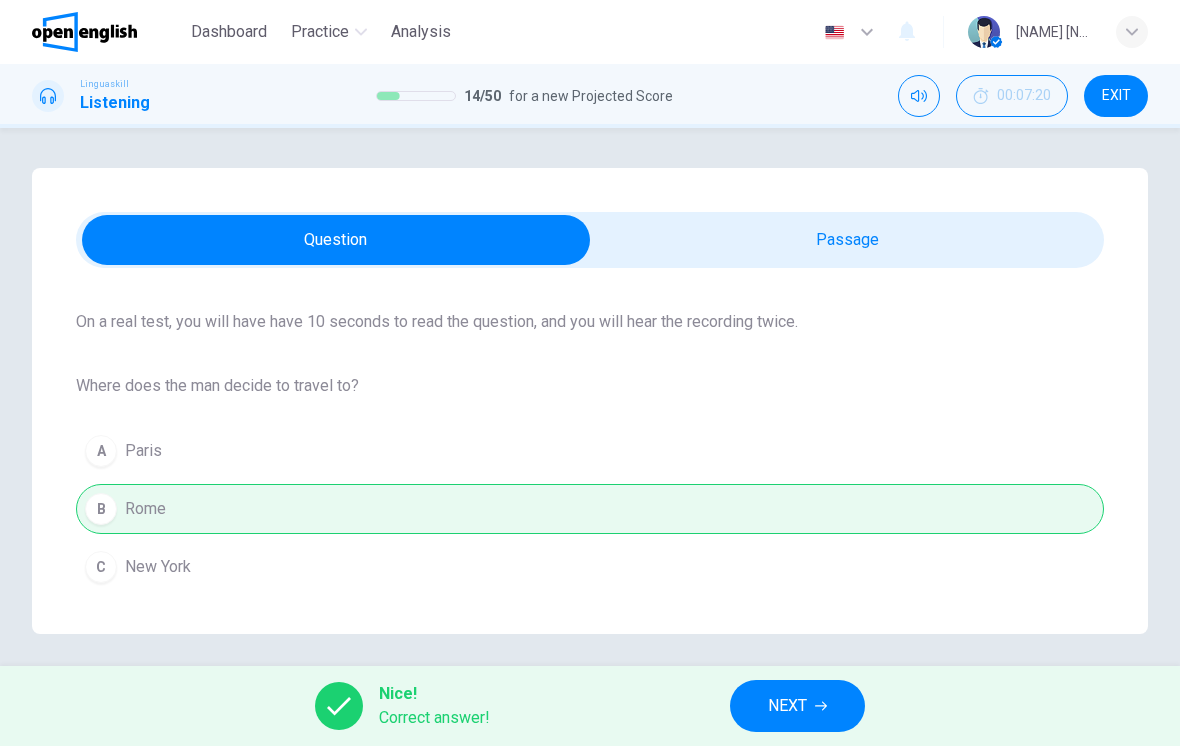 click on "NEXT" at bounding box center (797, 706) 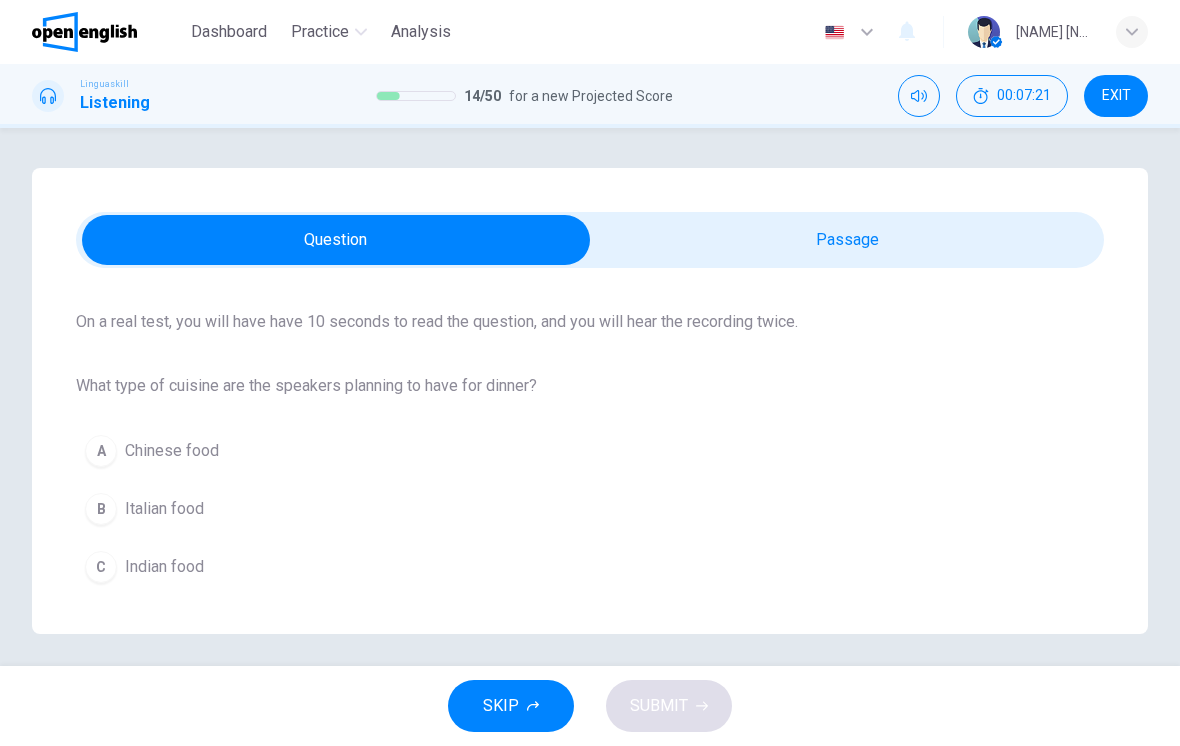 scroll, scrollTop: 142, scrollLeft: 0, axis: vertical 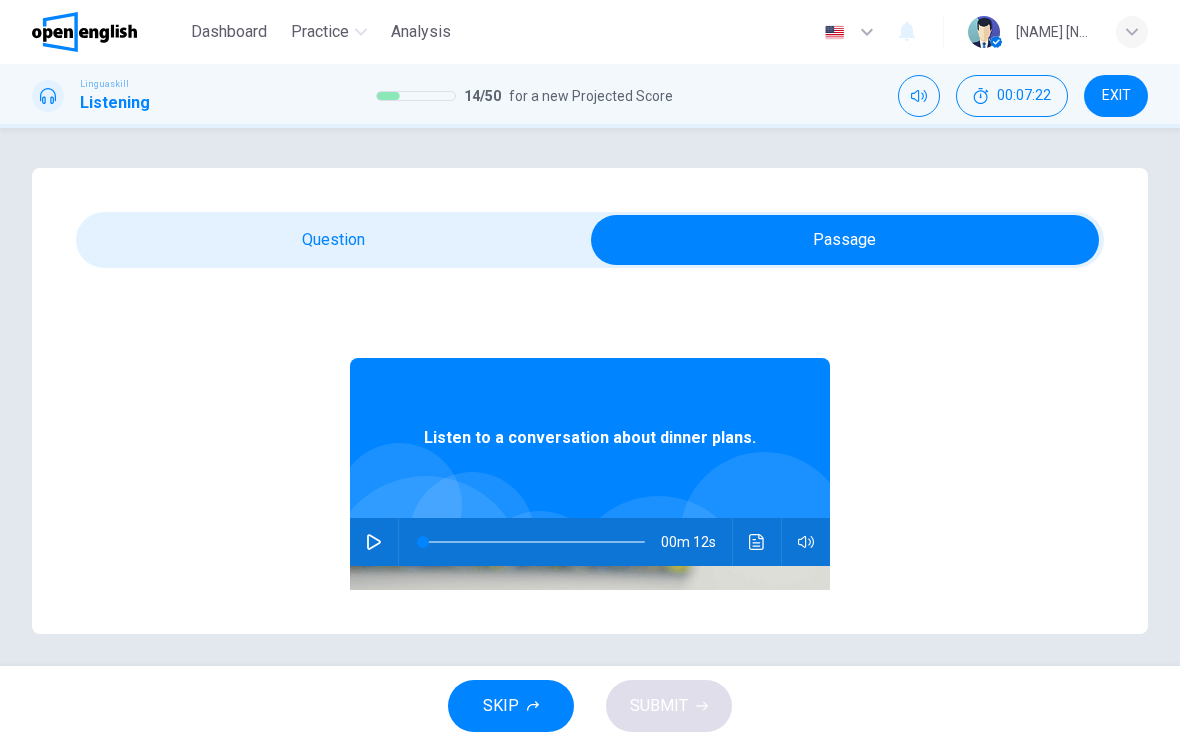 click on "00m 12s" at bounding box center [590, 542] 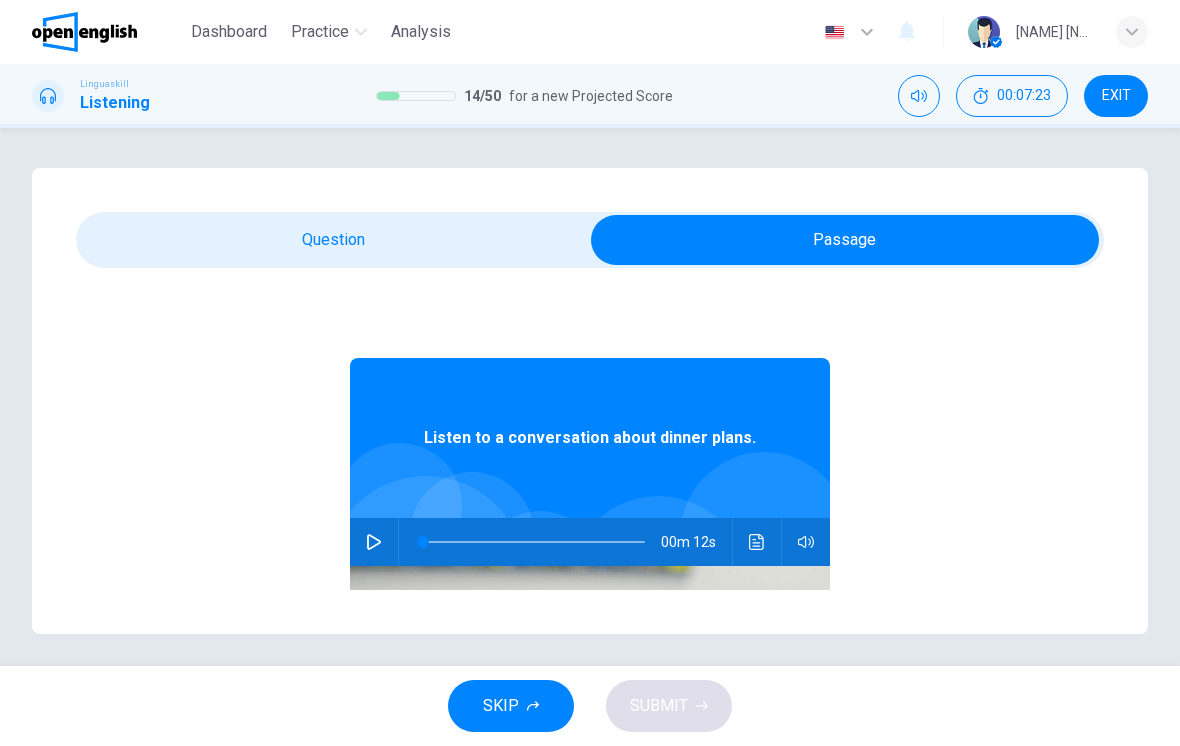 click 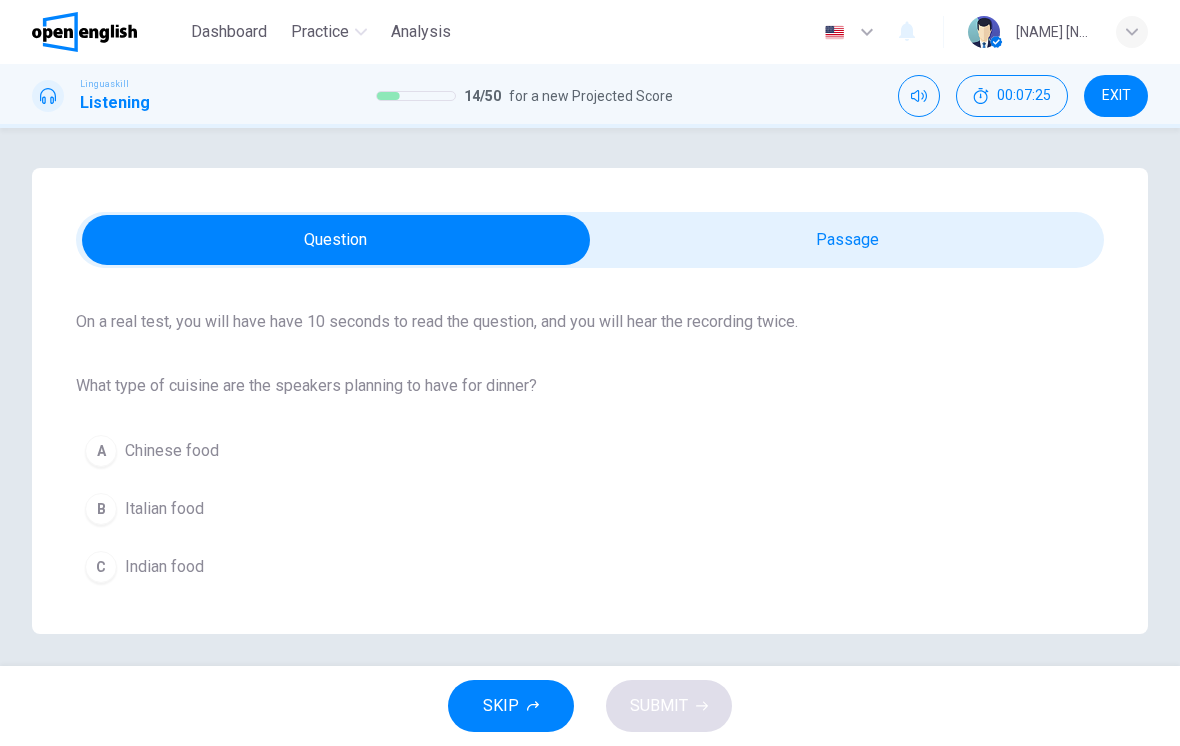 click on "B Italian food" at bounding box center [590, 509] 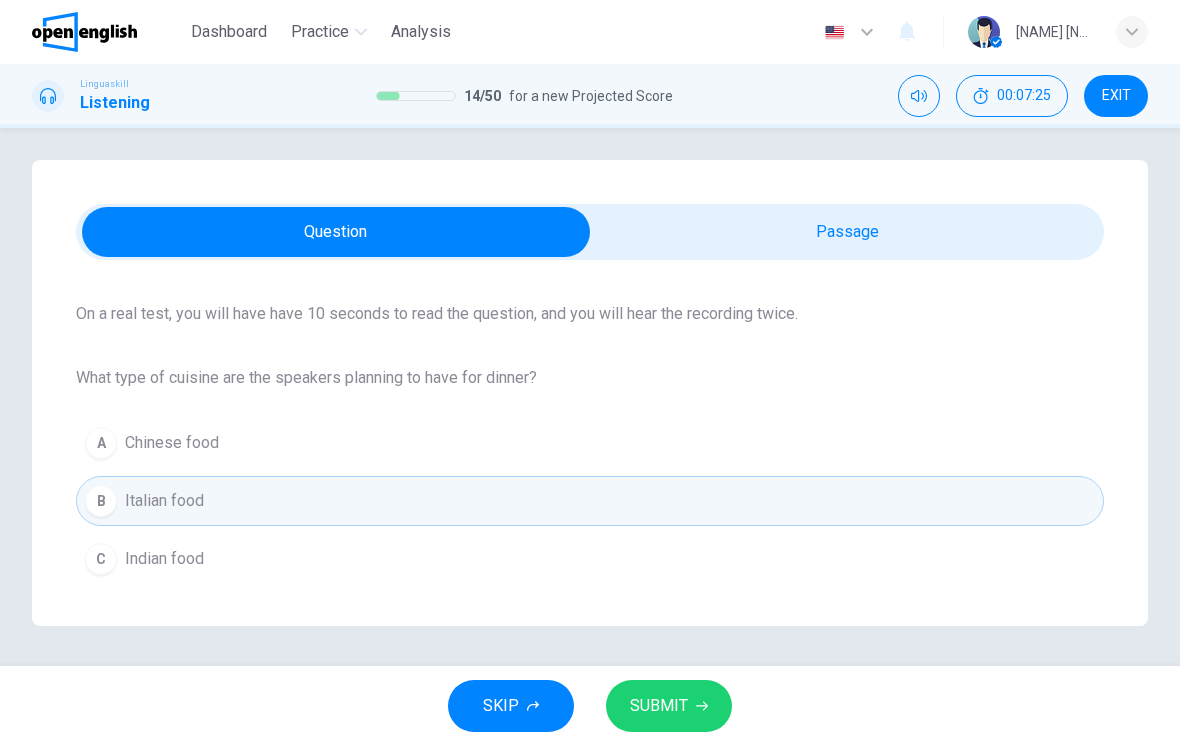 scroll, scrollTop: 8, scrollLeft: 0, axis: vertical 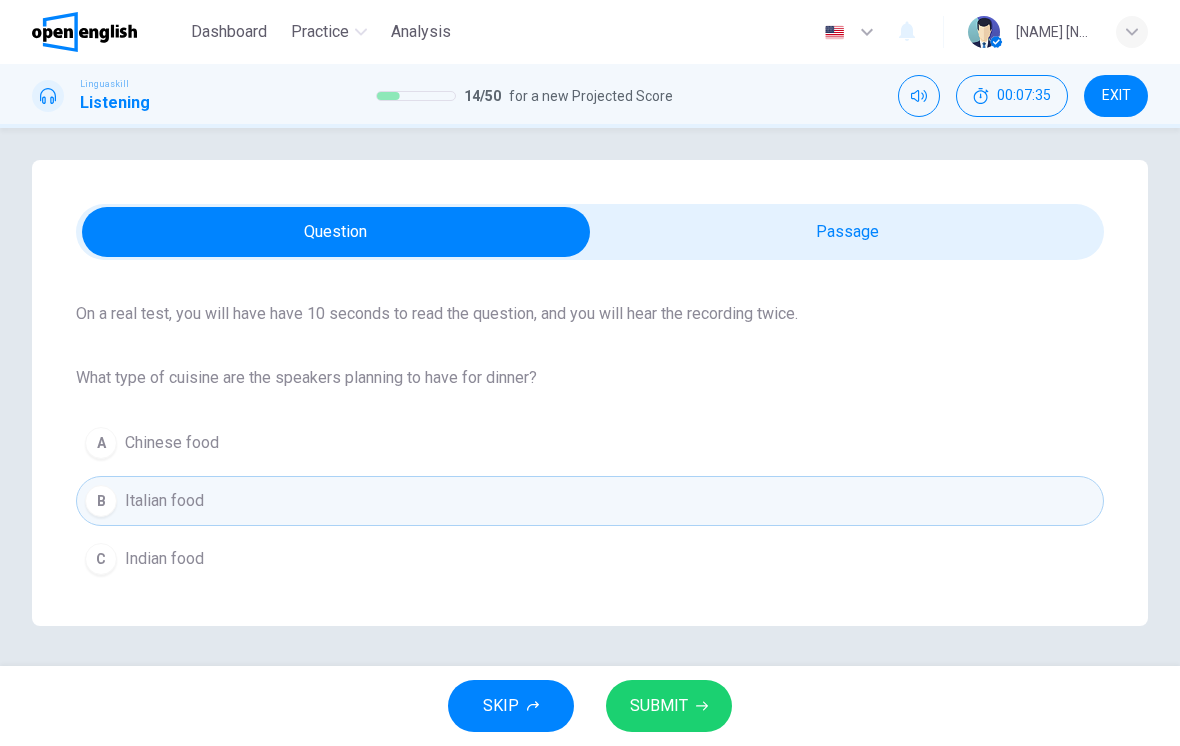click on "B Italian food" at bounding box center [590, 501] 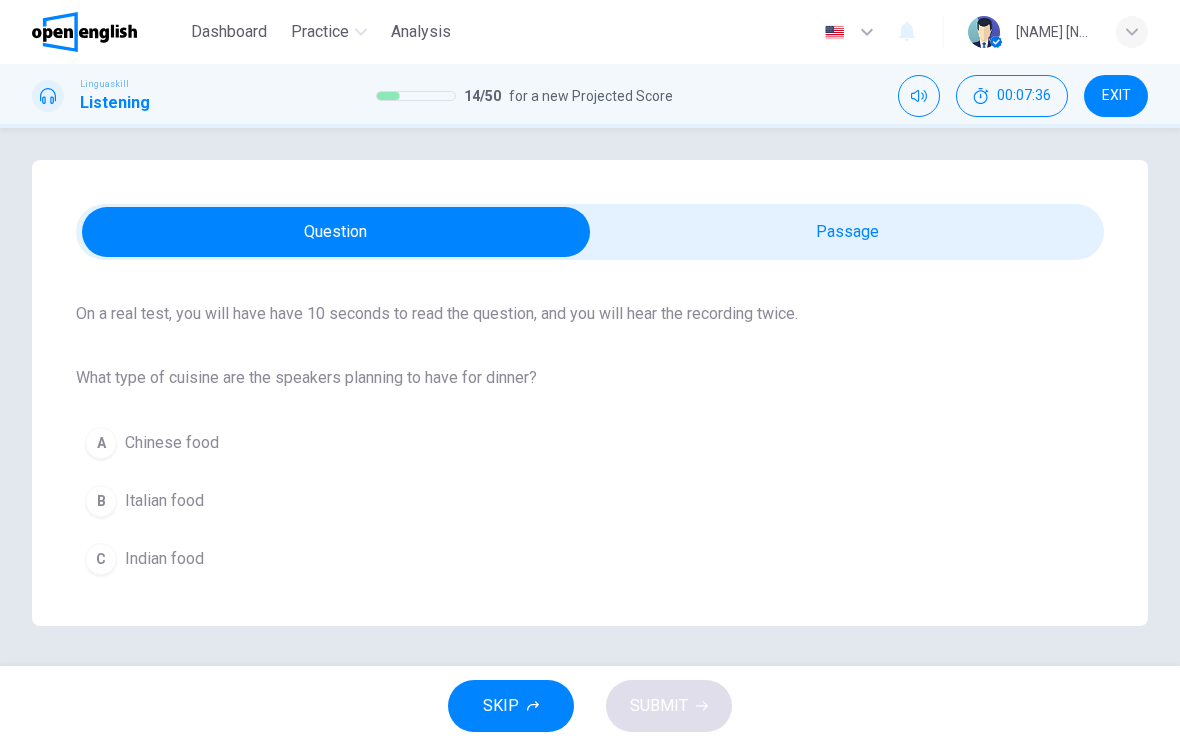 click on "B Italian food" at bounding box center (590, 501) 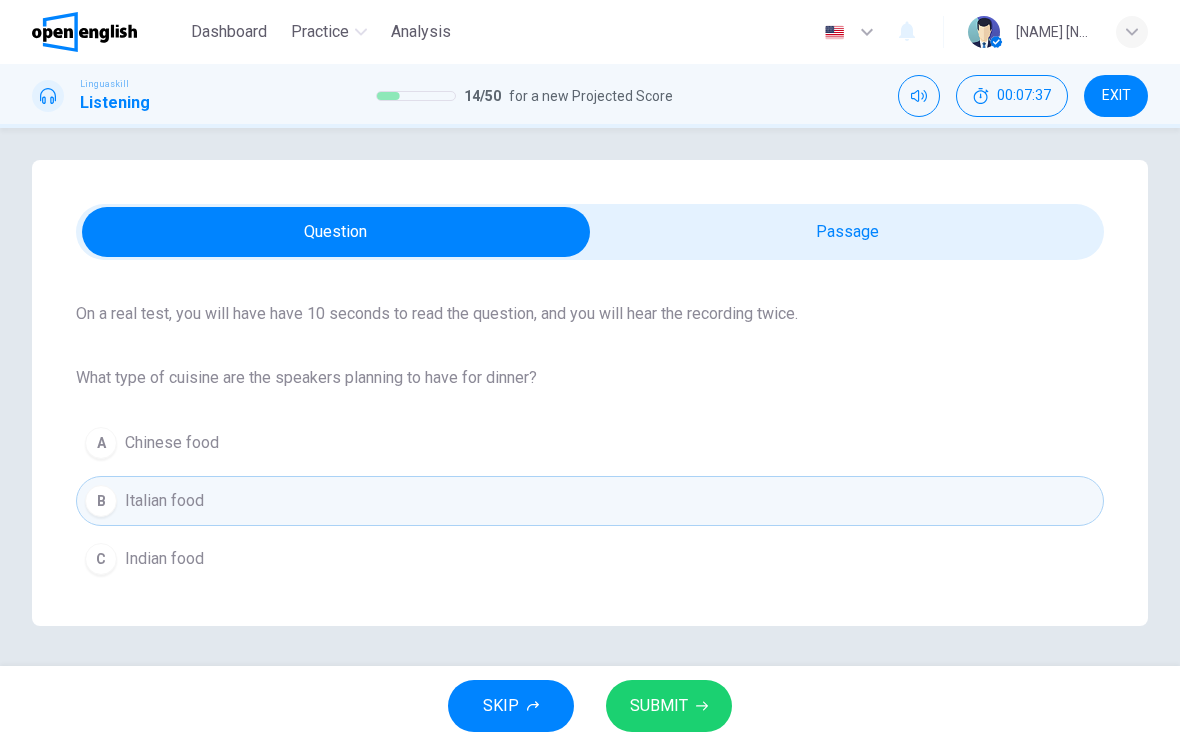 click on "SUBMIT" at bounding box center (659, 706) 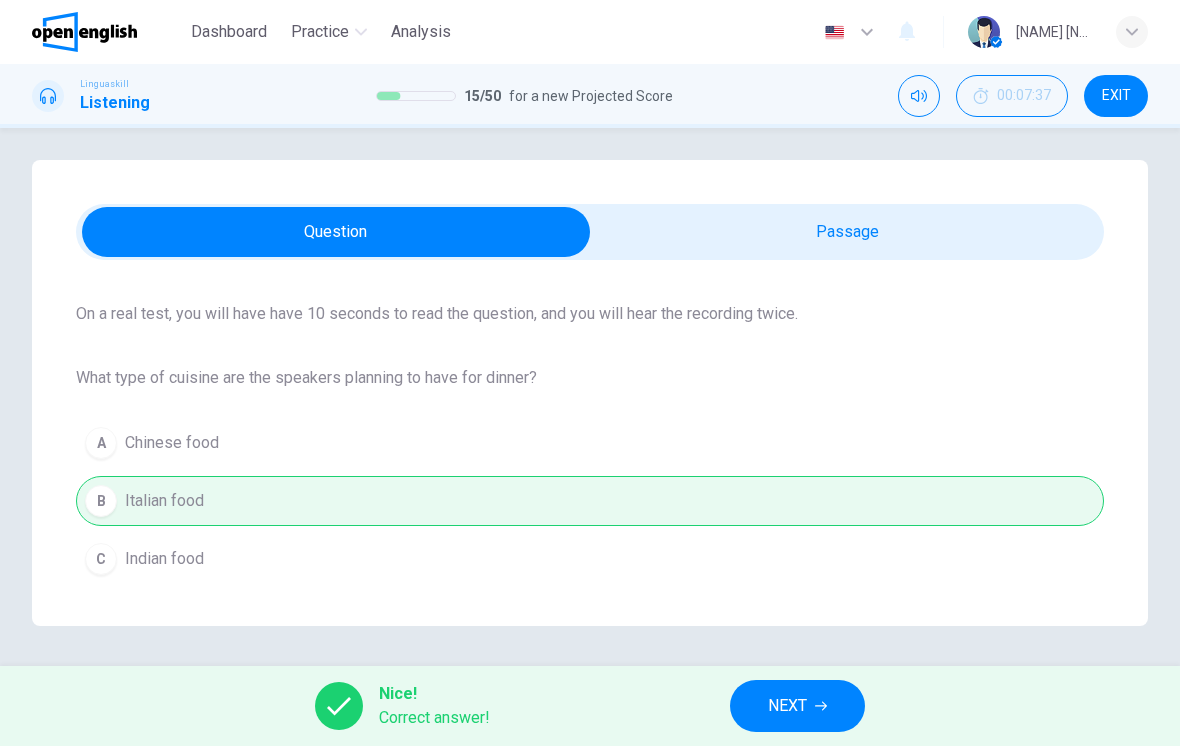 click on "NEXT" at bounding box center (797, 706) 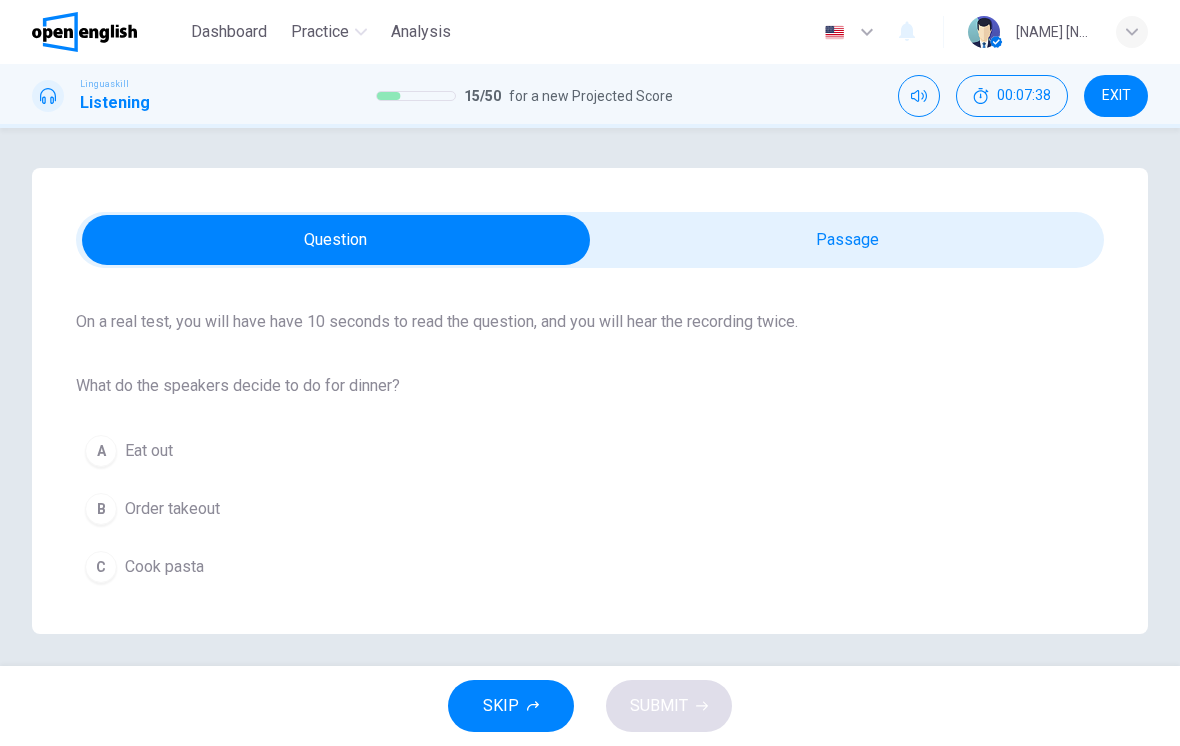 scroll, scrollTop: 142, scrollLeft: 0, axis: vertical 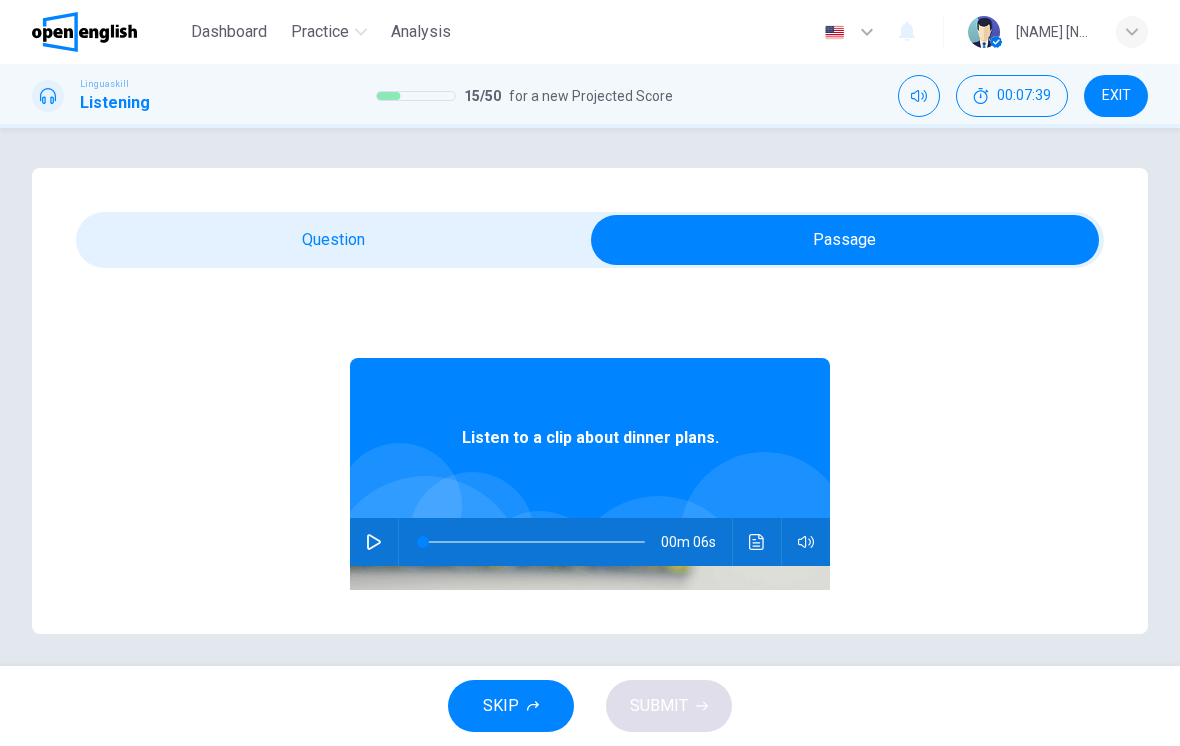 click at bounding box center [374, 542] 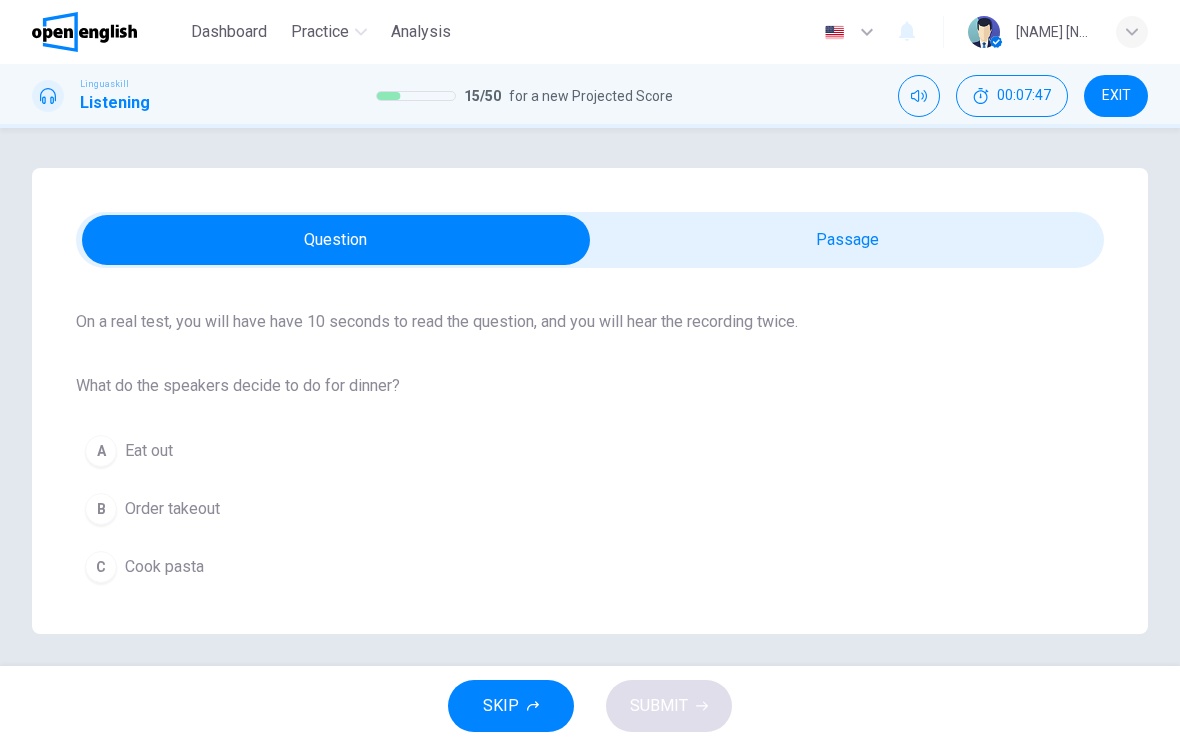 click on "C Cook pasta" at bounding box center (590, 567) 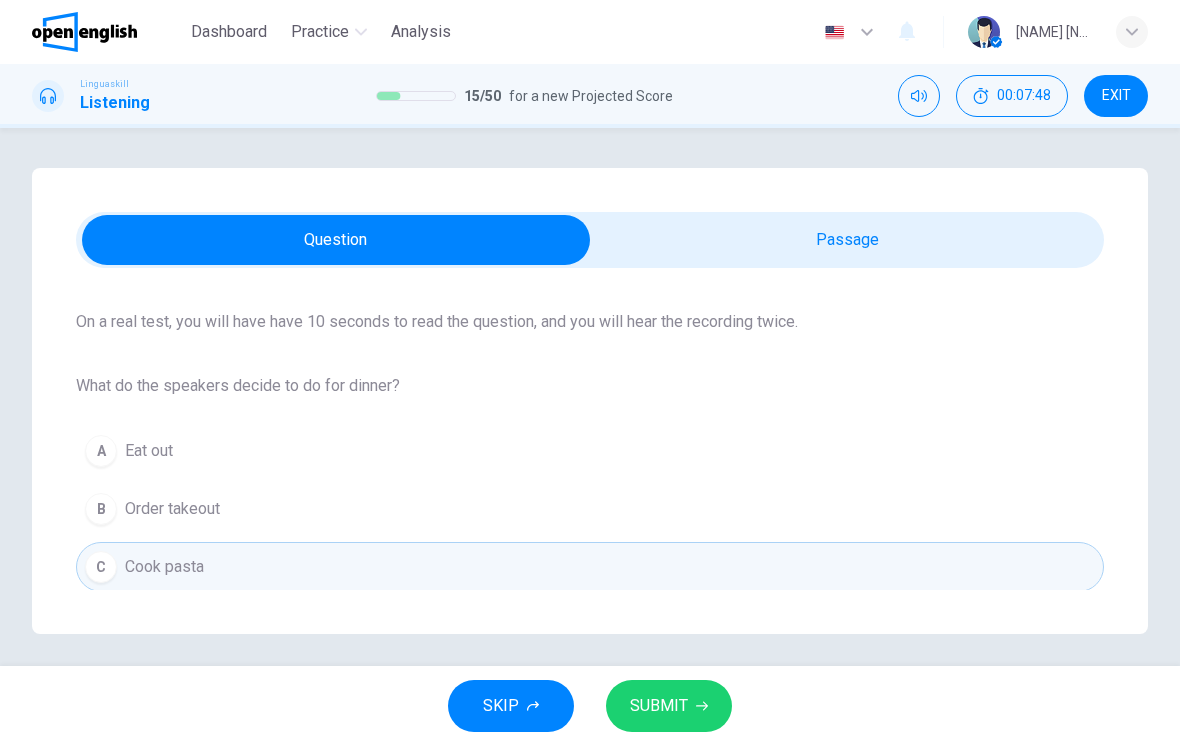 click on "SUBMIT" at bounding box center (659, 706) 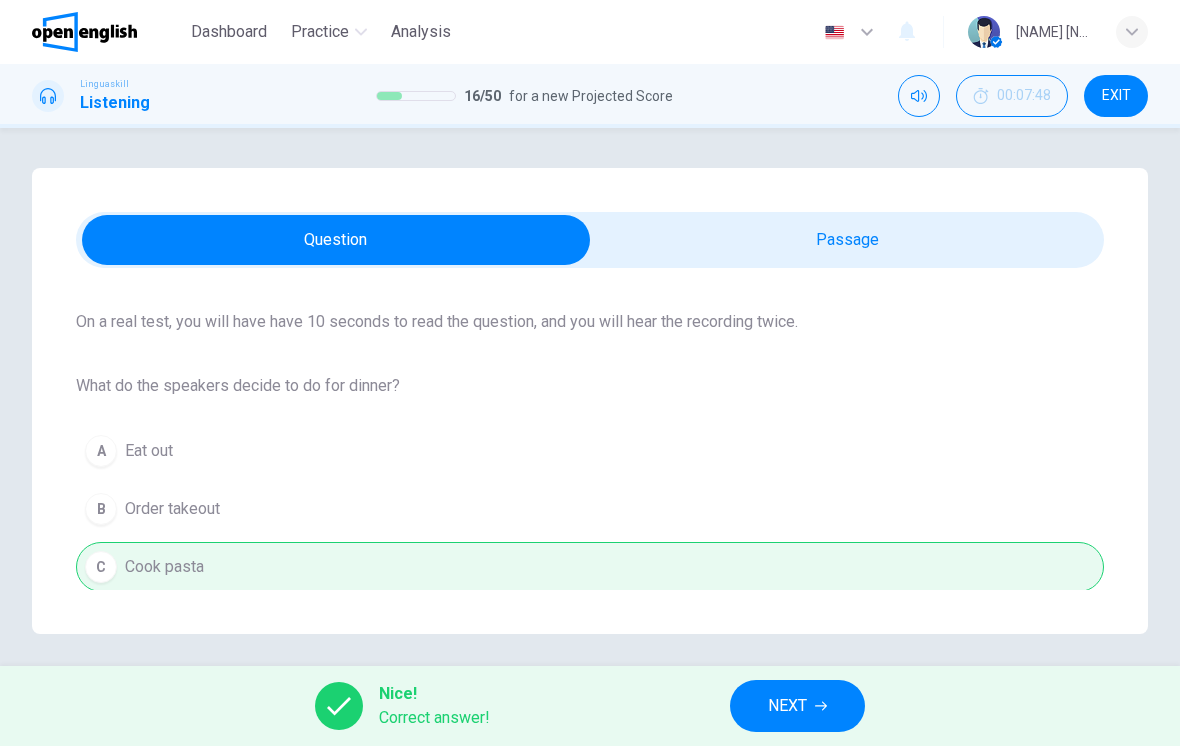 click on "NEXT" at bounding box center [797, 706] 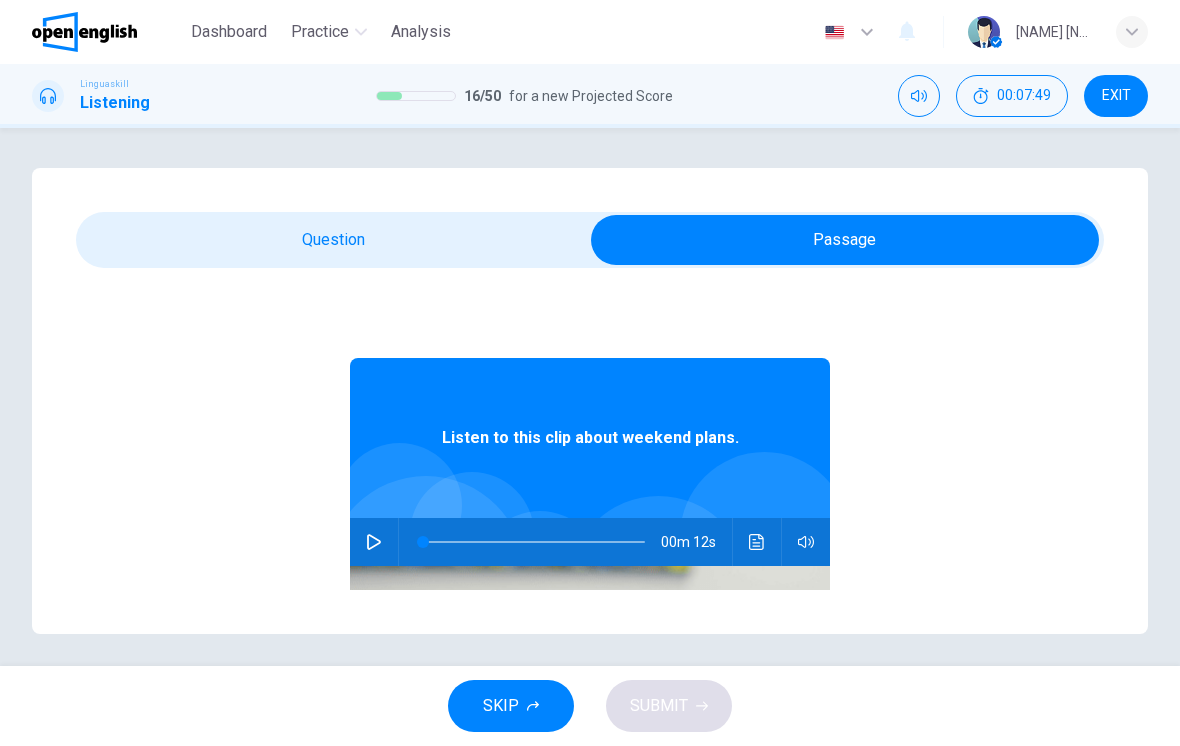 click at bounding box center (374, 542) 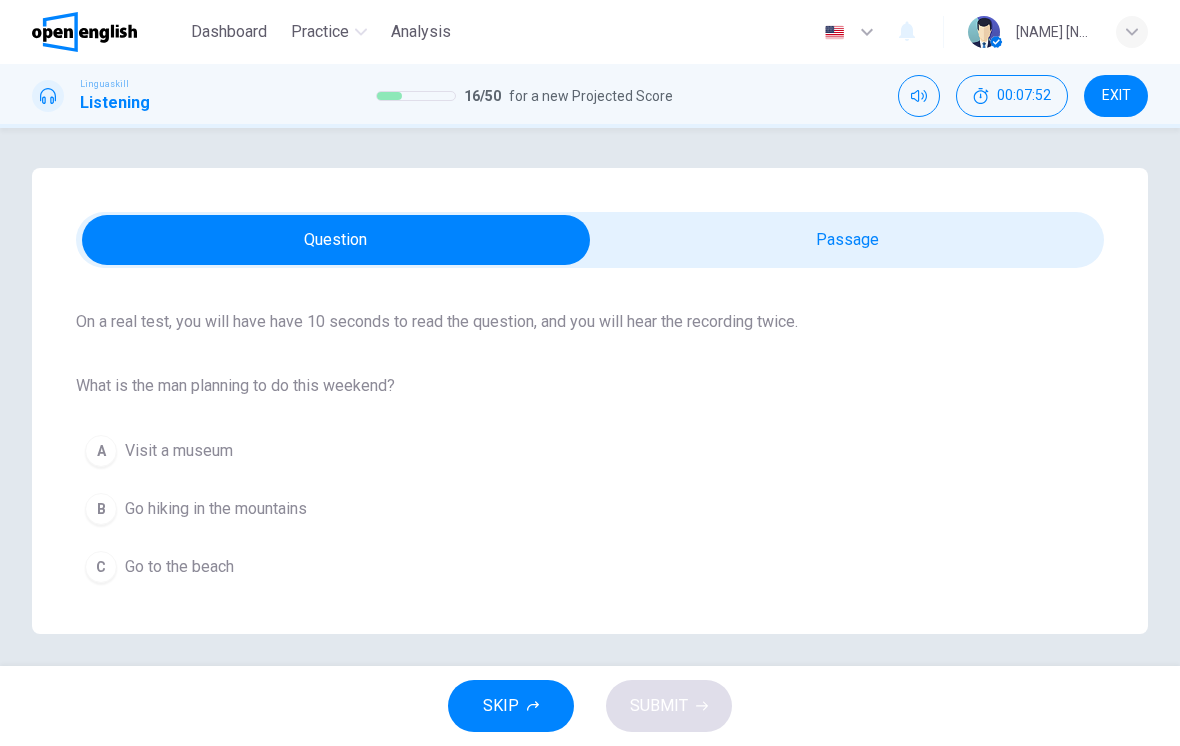 scroll, scrollTop: 142, scrollLeft: 0, axis: vertical 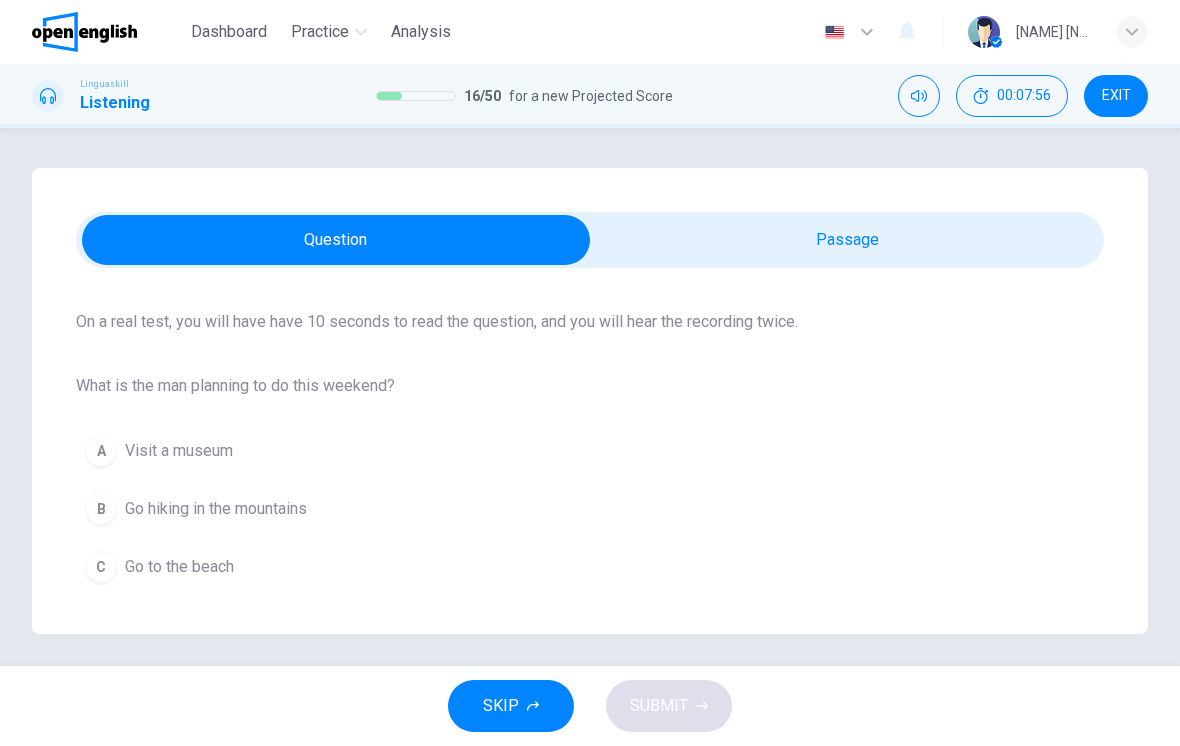 click on "B Go hiking in the mountains" at bounding box center [590, 509] 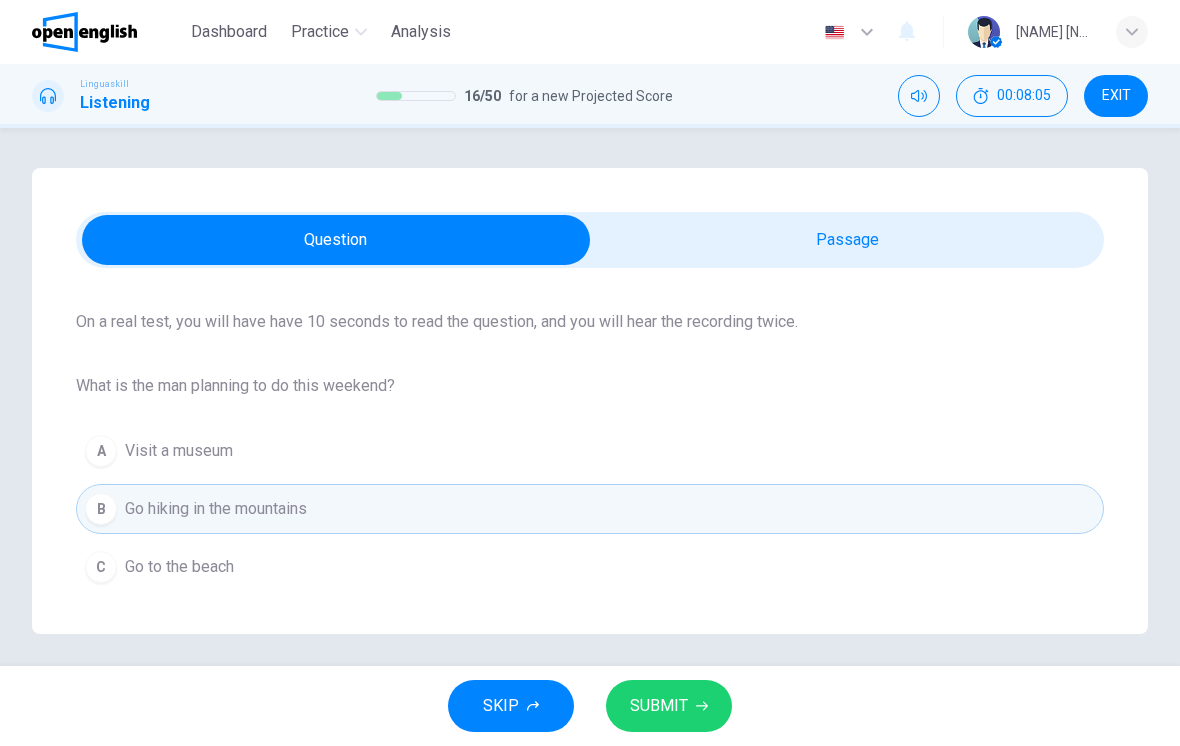 click on "SUBMIT" at bounding box center [659, 706] 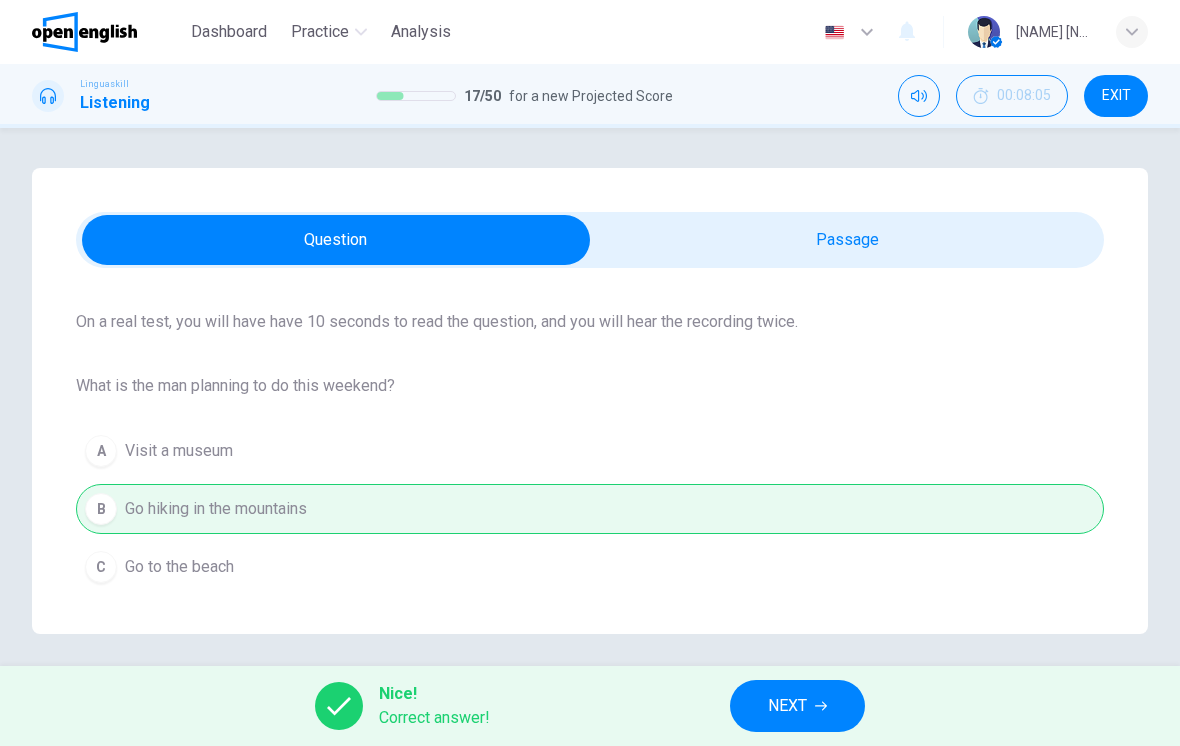 click on "NEXT" at bounding box center (797, 706) 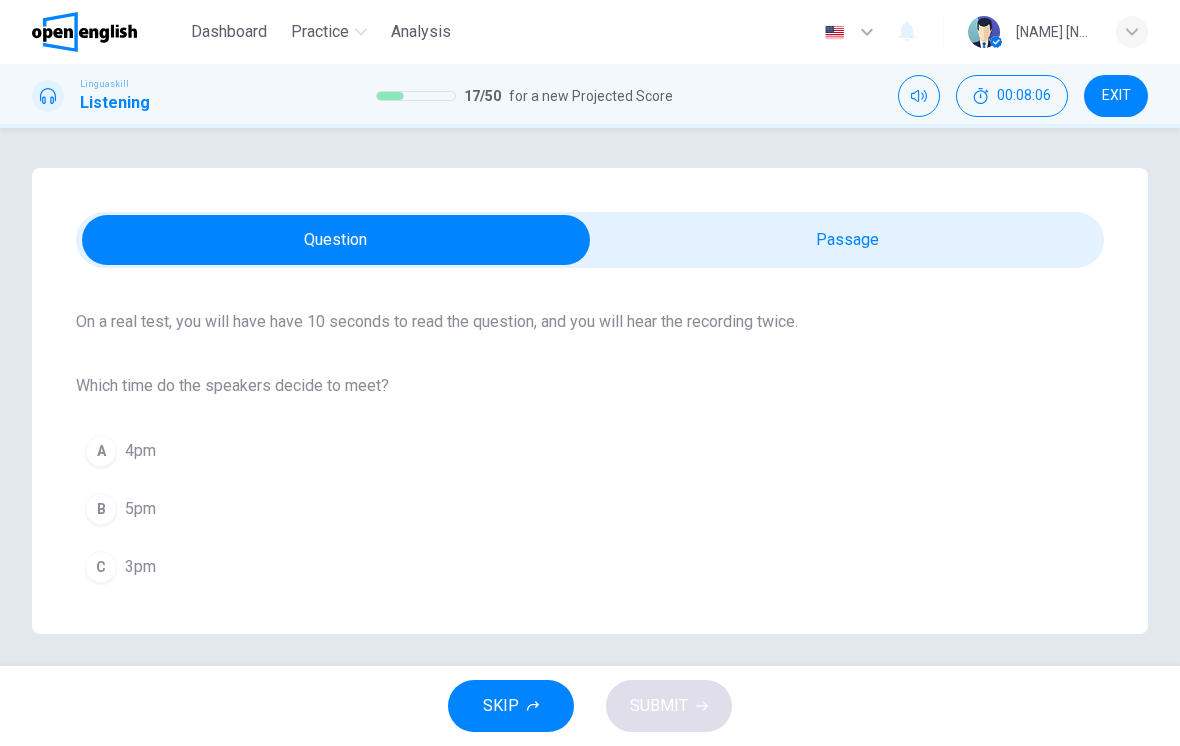 scroll, scrollTop: 142, scrollLeft: 0, axis: vertical 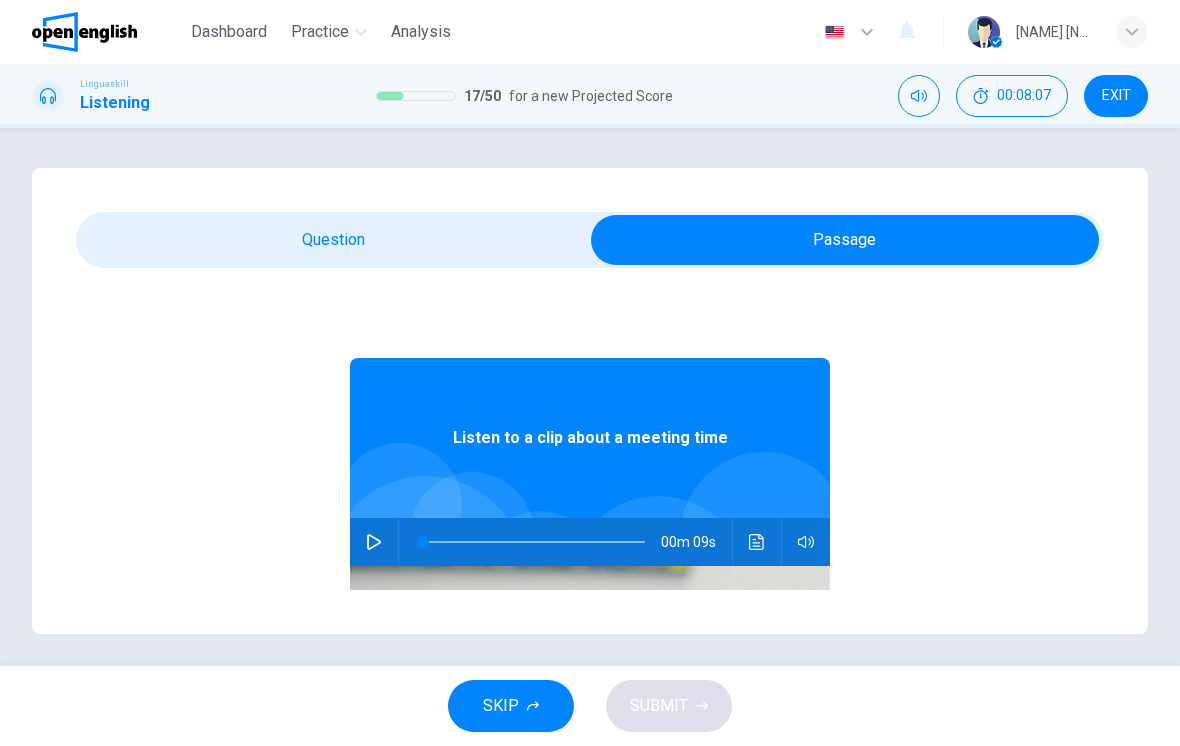 click 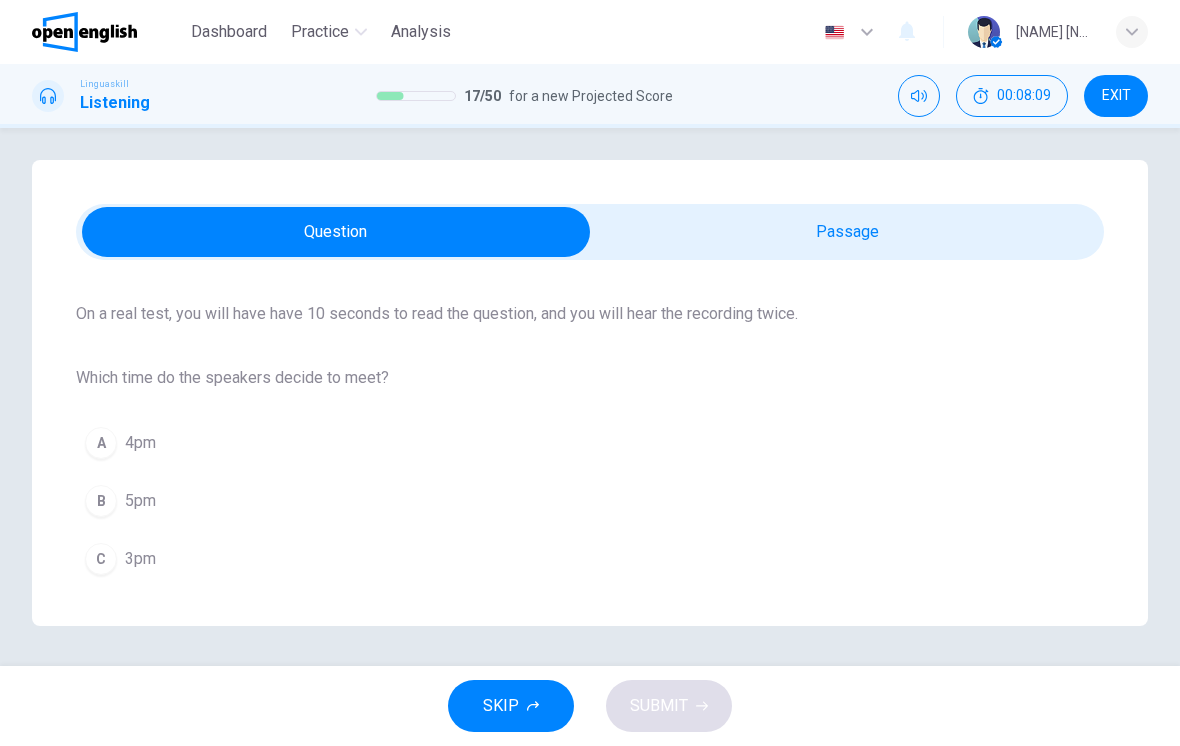 click on "B 5pm" at bounding box center [590, 501] 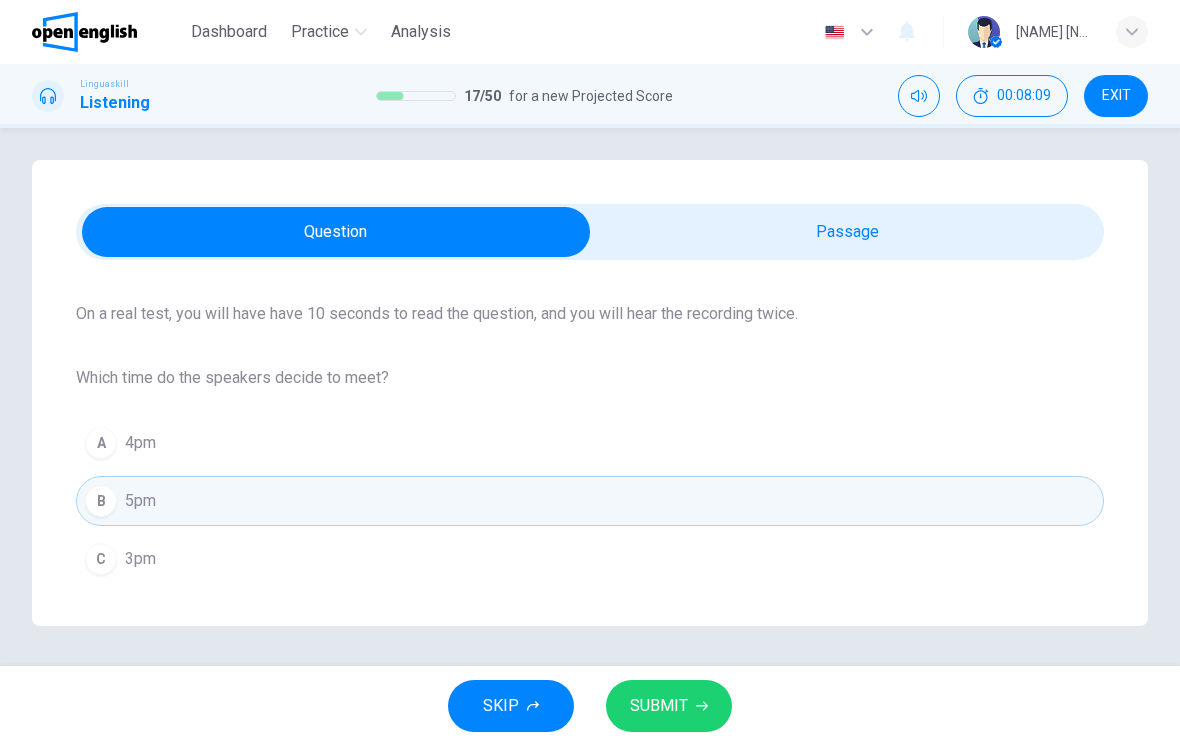 scroll, scrollTop: 8, scrollLeft: 0, axis: vertical 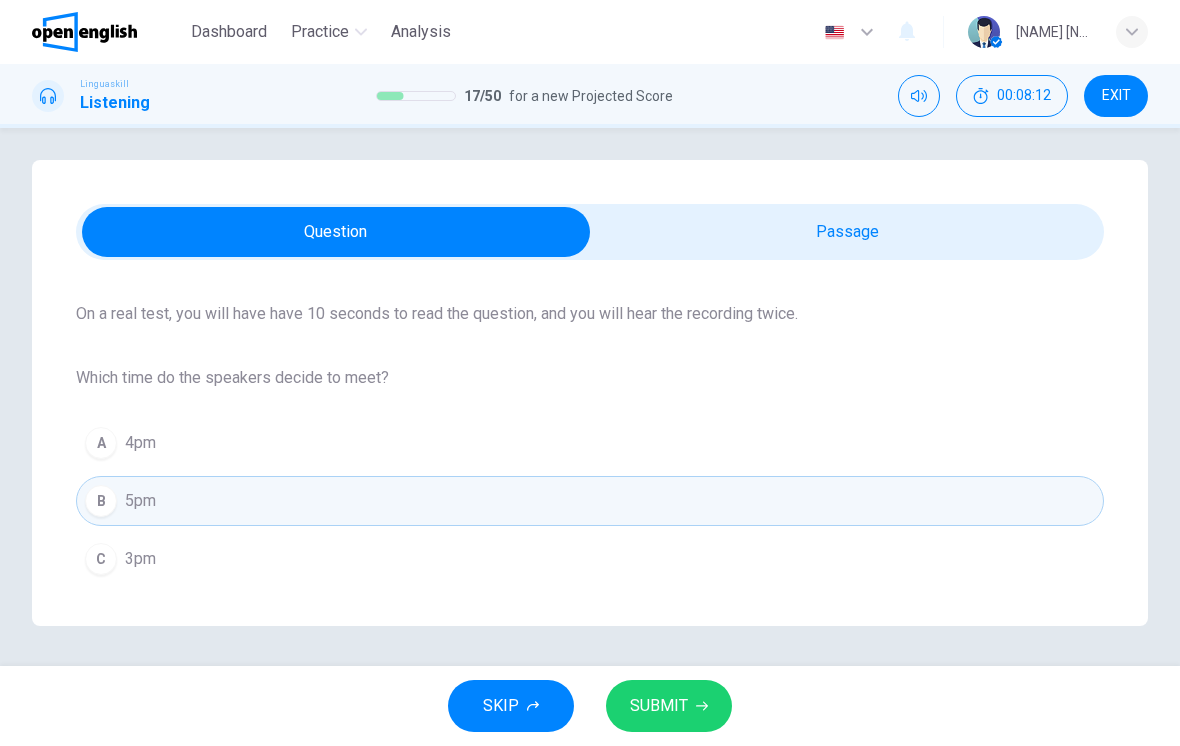 click on "C 3pm" at bounding box center [590, 559] 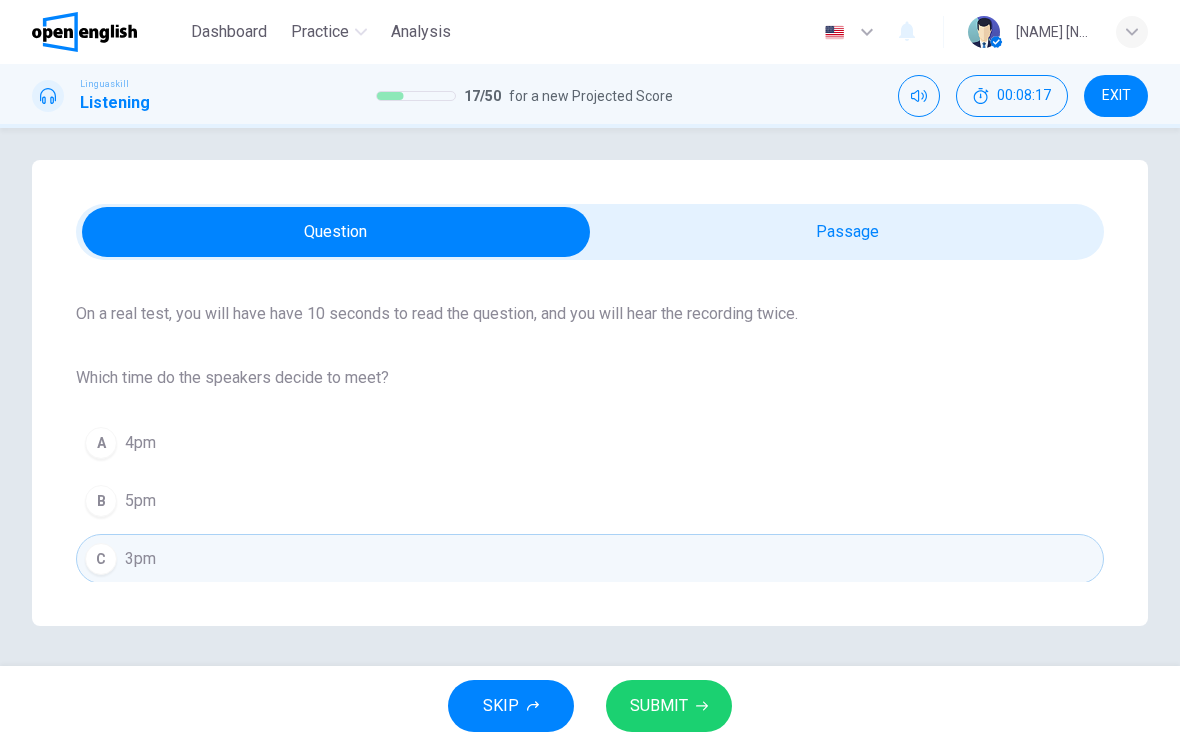 click on "SUBMIT" at bounding box center (659, 706) 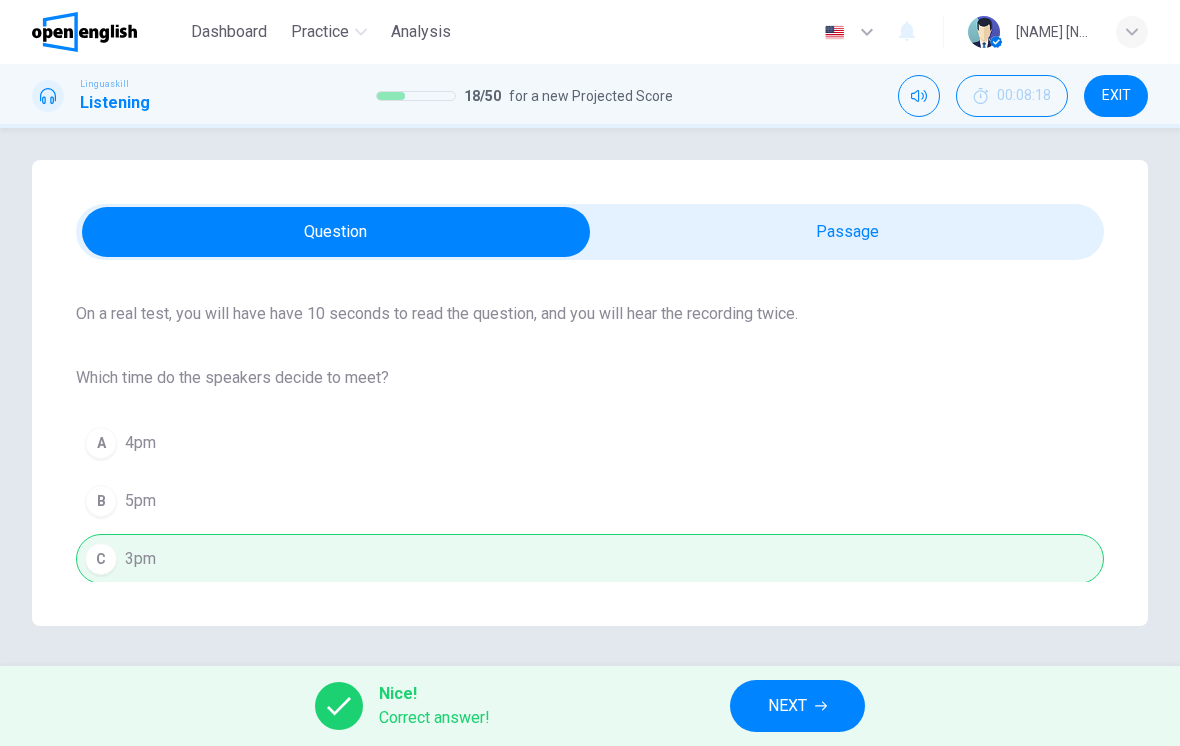 click on "NEXT" at bounding box center [797, 706] 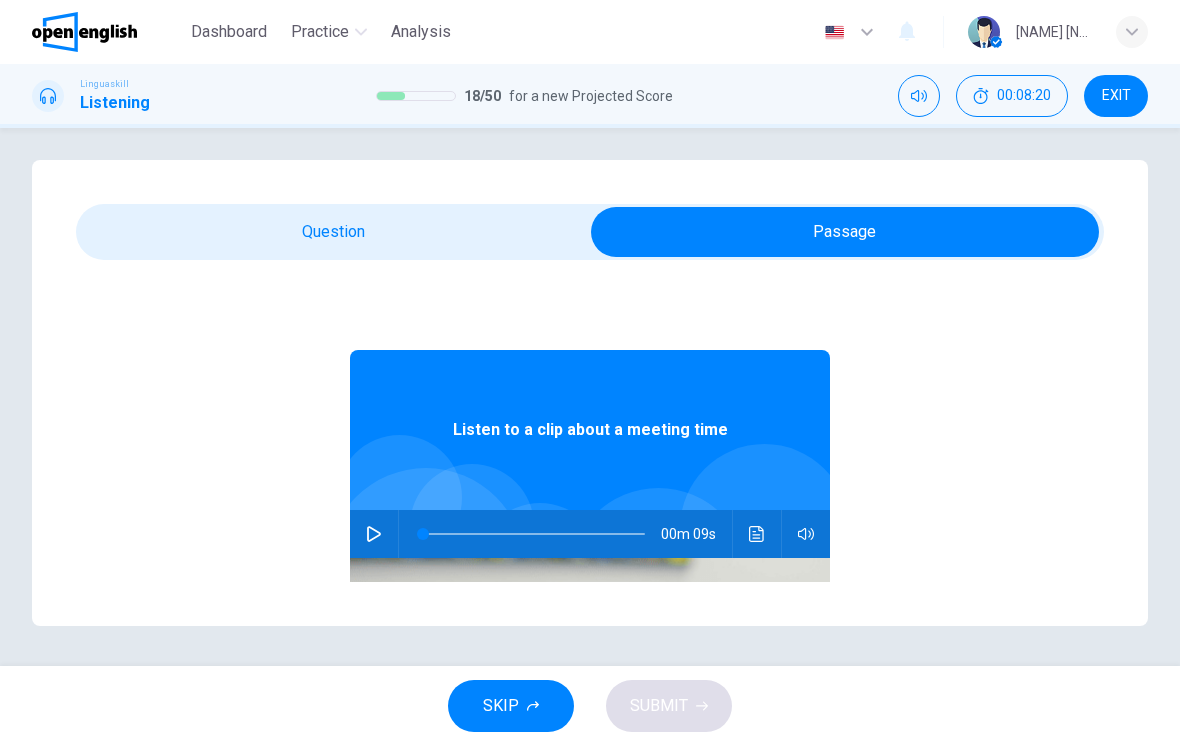 click 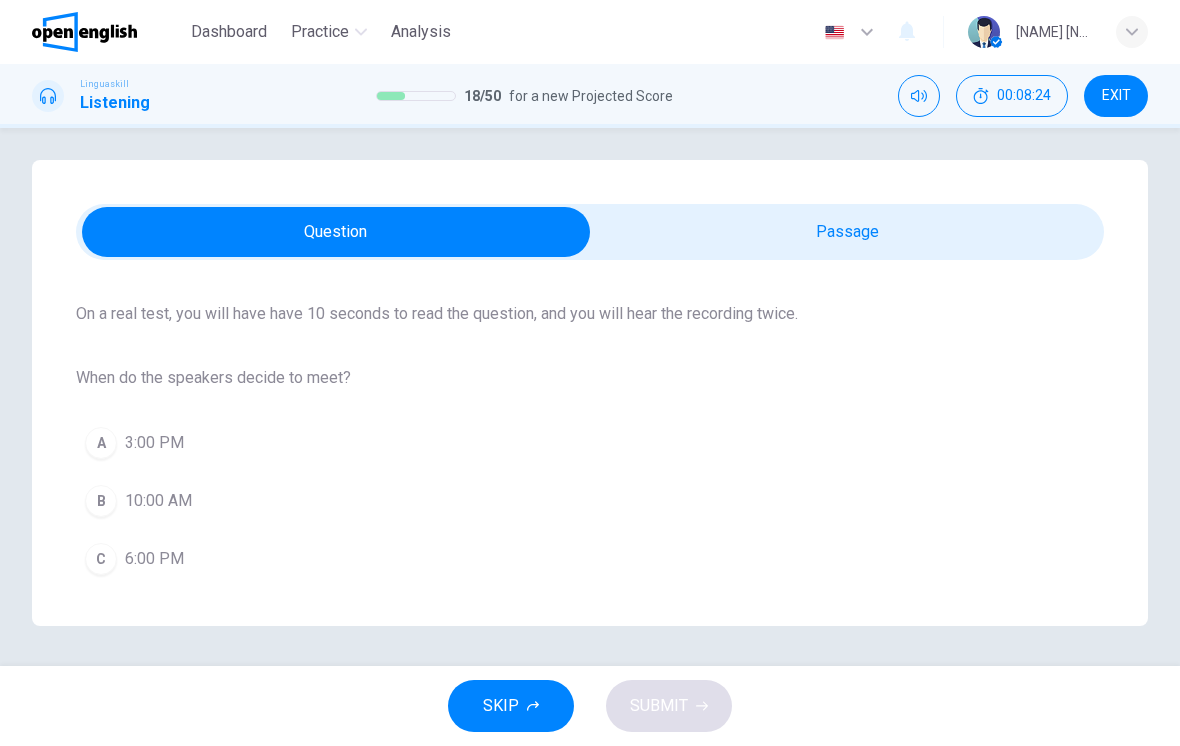 click on "A 3:00 PM" at bounding box center [590, 443] 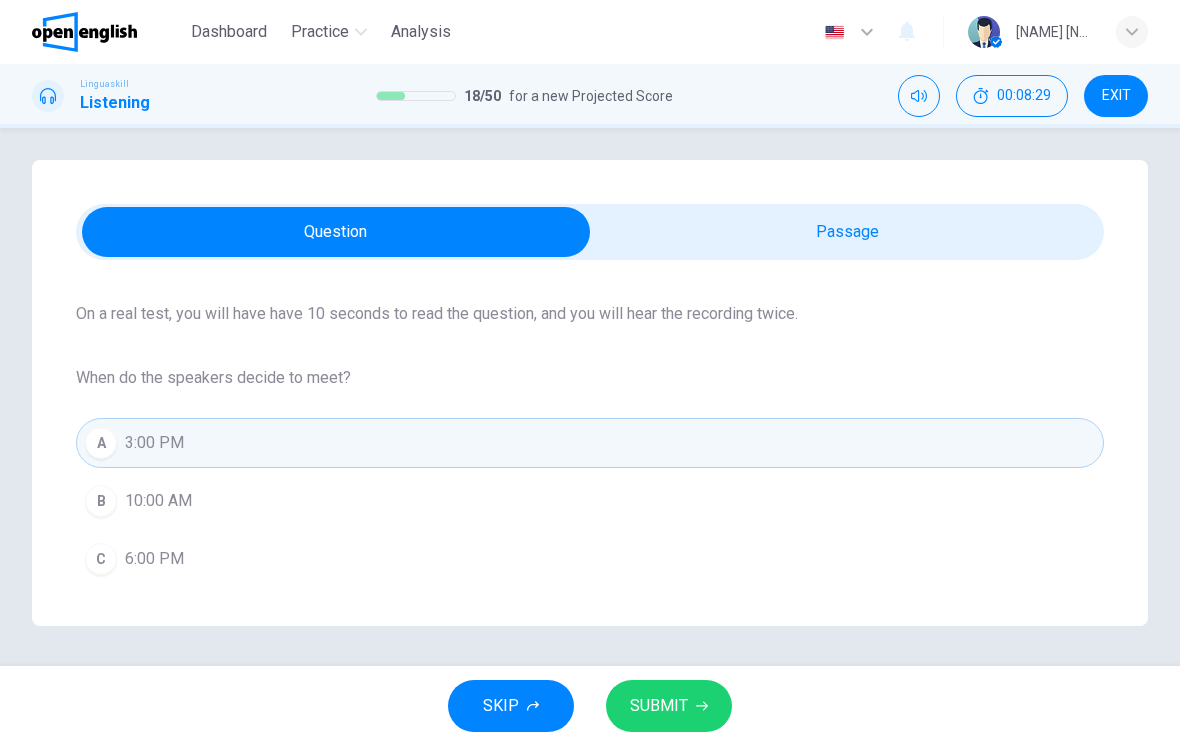 click on "SUBMIT" at bounding box center [659, 706] 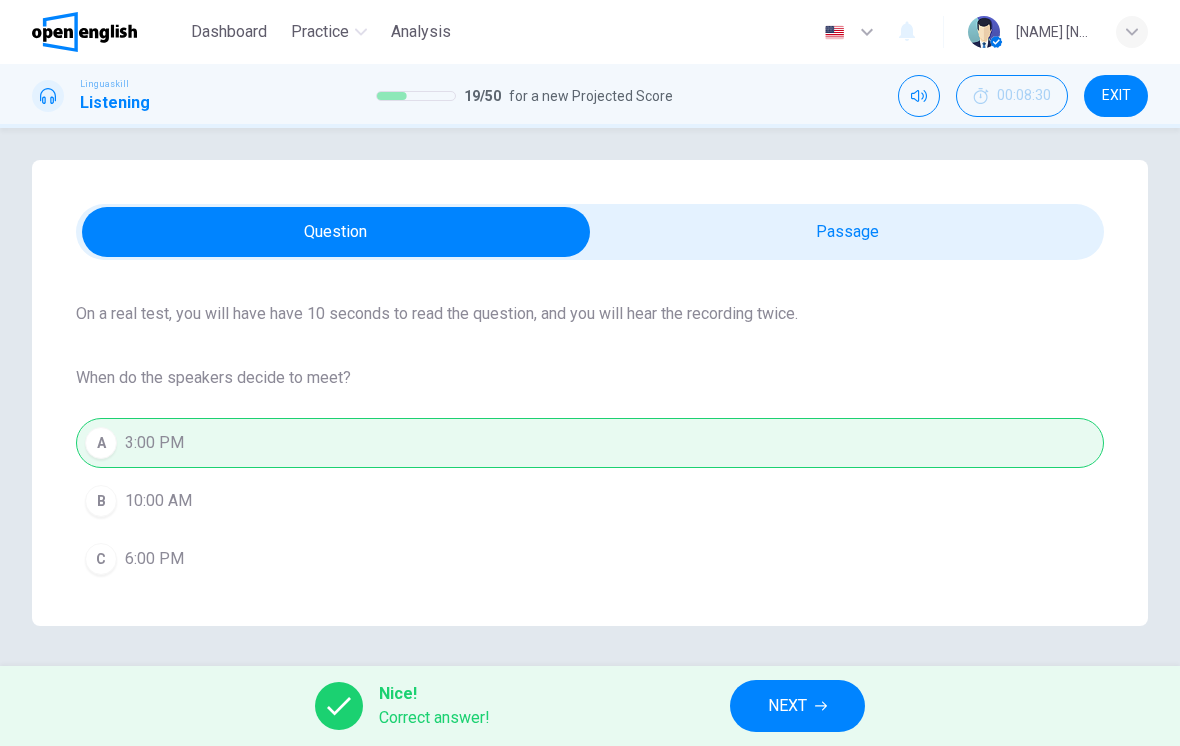 click on "NEXT" at bounding box center [797, 706] 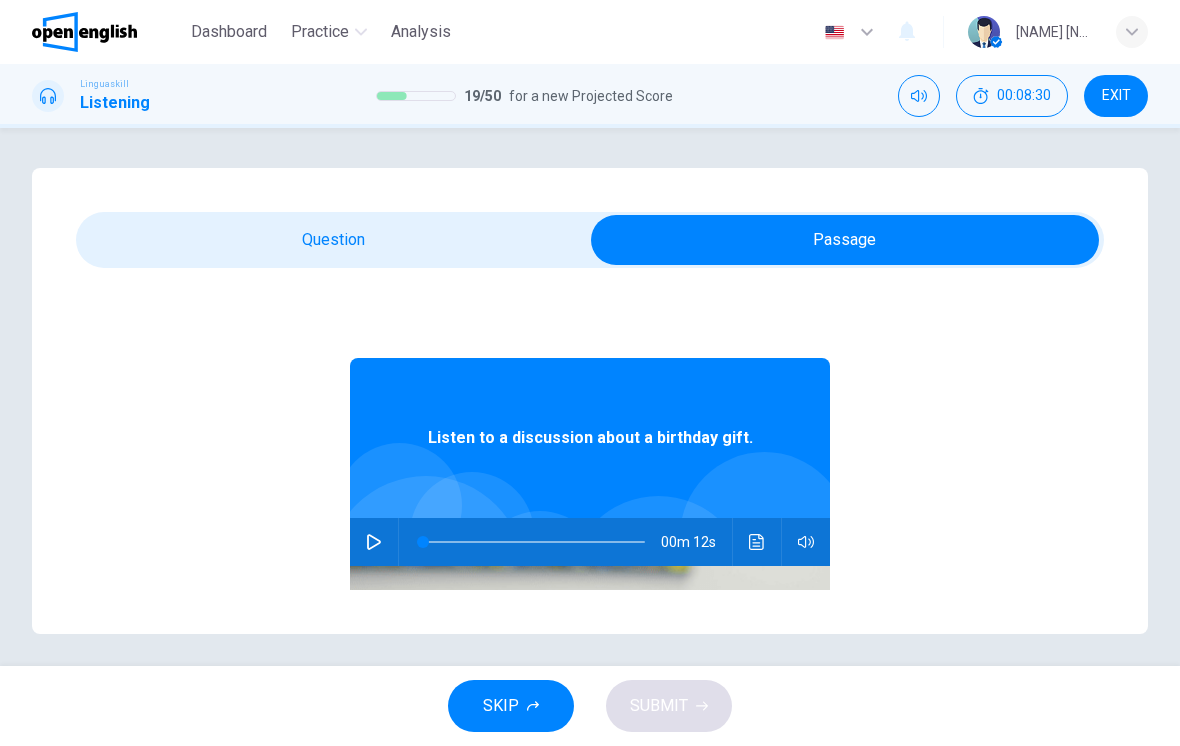 click 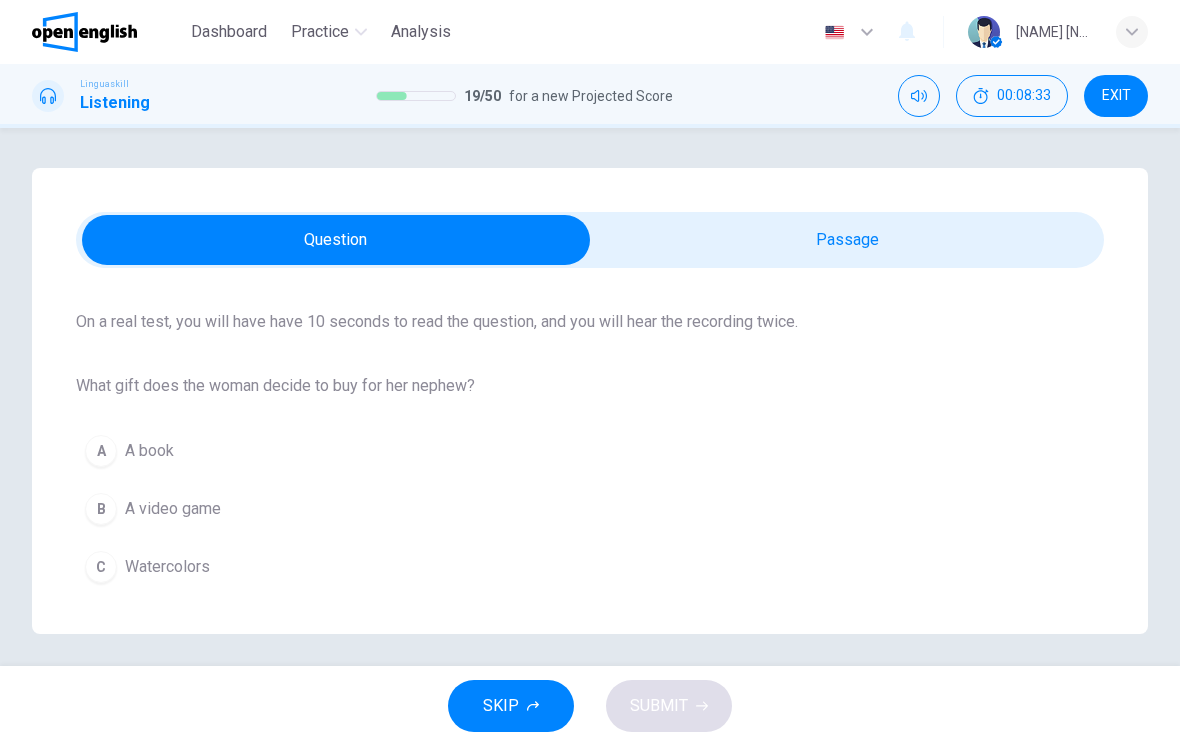 scroll, scrollTop: 142, scrollLeft: 0, axis: vertical 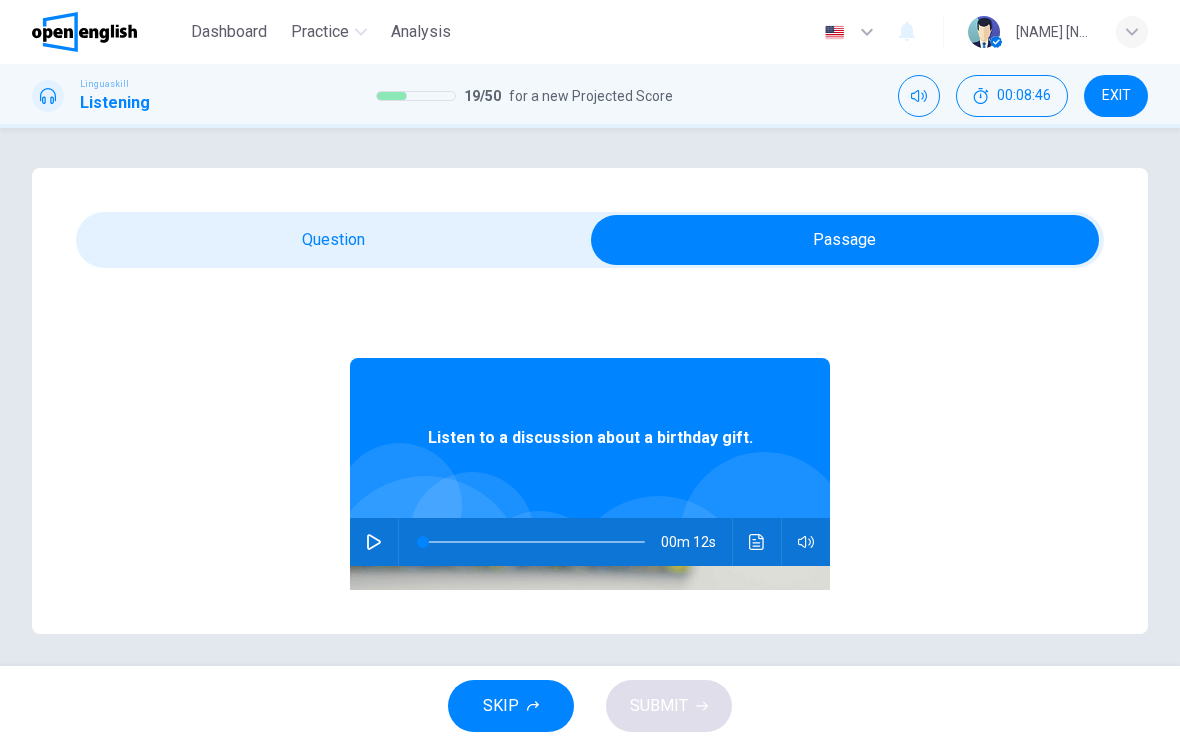 click 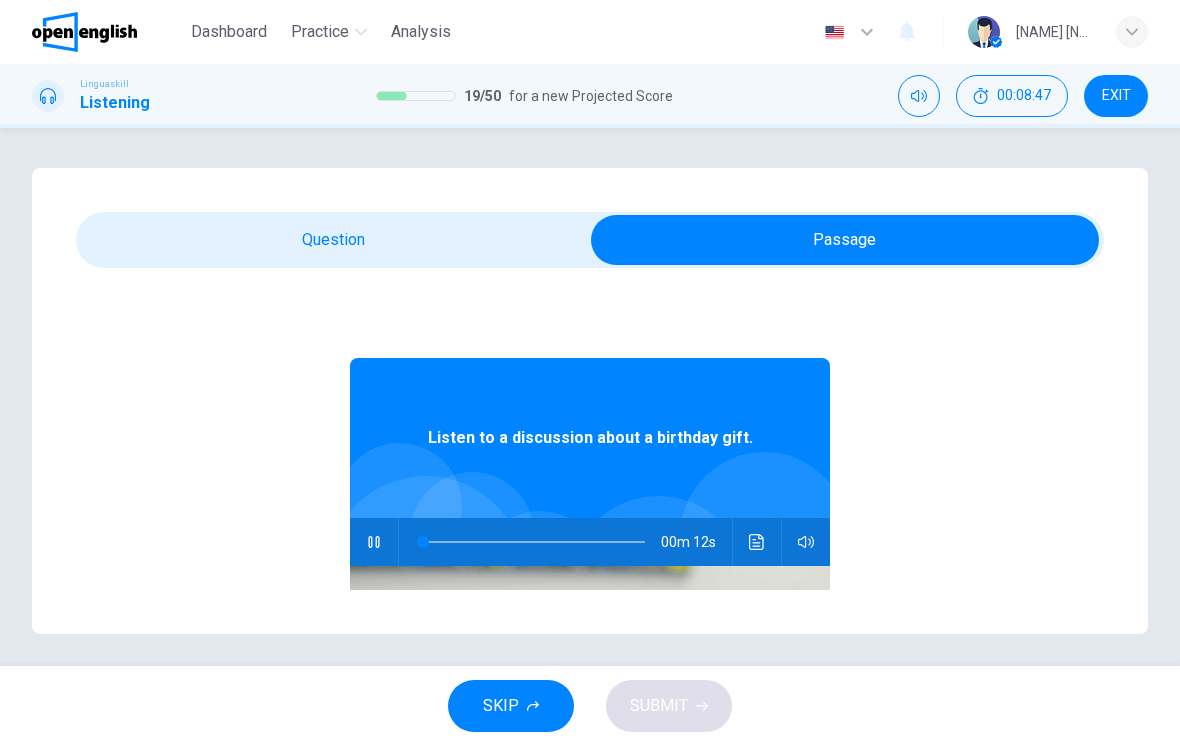 type on "*" 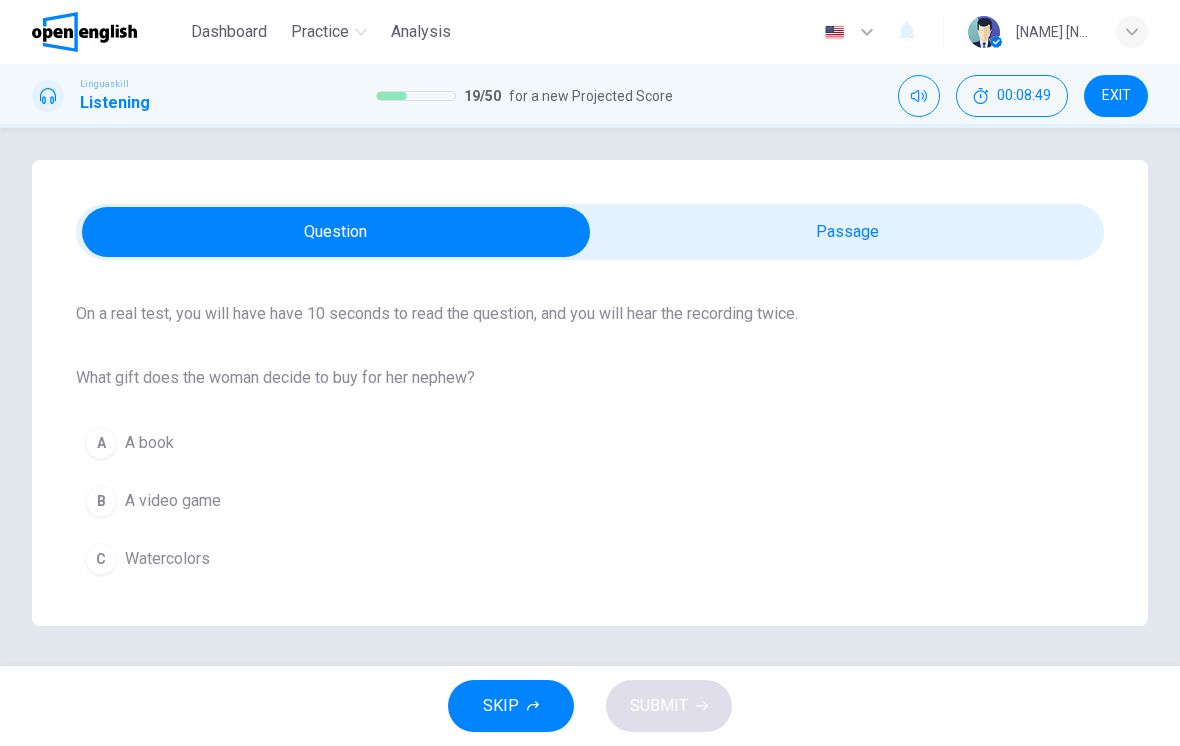 click on "B A video game" at bounding box center [590, 501] 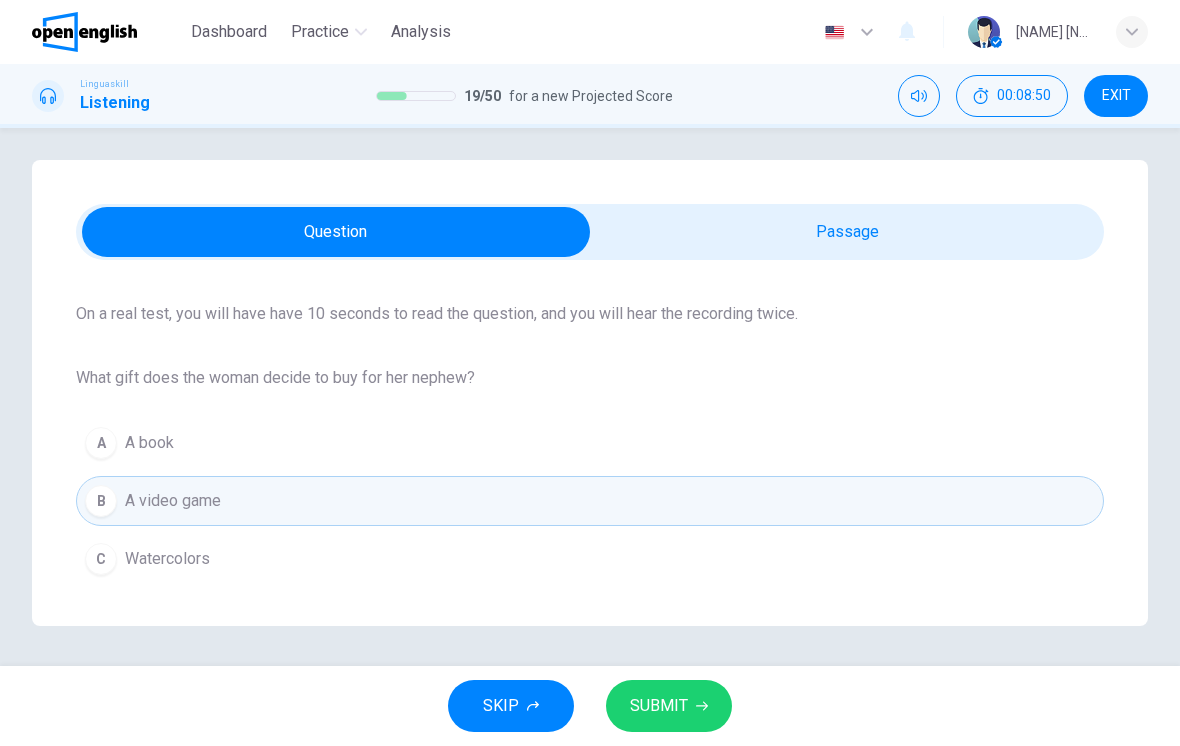 scroll, scrollTop: 8, scrollLeft: 0, axis: vertical 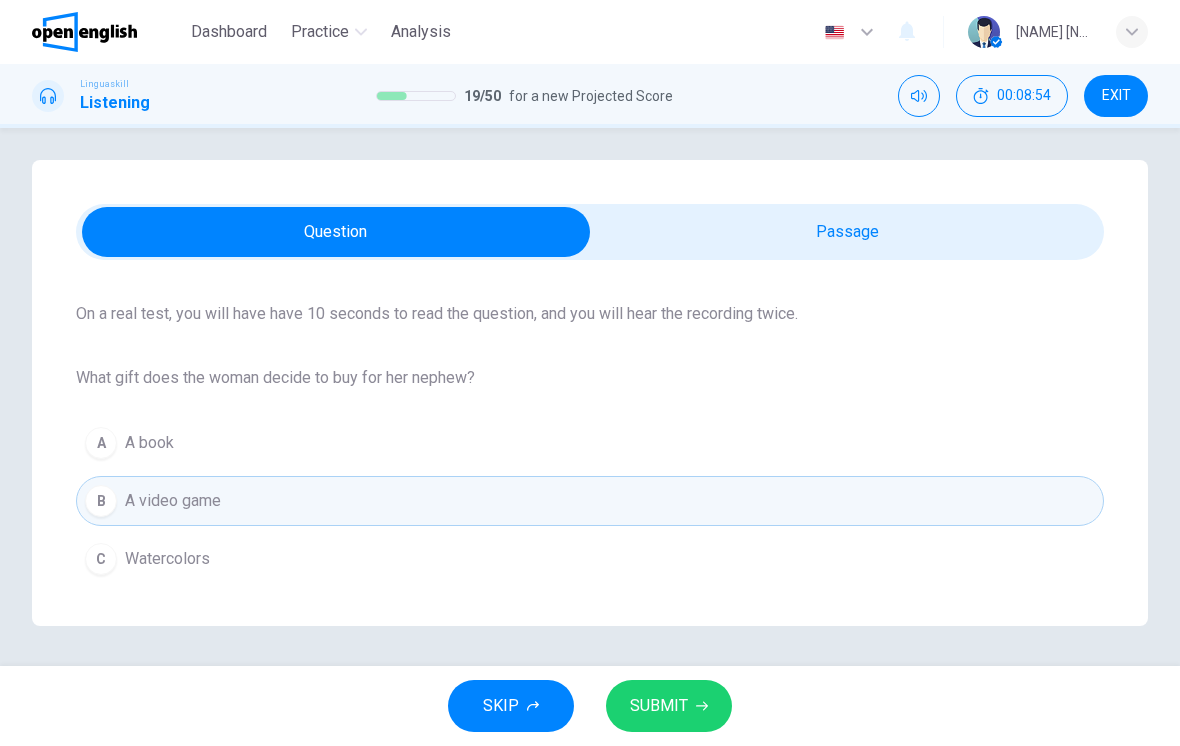 click on "C Watercolors" at bounding box center (590, 559) 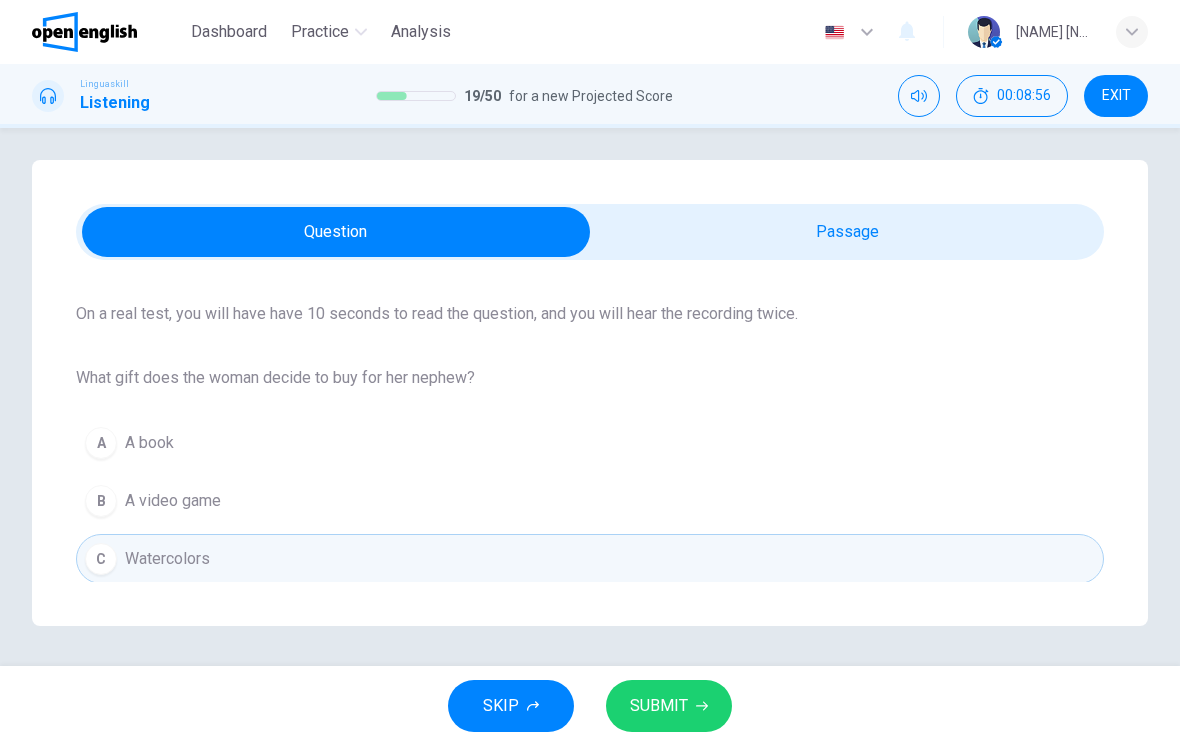 click on "SUBMIT" at bounding box center (669, 706) 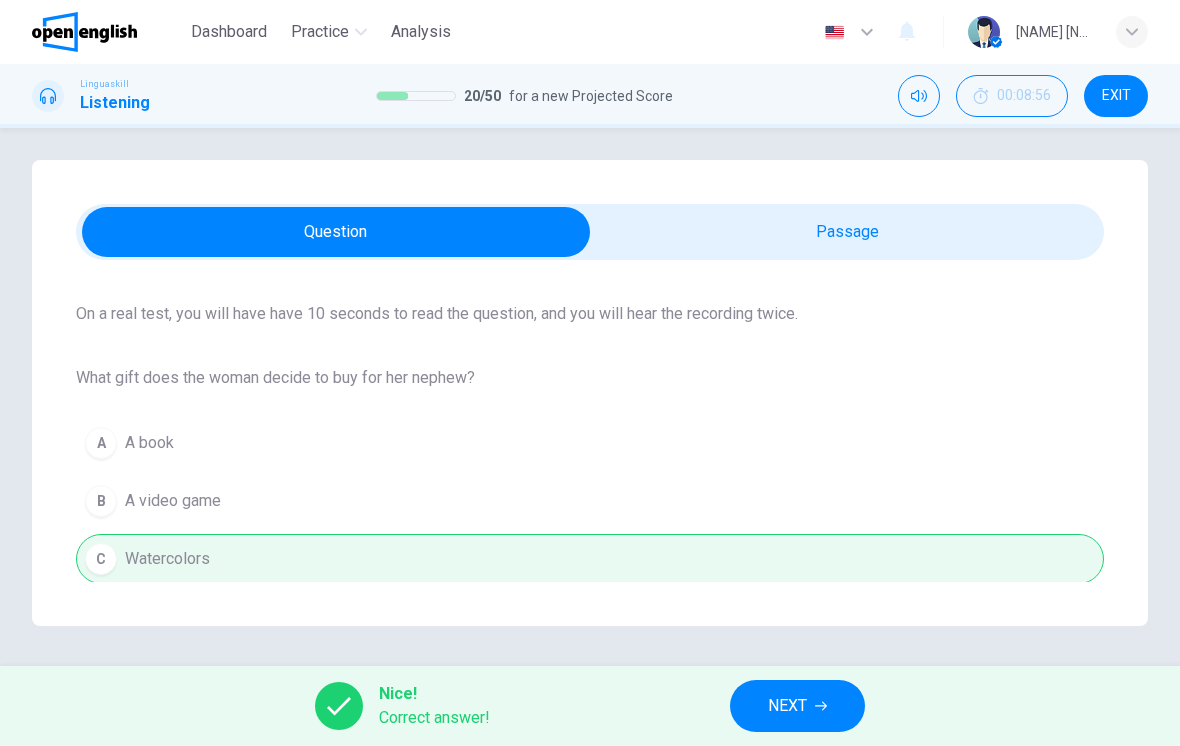 click on "NEXT" at bounding box center (797, 706) 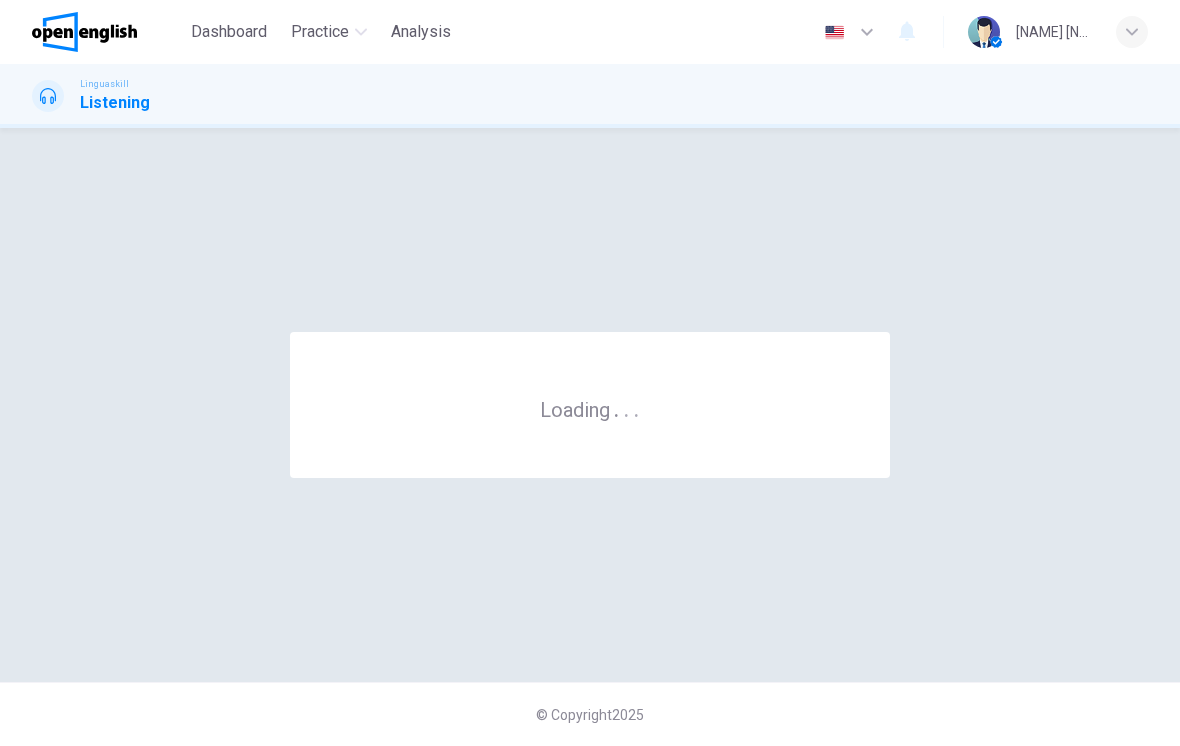 scroll, scrollTop: 0, scrollLeft: 0, axis: both 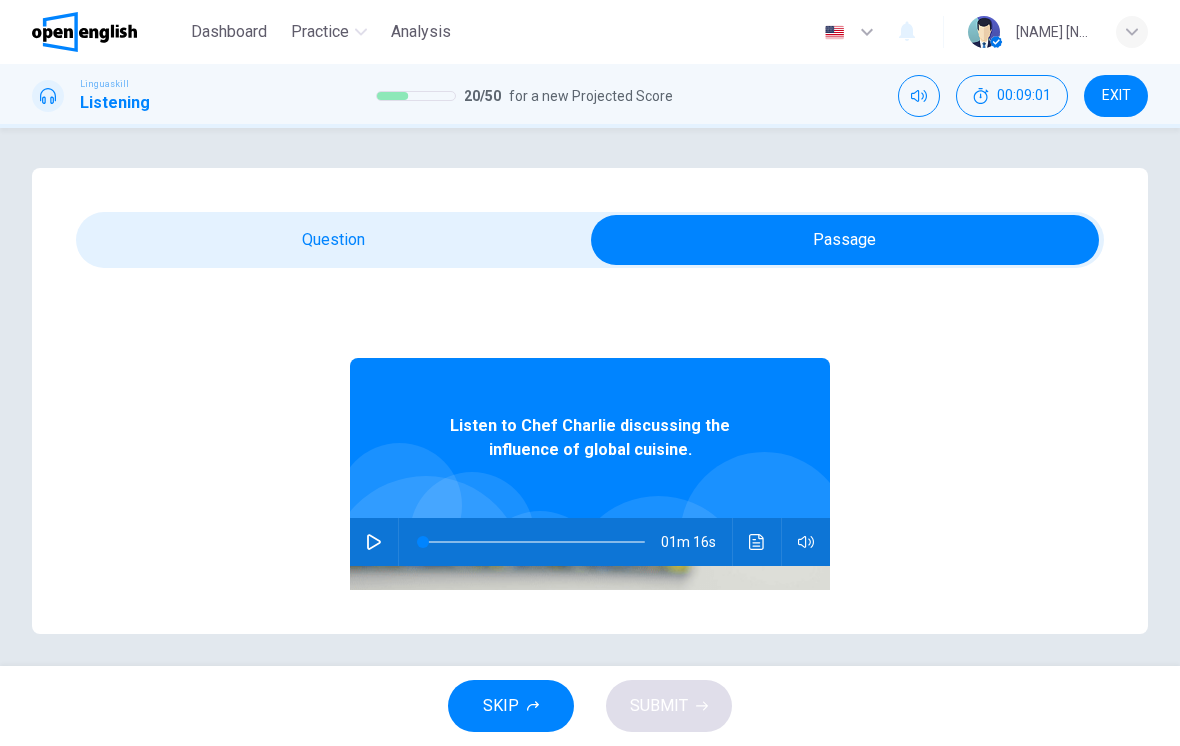 click at bounding box center (374, 542) 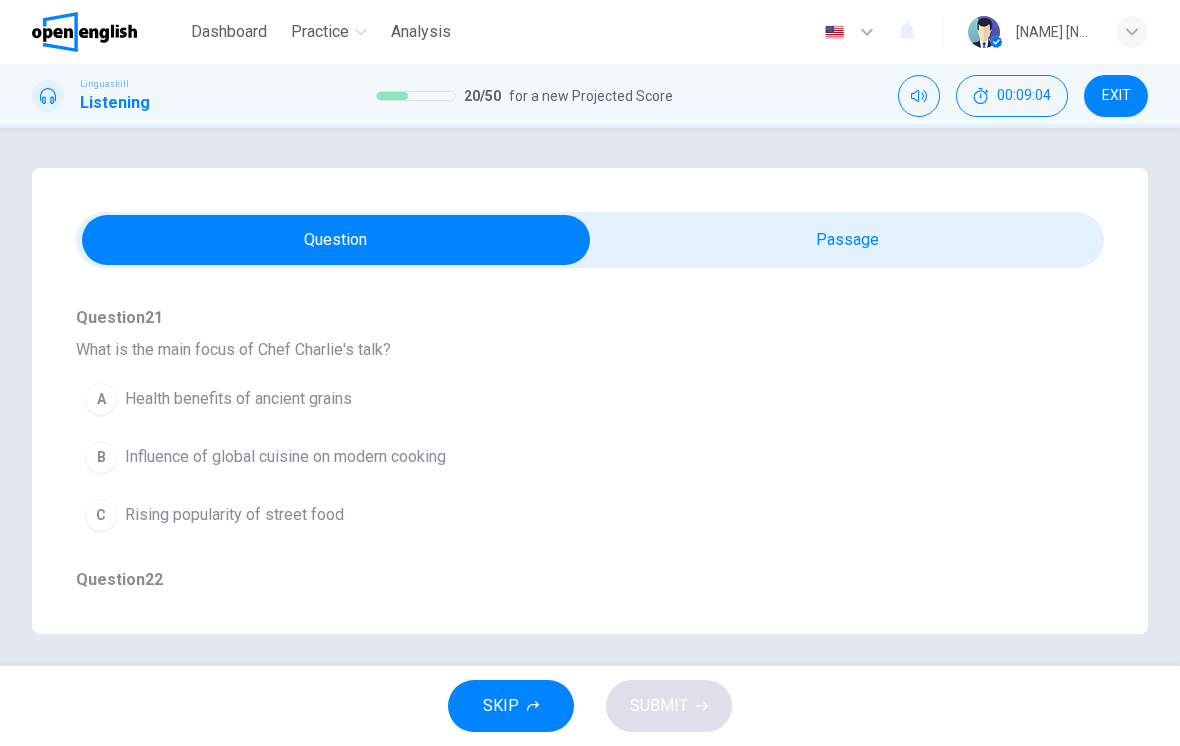 scroll, scrollTop: 179, scrollLeft: 0, axis: vertical 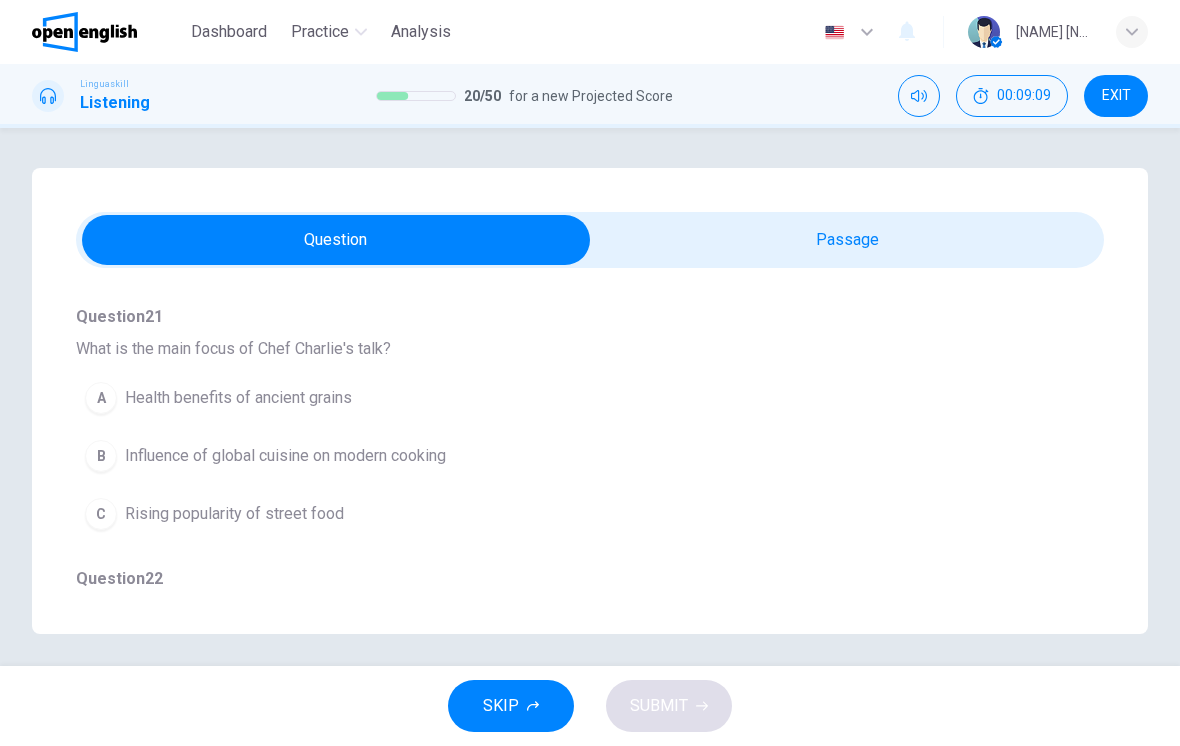 click on "B Influence of global cuisine on modern cooking" at bounding box center [554, 456] 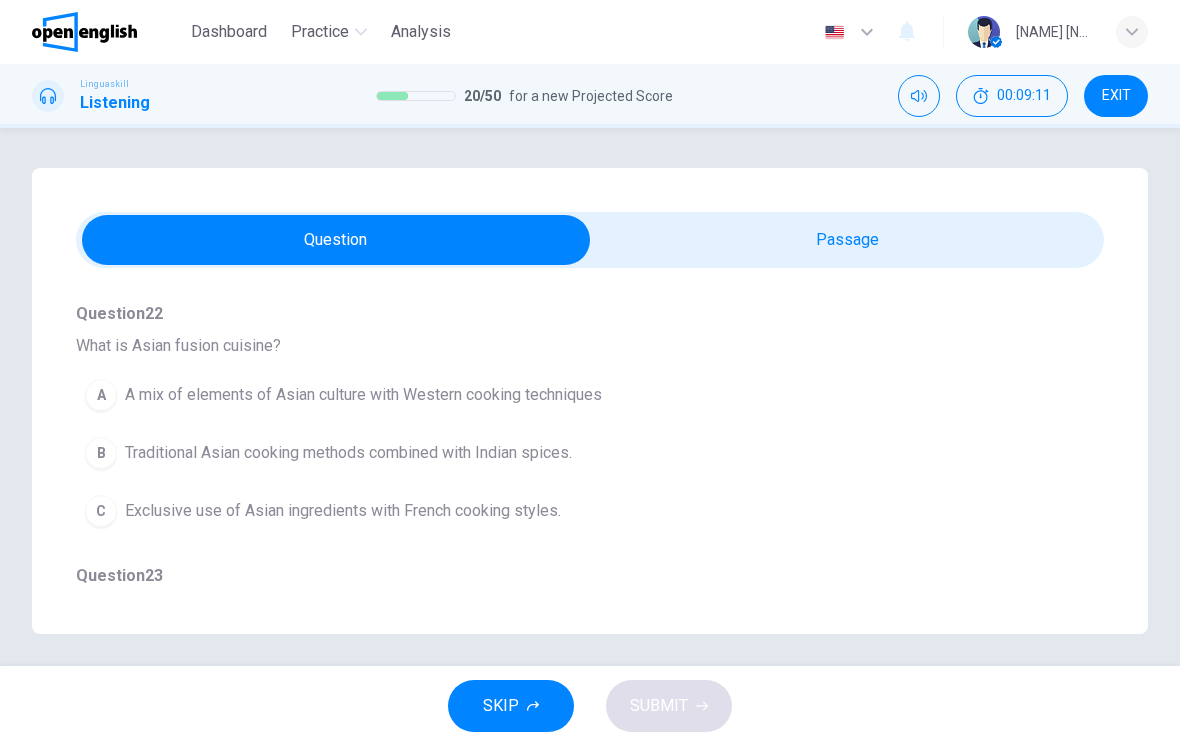 scroll, scrollTop: 445, scrollLeft: 0, axis: vertical 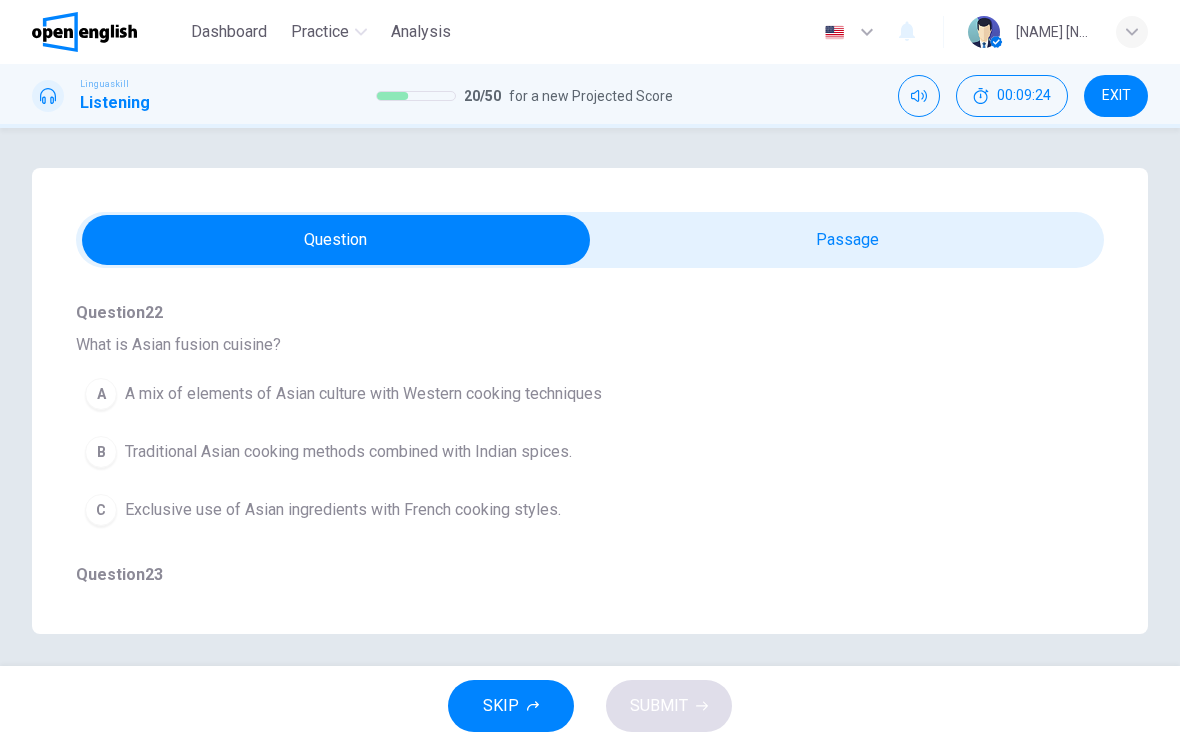 click on "A mix of elements of Asian culture with Western cooking techniques" at bounding box center (363, 394) 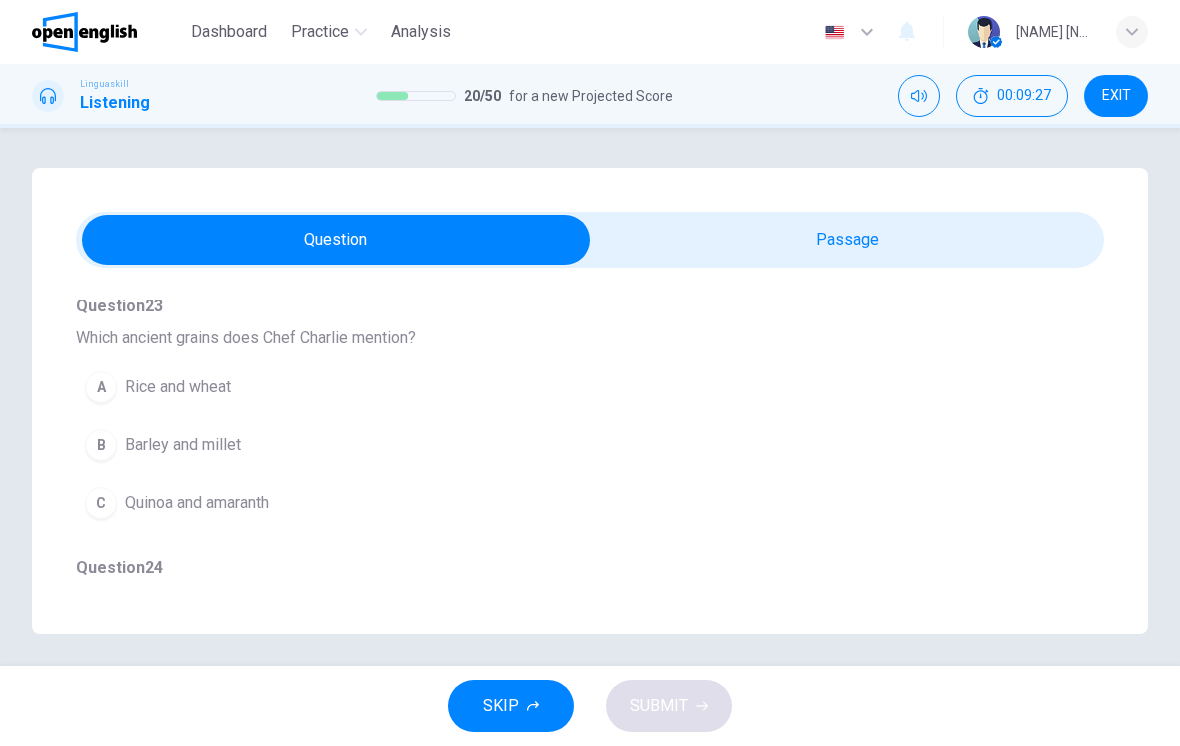 scroll, scrollTop: 715, scrollLeft: 0, axis: vertical 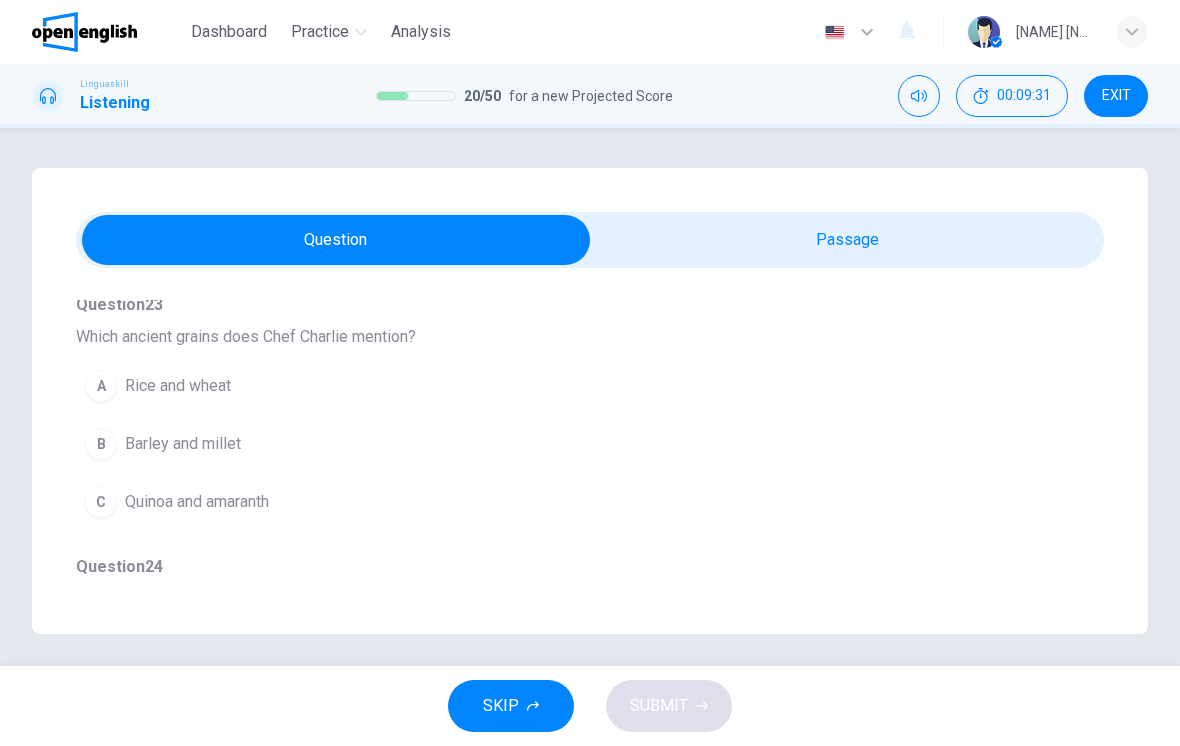click on "C Quinoa and amaranth" at bounding box center (554, 502) 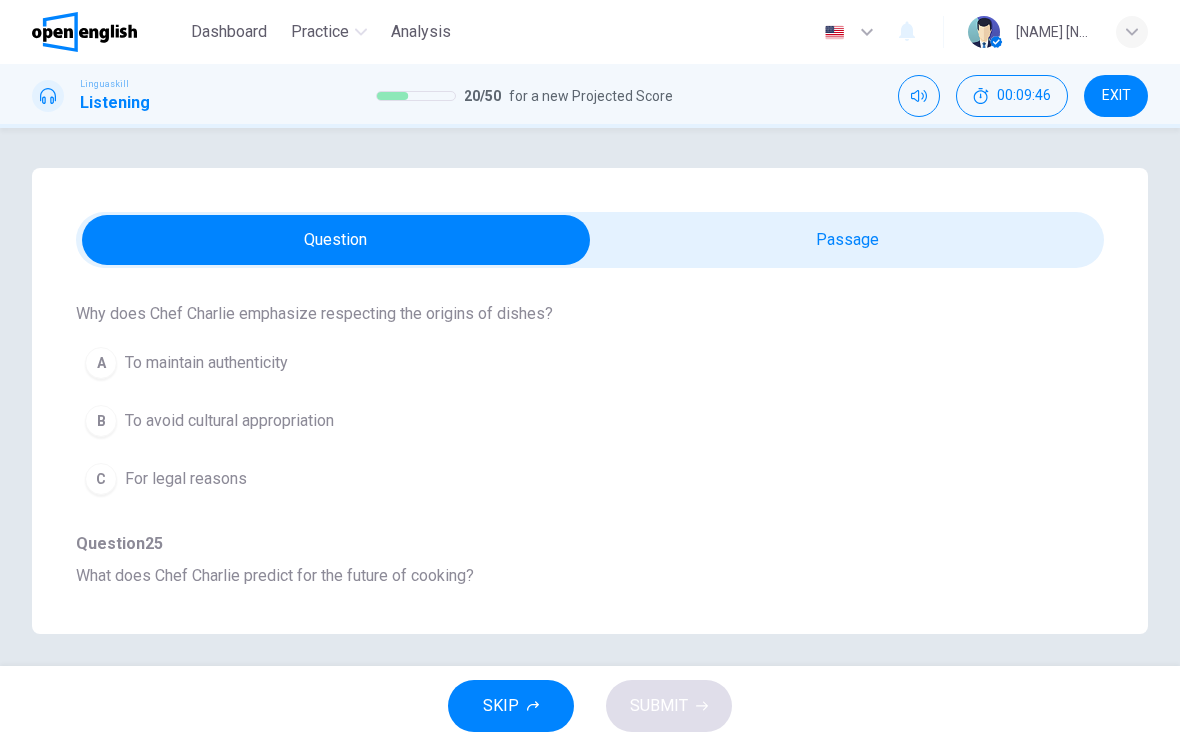 scroll, scrollTop: 1001, scrollLeft: 0, axis: vertical 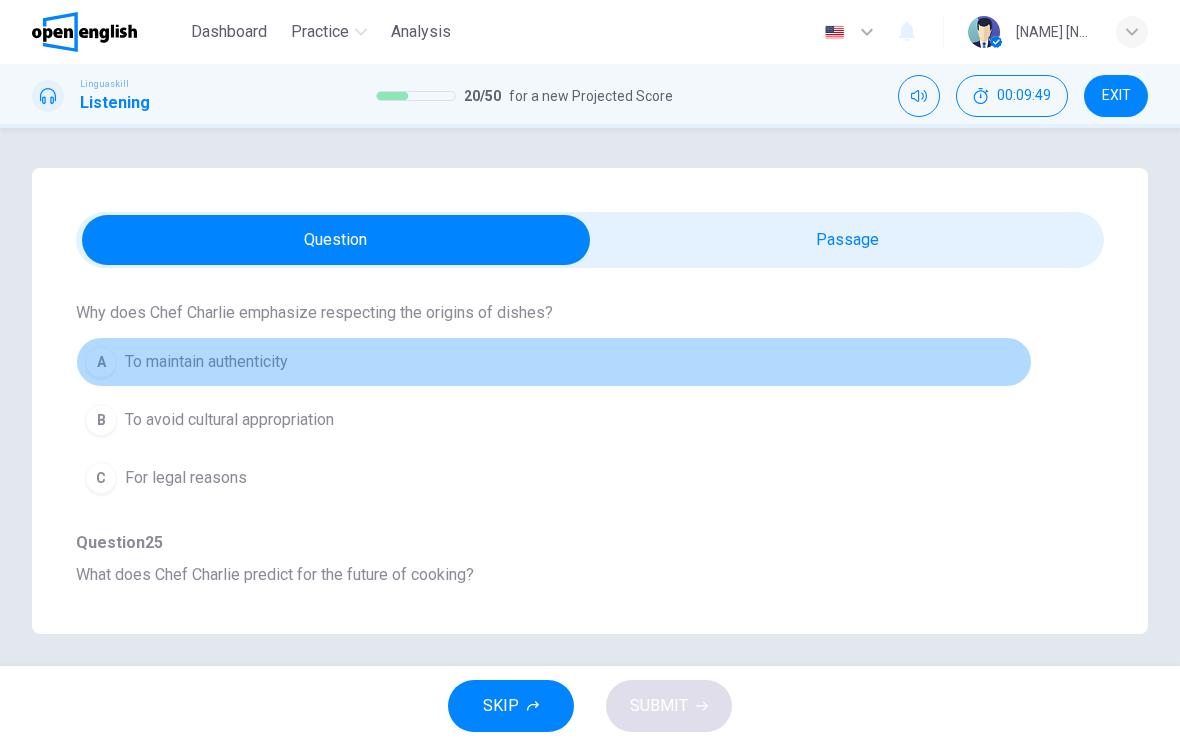click on "A To maintain authenticity" at bounding box center [554, 362] 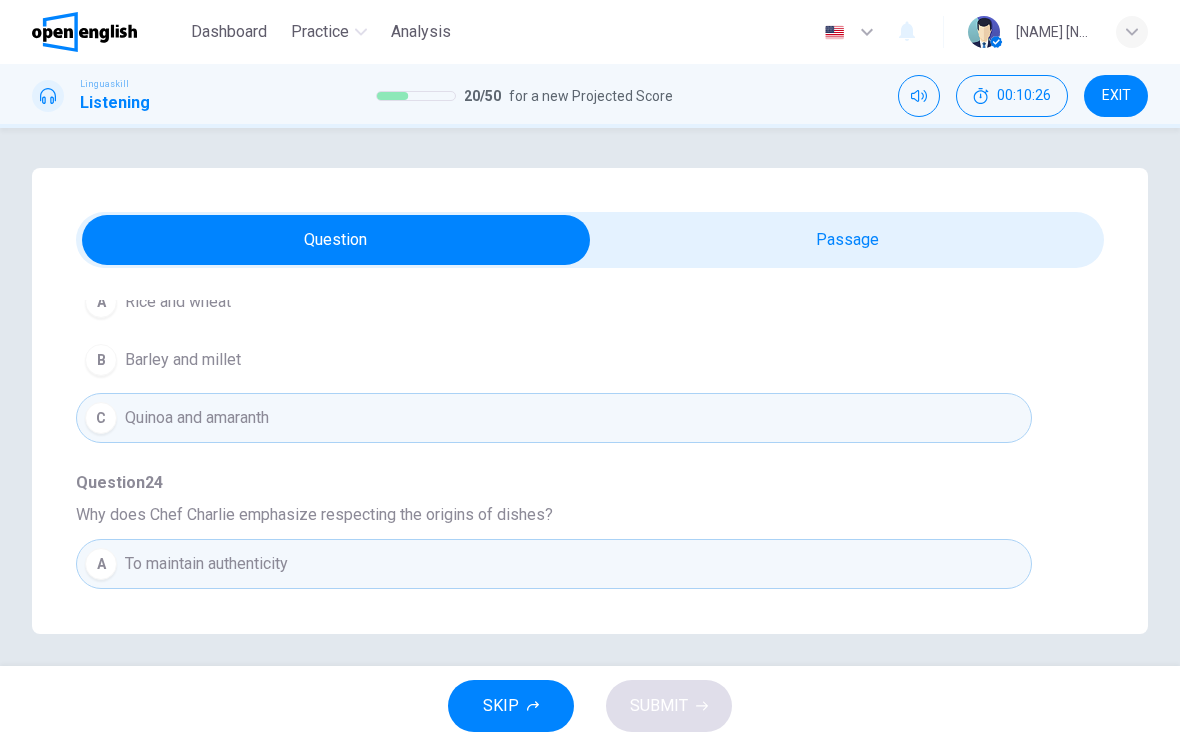 scroll, scrollTop: 822, scrollLeft: 0, axis: vertical 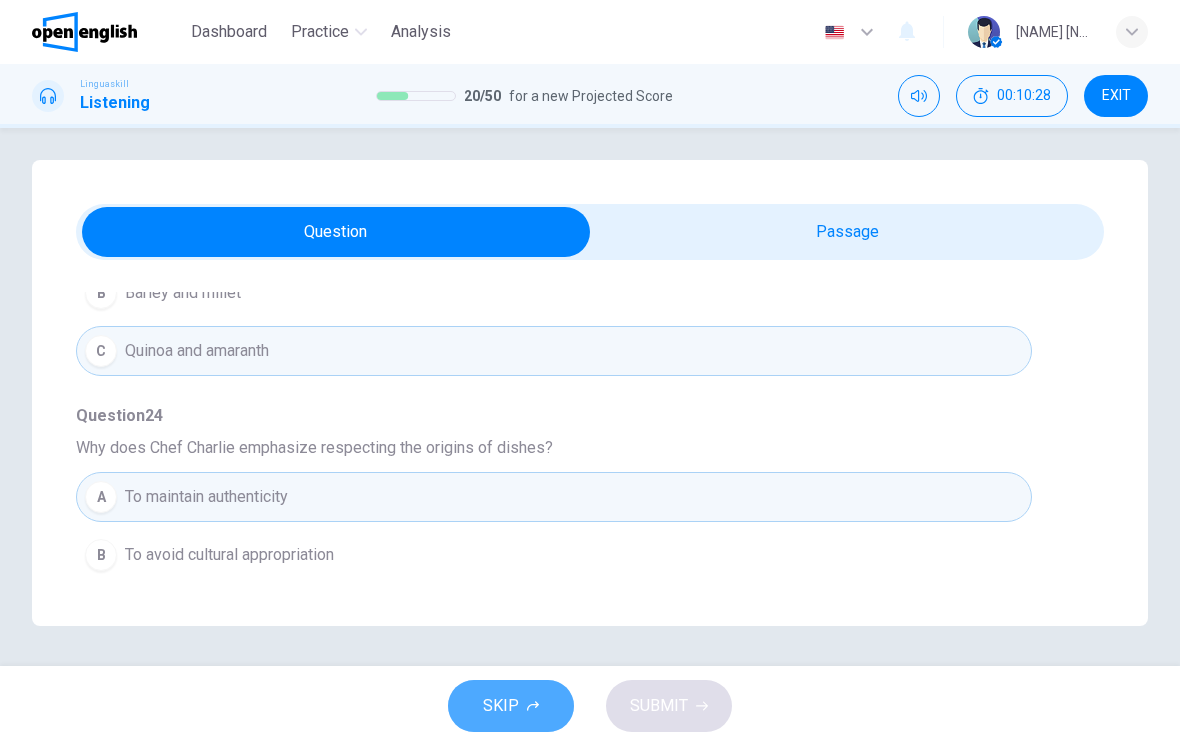 click on "SKIP" at bounding box center (501, 706) 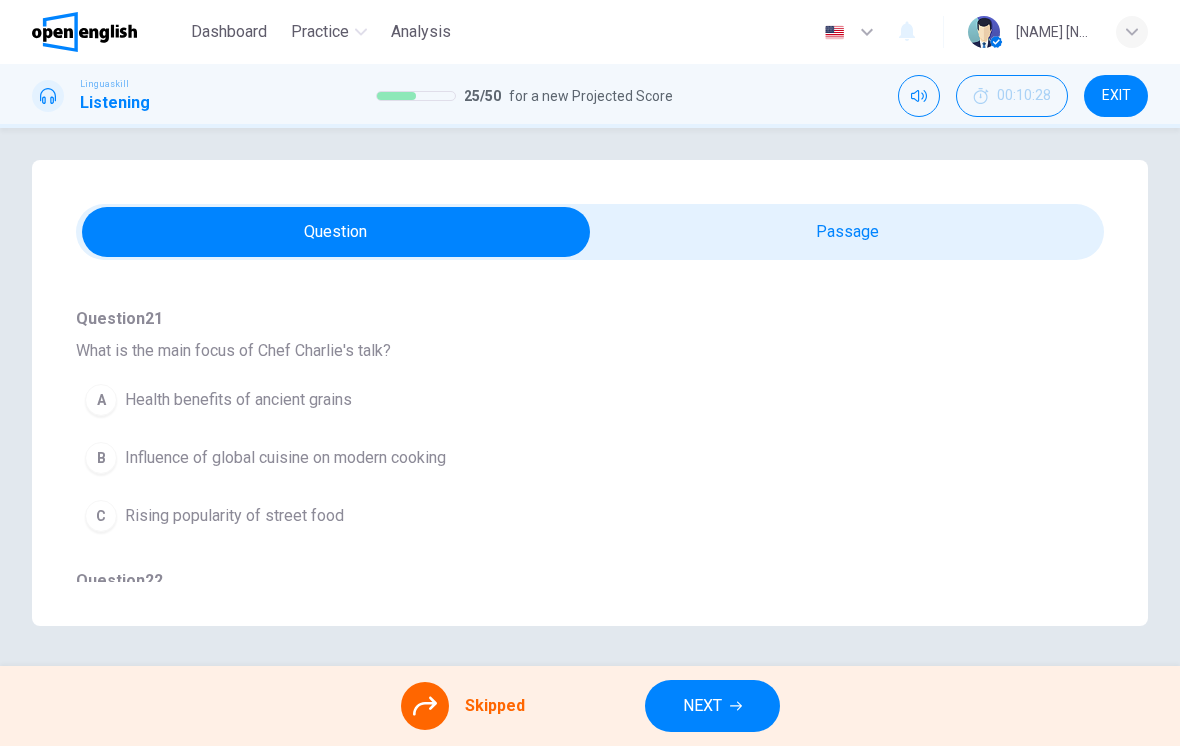 scroll, scrollTop: 170, scrollLeft: 0, axis: vertical 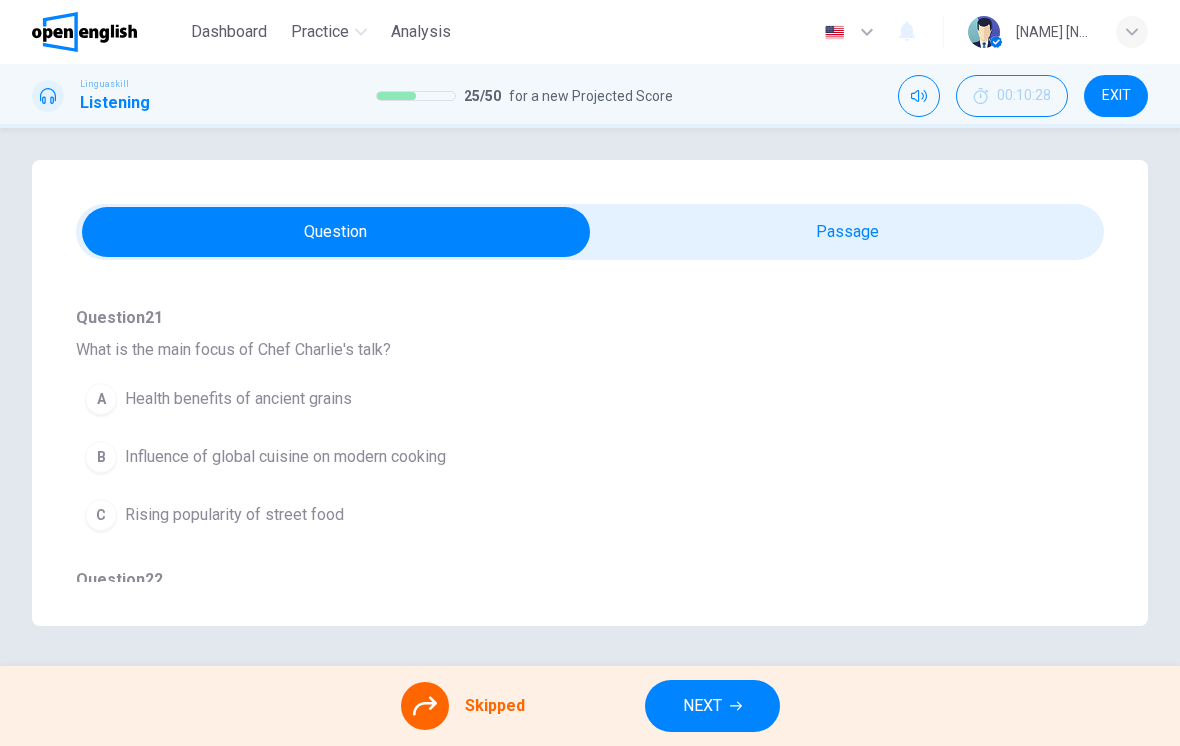 click on "A Health benefits of ancient grains B Influence of global cuisine on modern cooking C Rising popularity of street food" at bounding box center [590, 457] 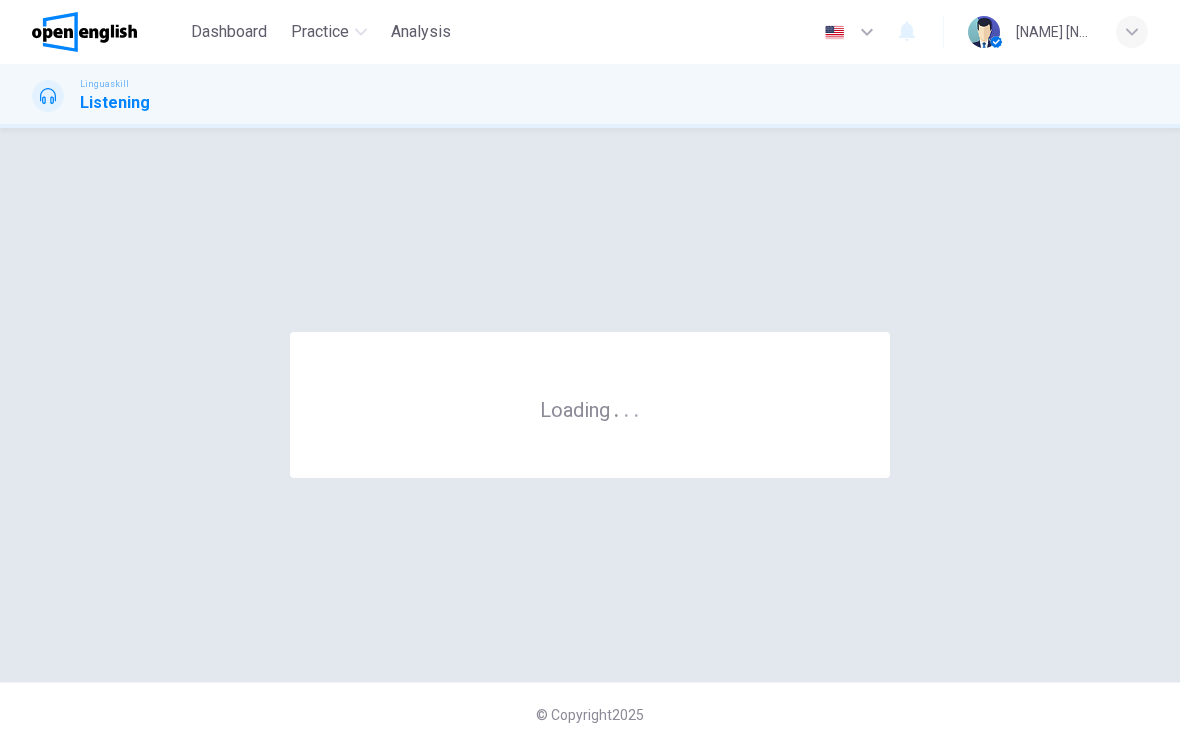 scroll, scrollTop: 0, scrollLeft: 0, axis: both 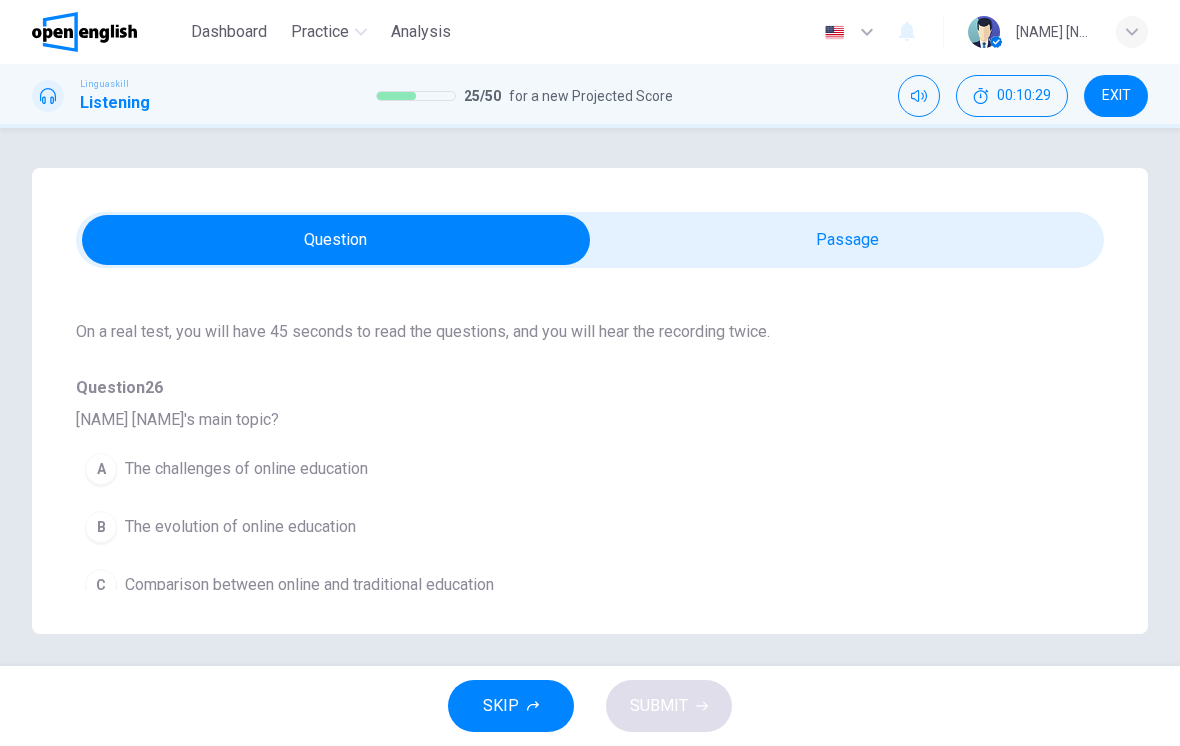 click on "A The challenges of online education B The evolution of online education C Comparison between online and traditional education" at bounding box center [590, 527] 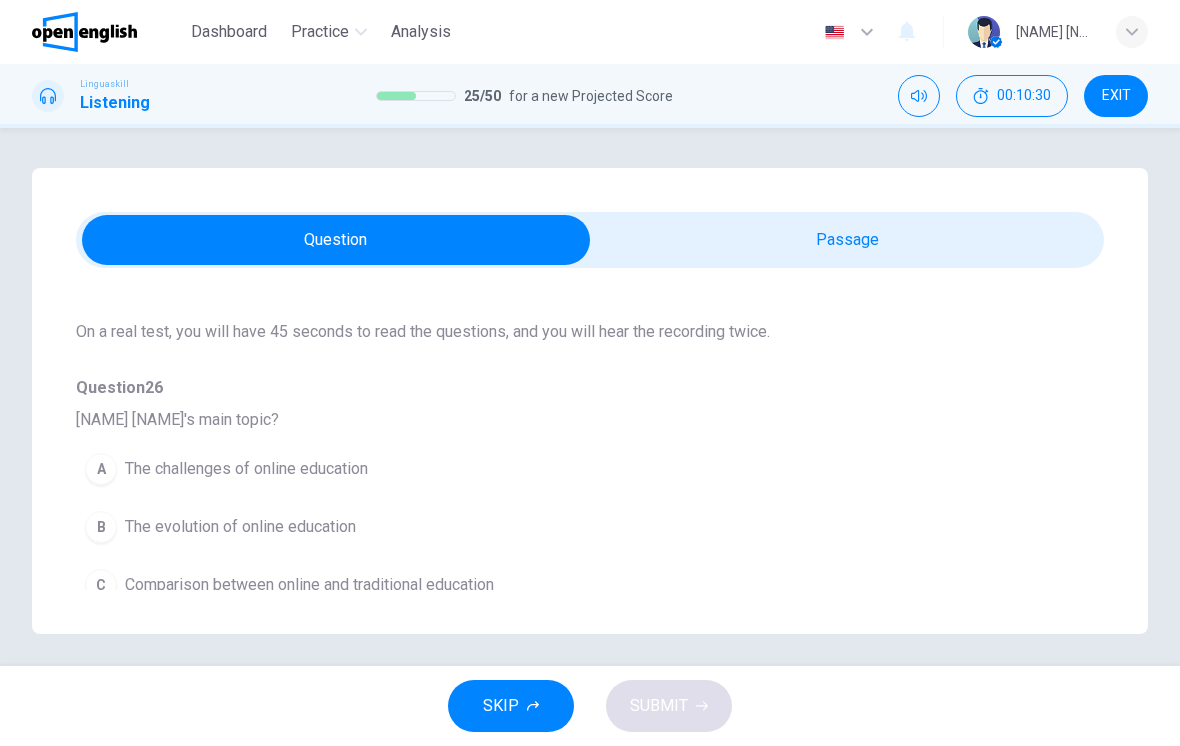 click on "A The challenges of online education B The evolution of online education C Comparison between online and traditional education" at bounding box center [590, 527] 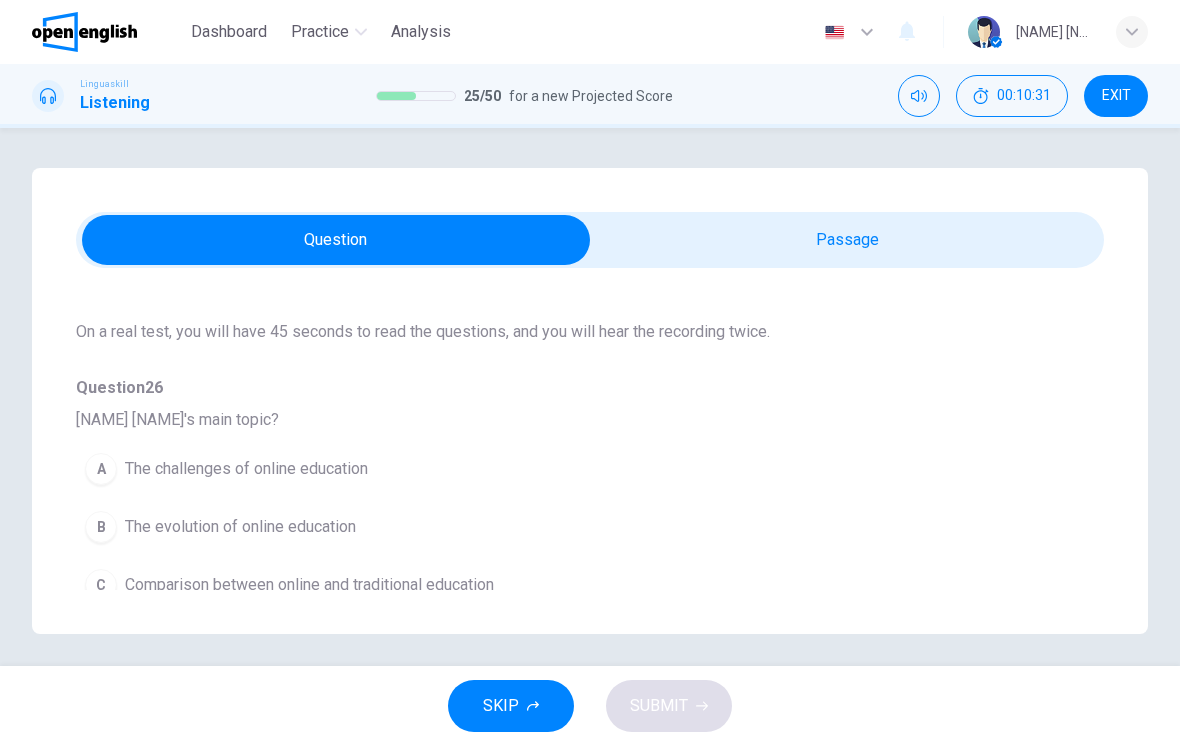 click on "A The challenges of online education B The evolution of online education C Comparison between online and traditional education" at bounding box center (590, 527) 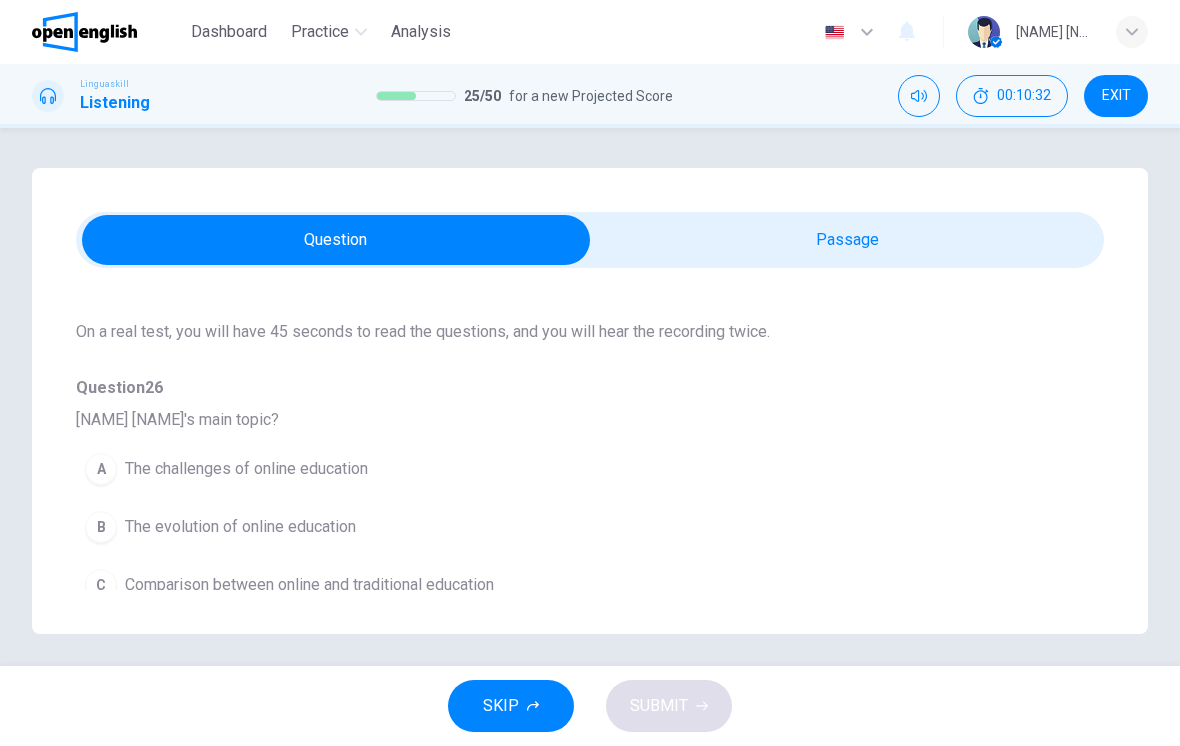 click on "A The challenges of online education B The evolution of online education C Comparison between online and traditional education" at bounding box center [590, 527] 